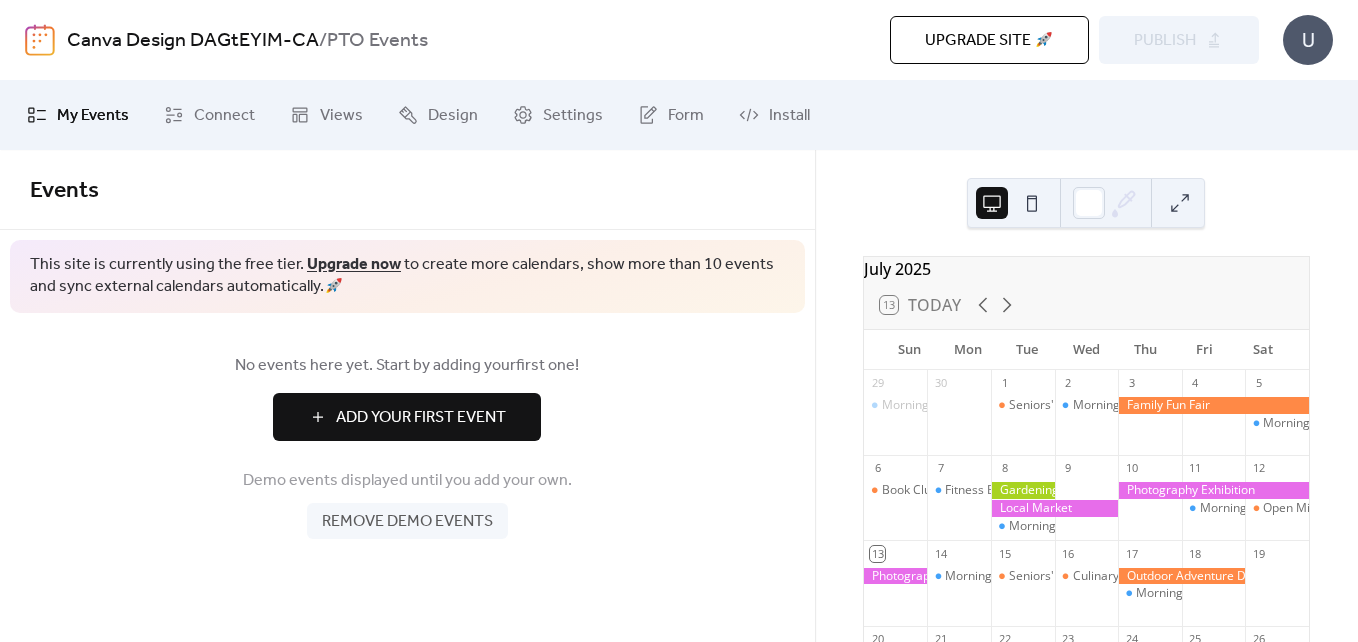 scroll, scrollTop: 0, scrollLeft: 0, axis: both 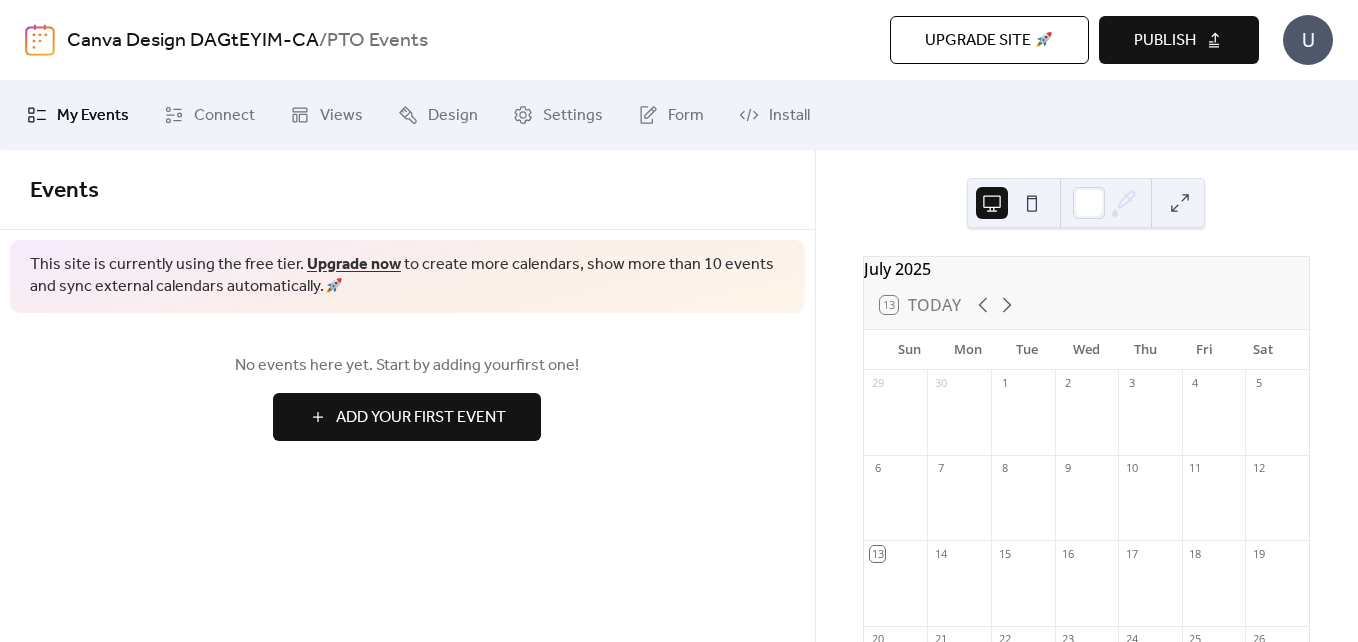 click on "Add Your First Event" at bounding box center [421, 418] 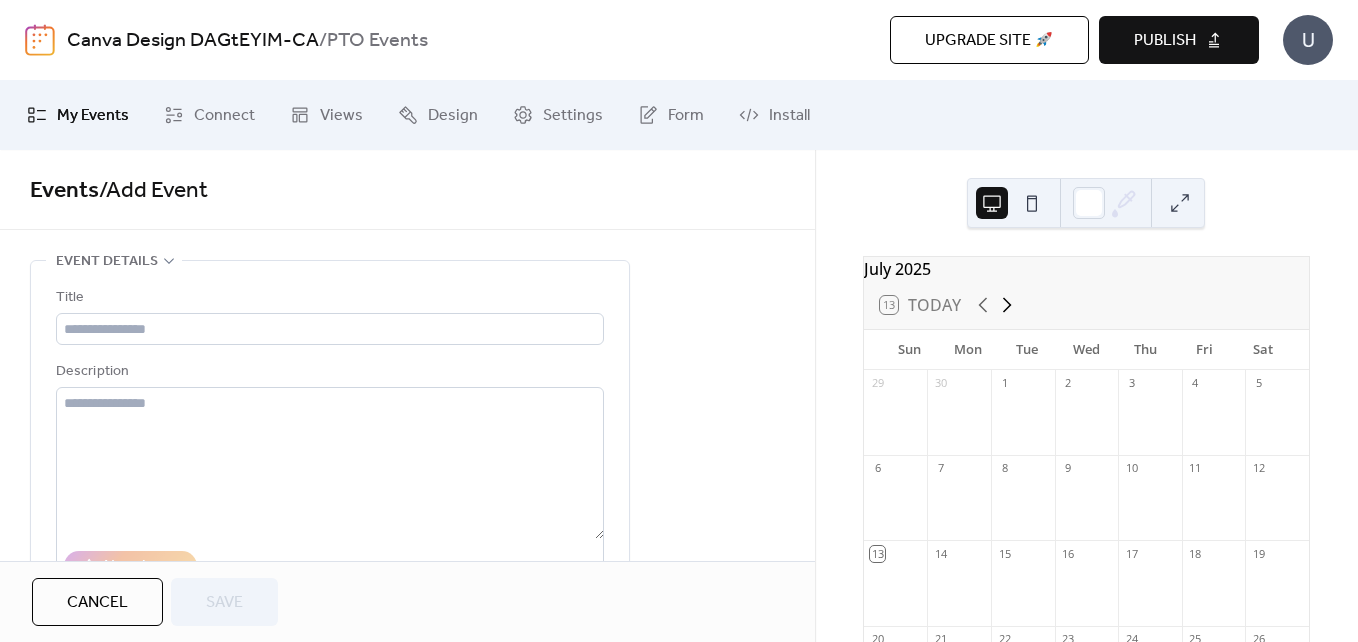 click 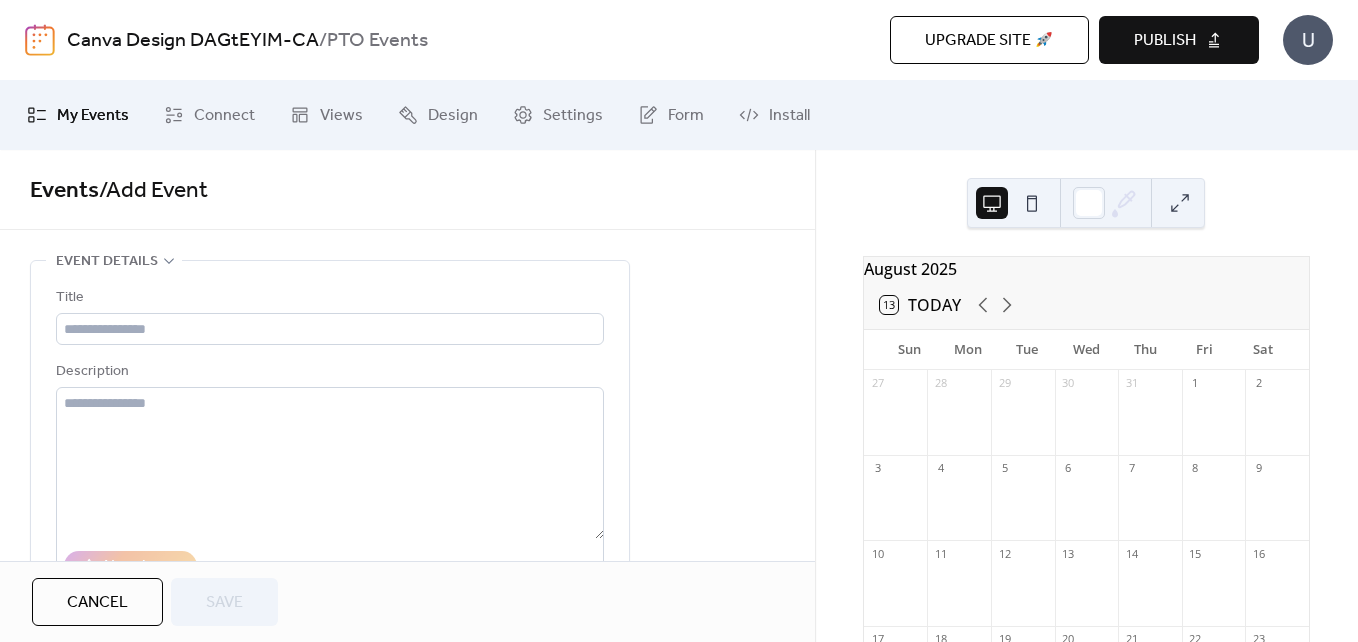 click on "15" at bounding box center (1214, 553) 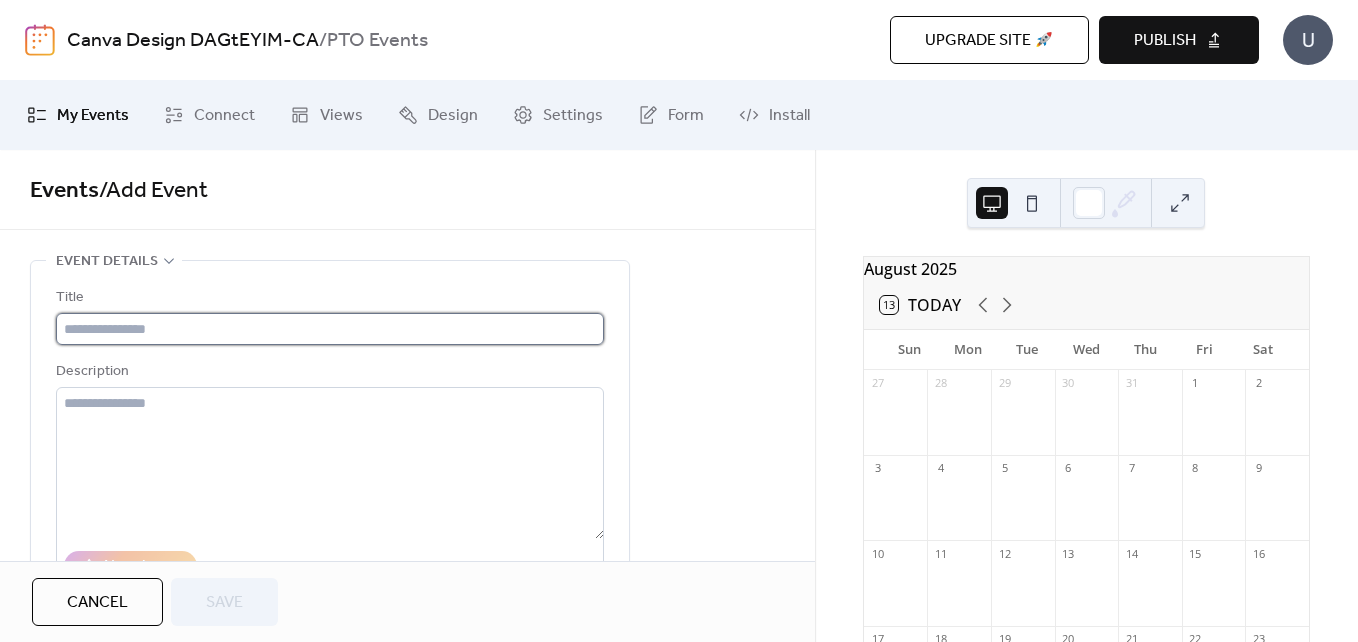click at bounding box center (330, 329) 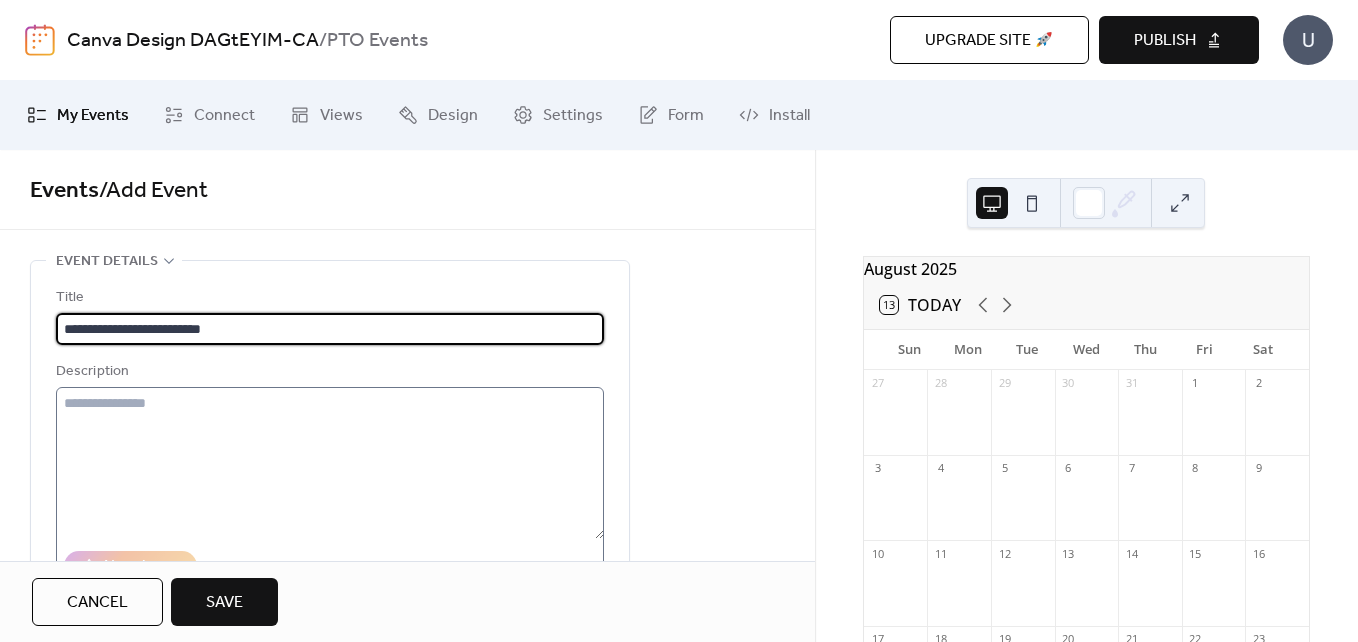 type on "**********" 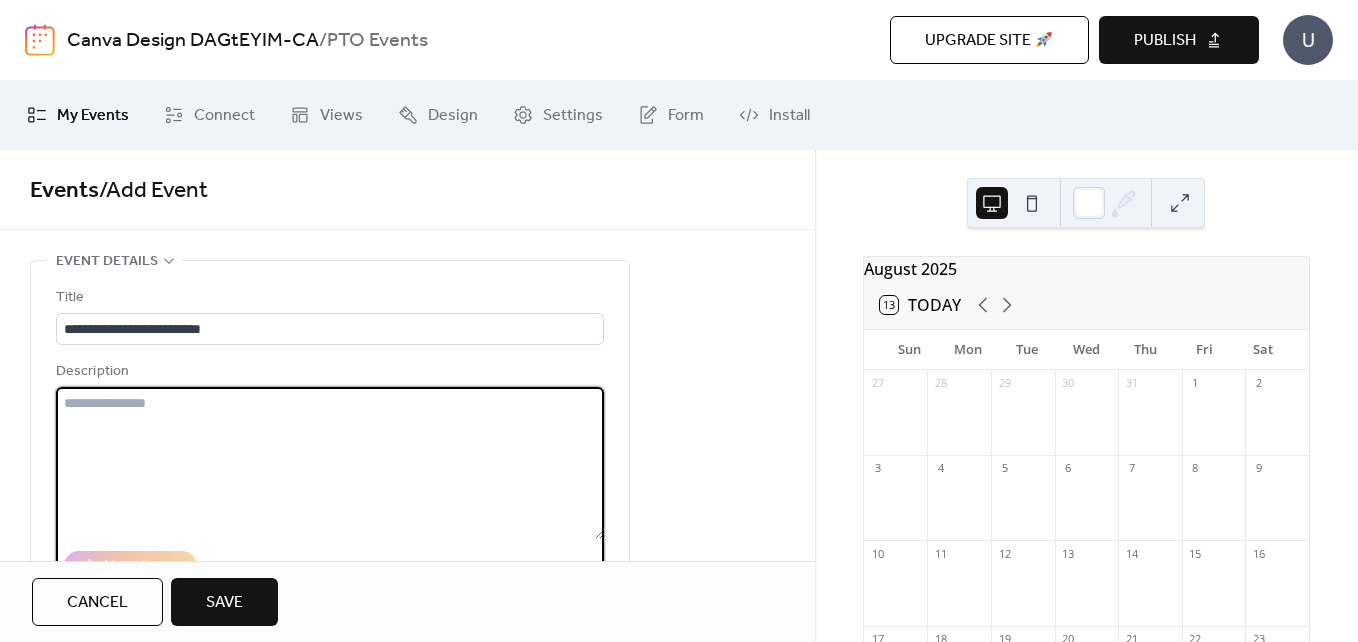 click at bounding box center [330, 463] 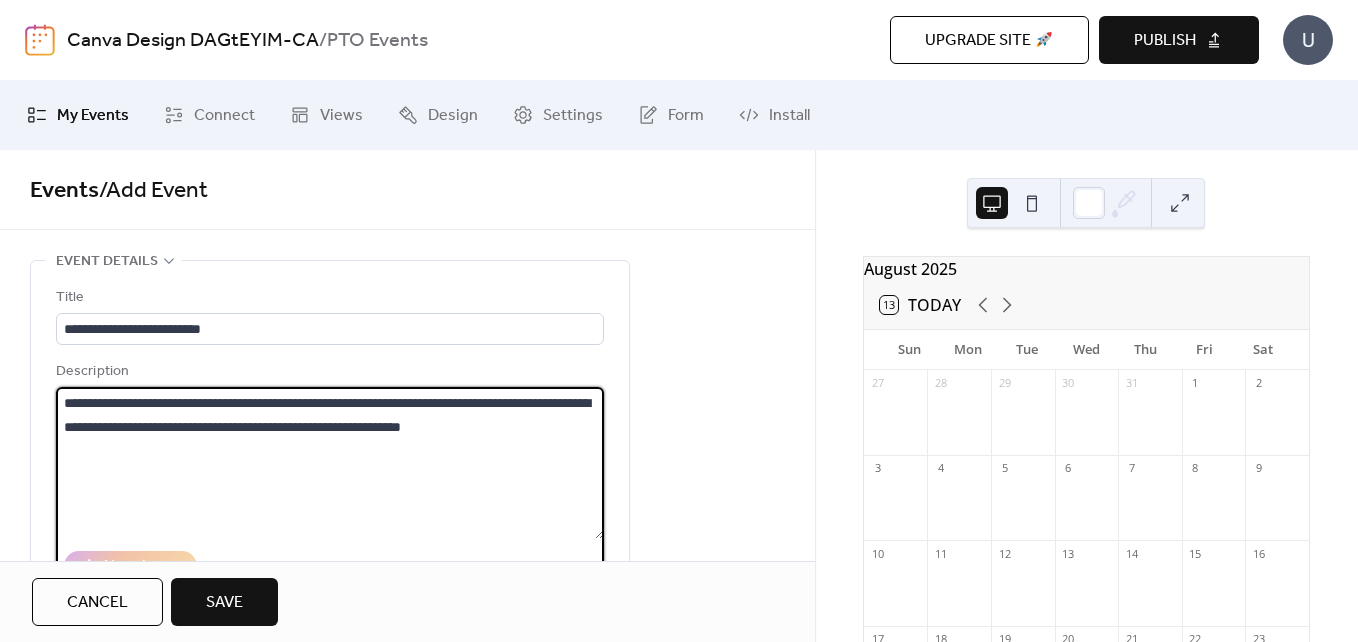 click on "**********" at bounding box center (330, 463) 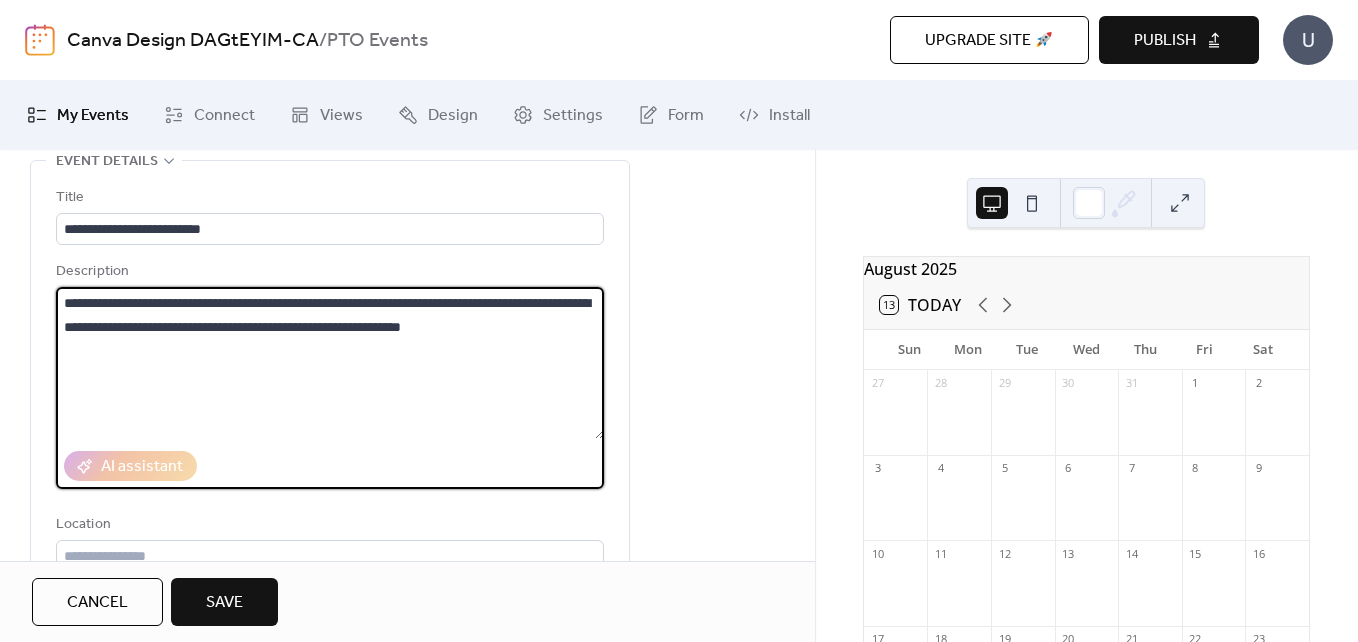 scroll, scrollTop: 200, scrollLeft: 0, axis: vertical 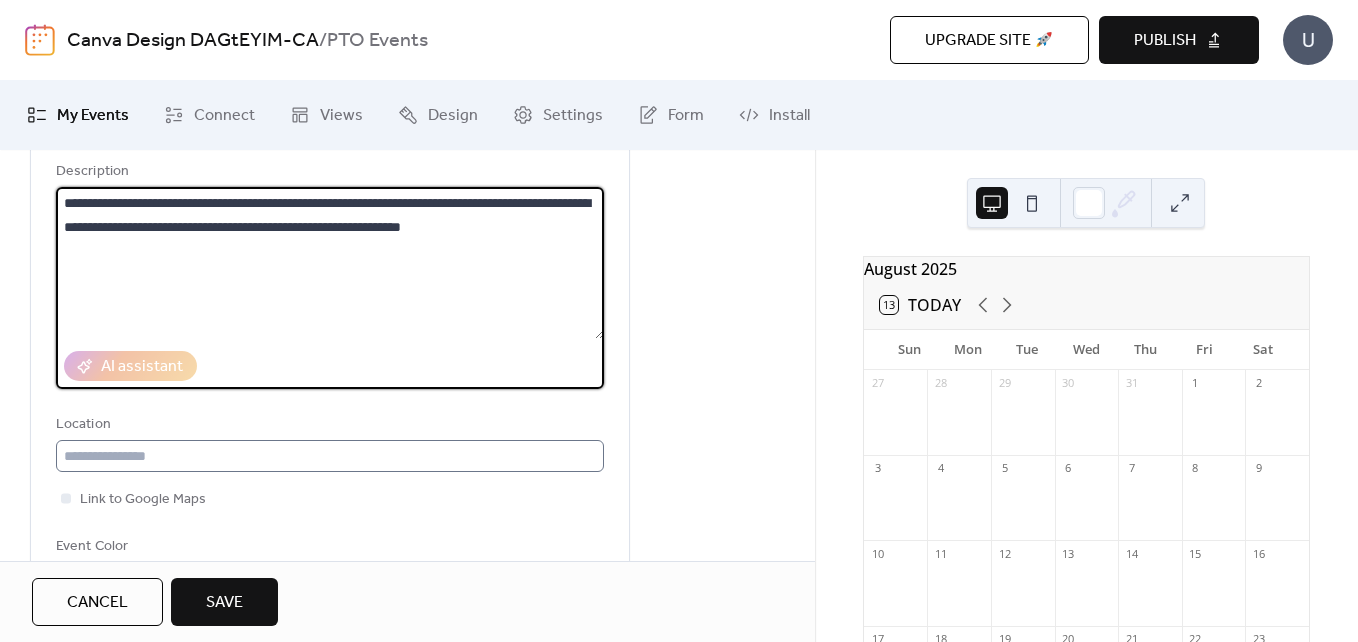 type on "**********" 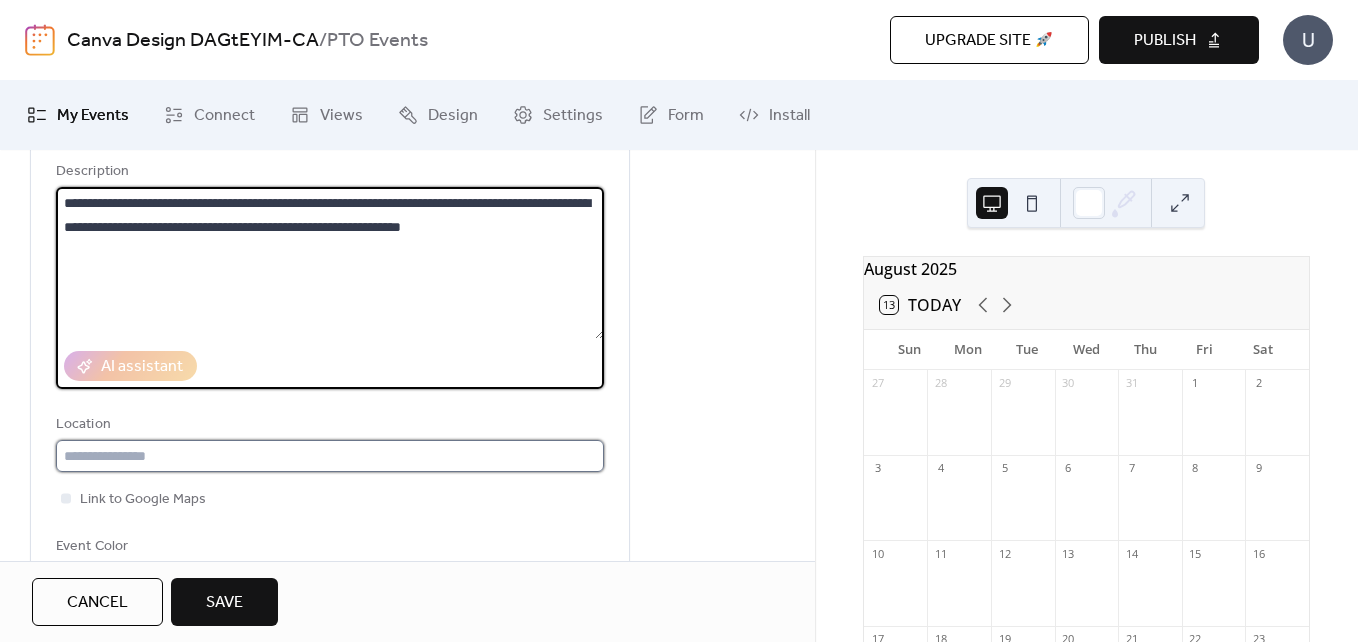 click at bounding box center [330, 456] 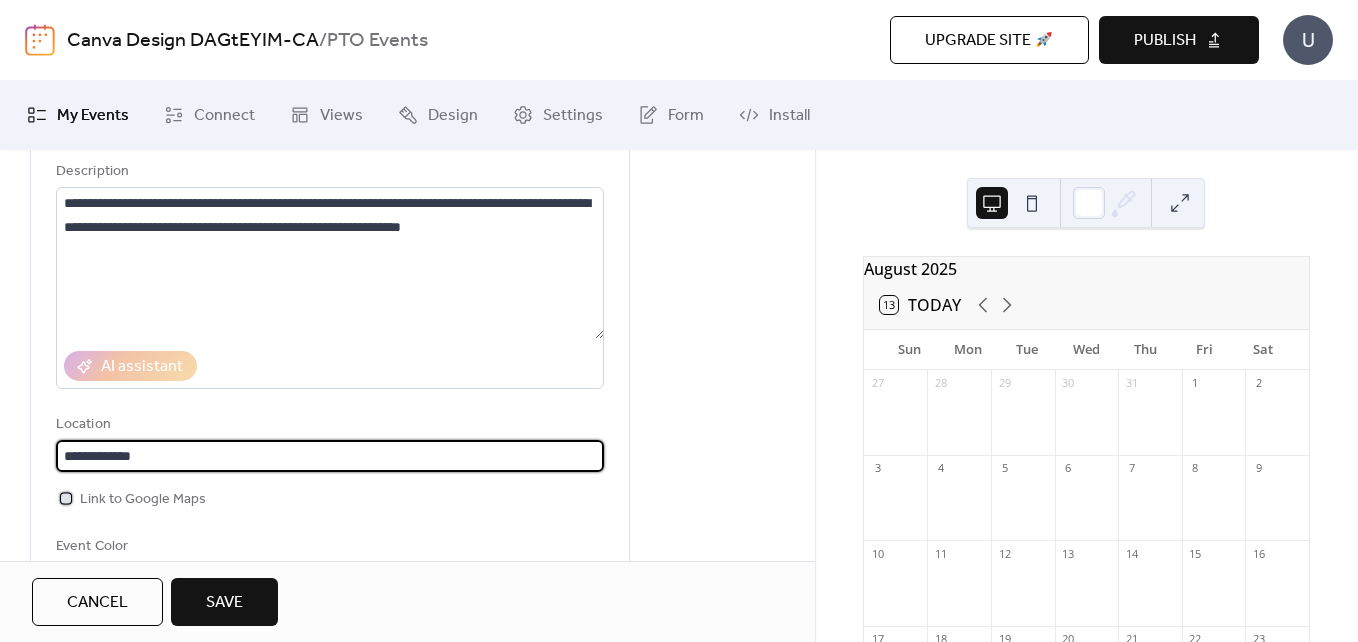 click at bounding box center [66, 498] 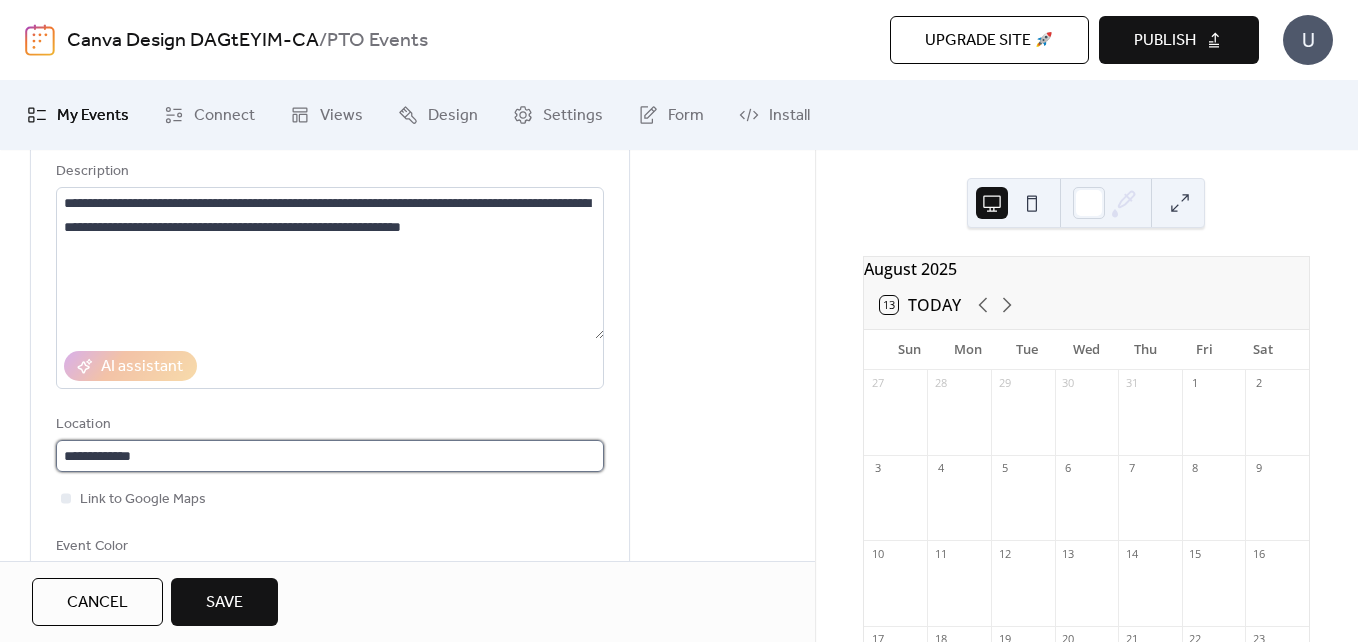 click on "**********" at bounding box center (330, 456) 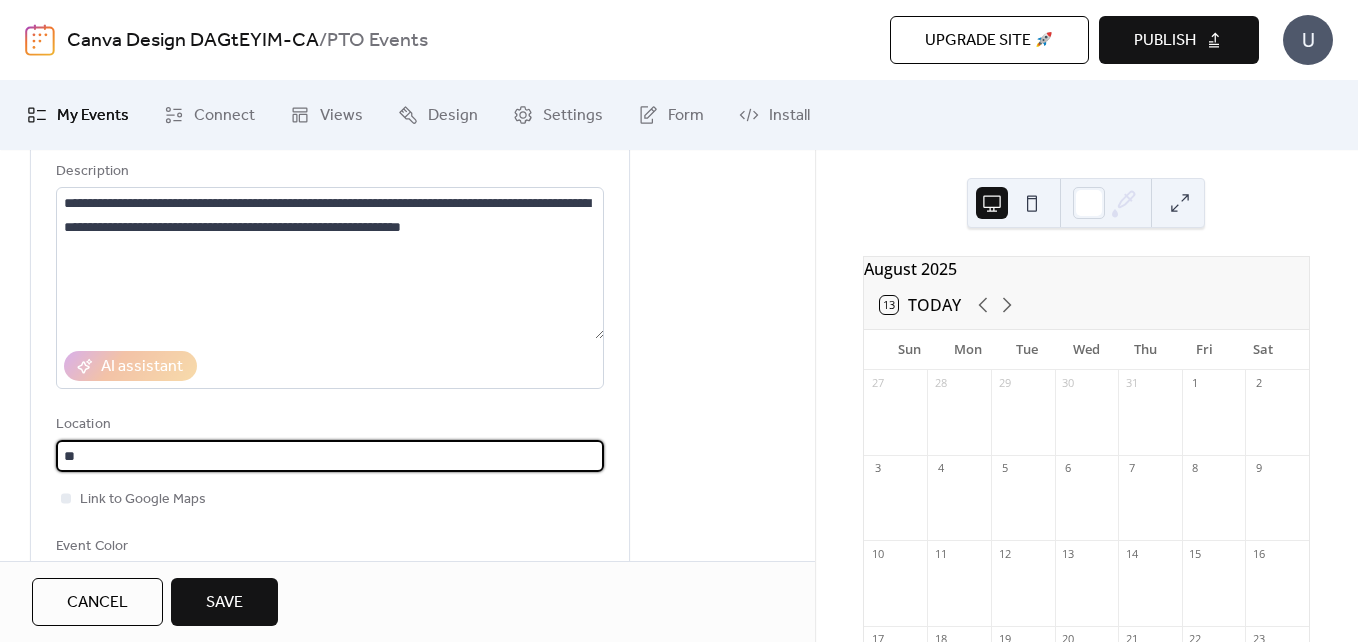 type on "*" 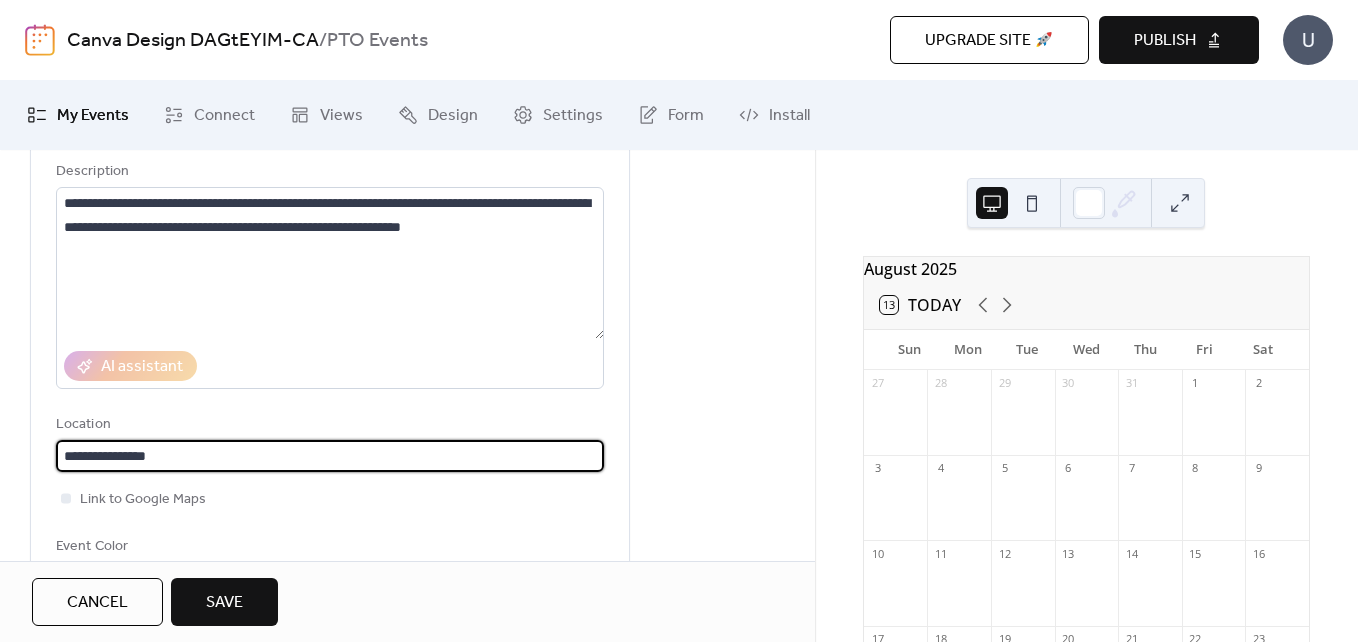 scroll, scrollTop: 1, scrollLeft: 0, axis: vertical 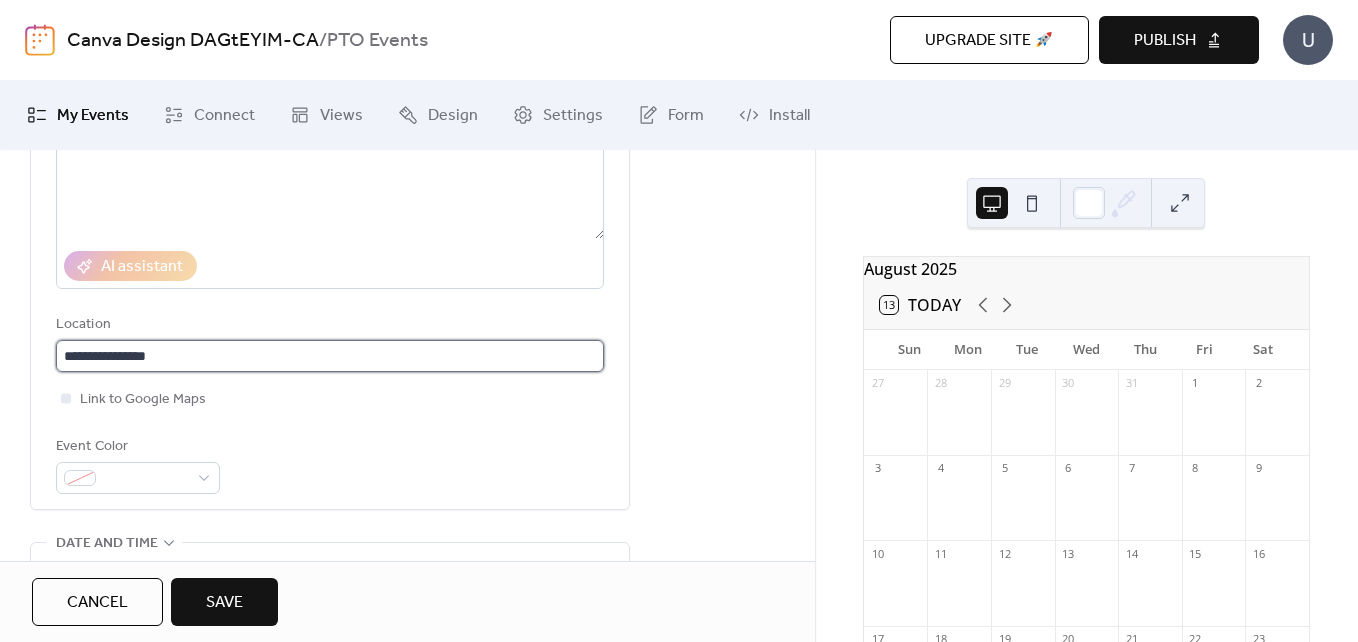 click on "**********" at bounding box center (330, 356) 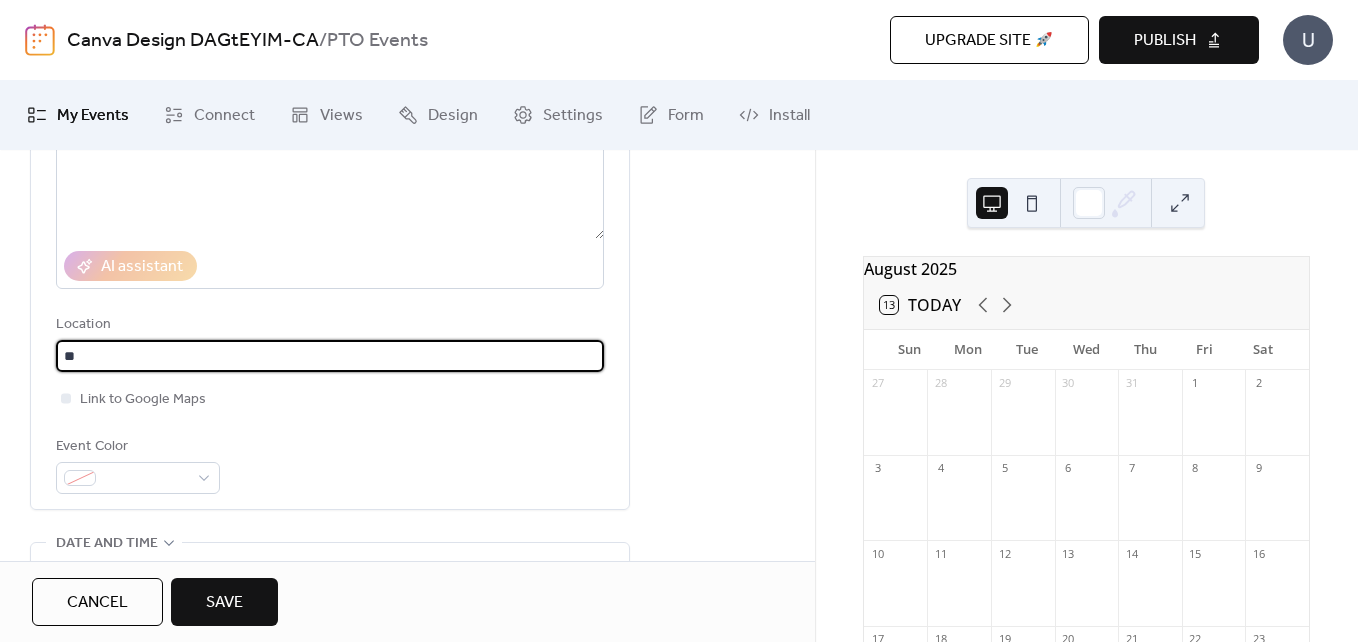type on "*" 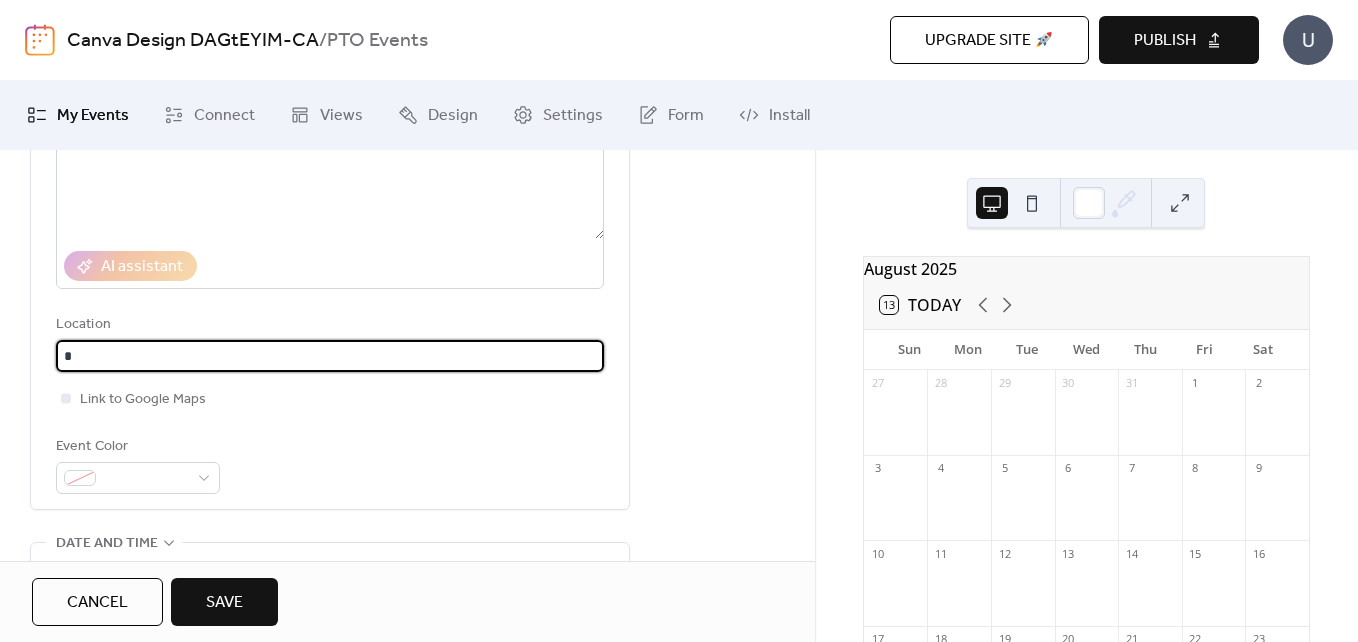 paste on "**********" 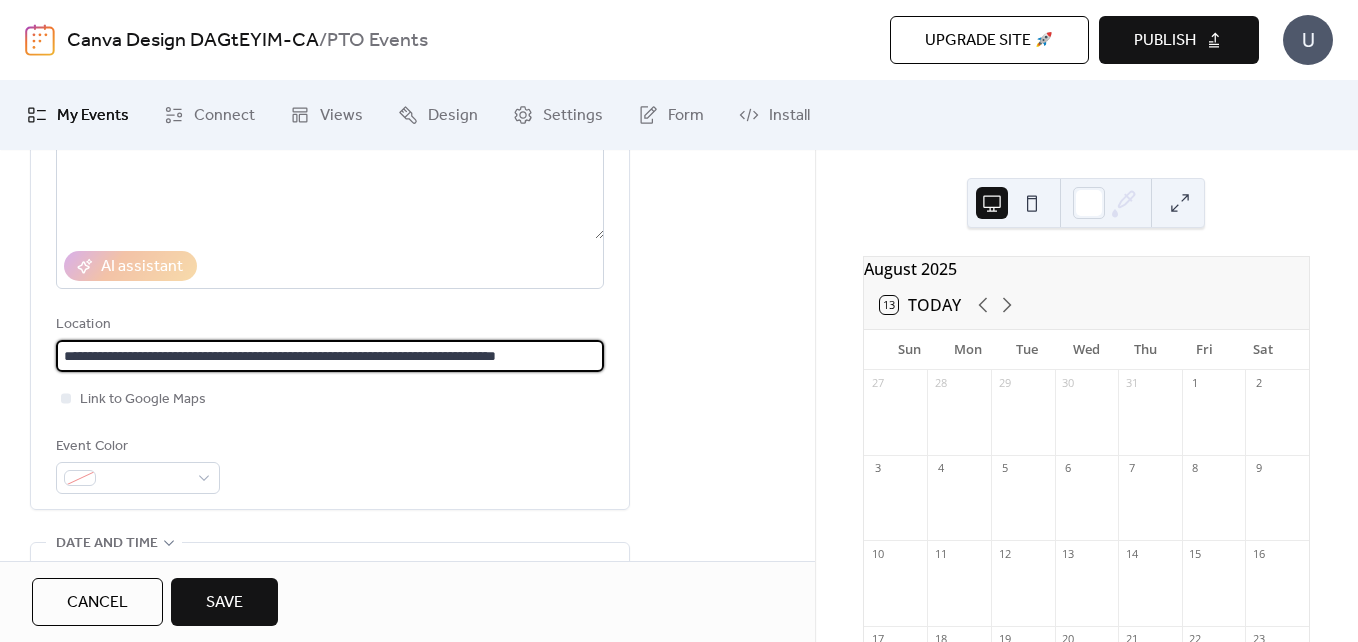 scroll, scrollTop: 0, scrollLeft: 0, axis: both 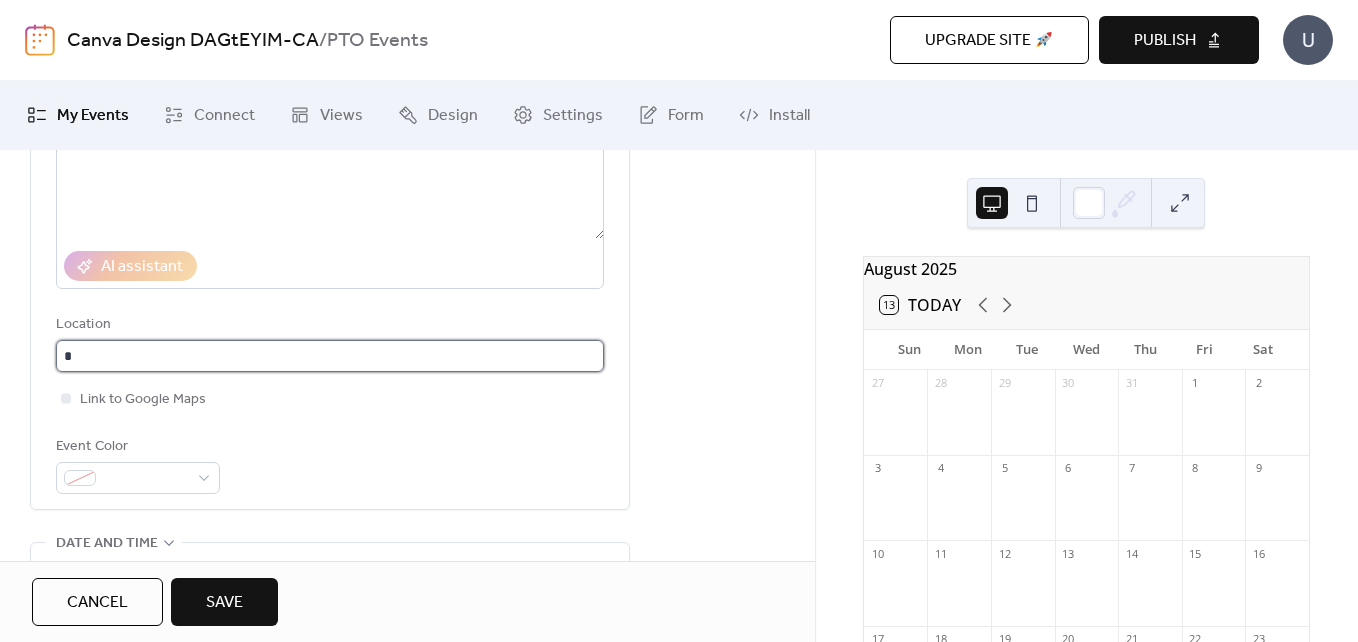 click on "*" at bounding box center [330, 356] 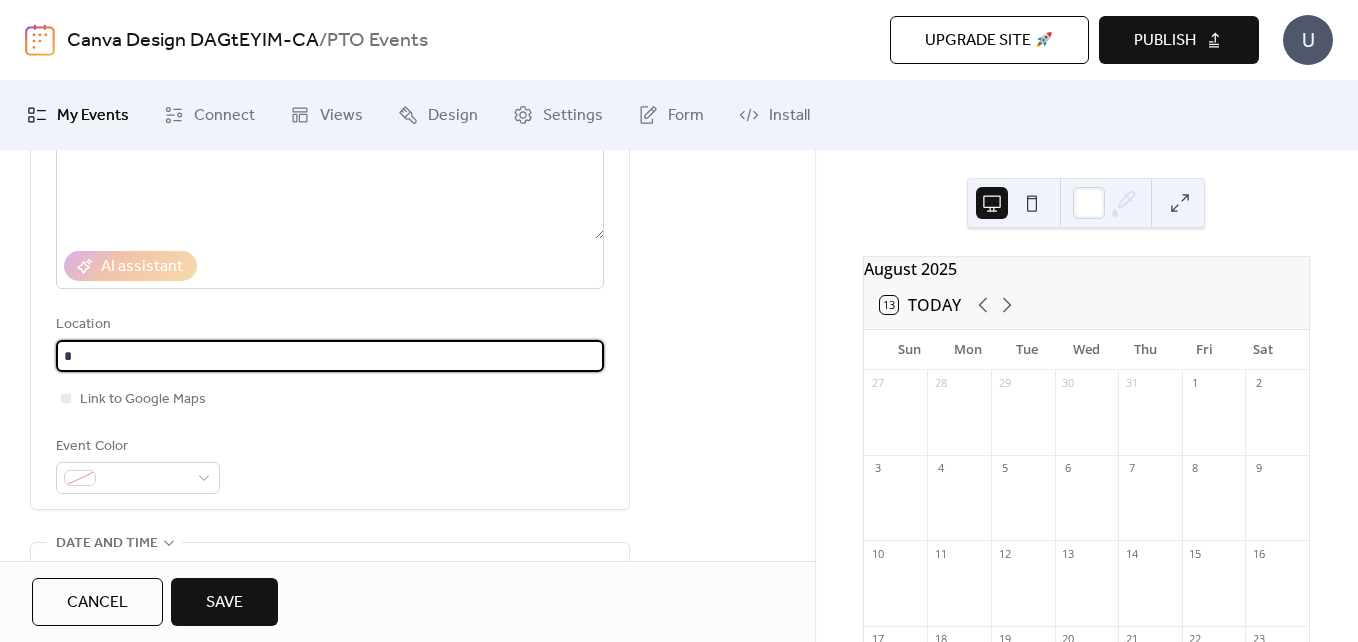 paste on "**********" 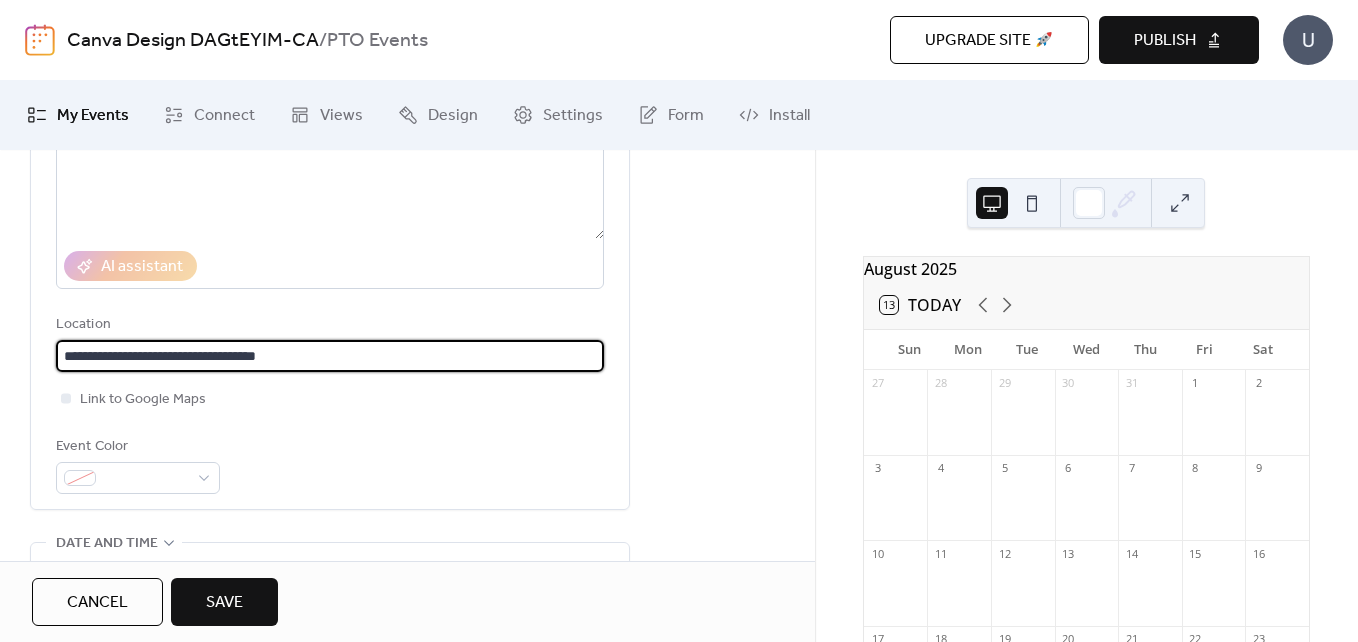 type on "**********" 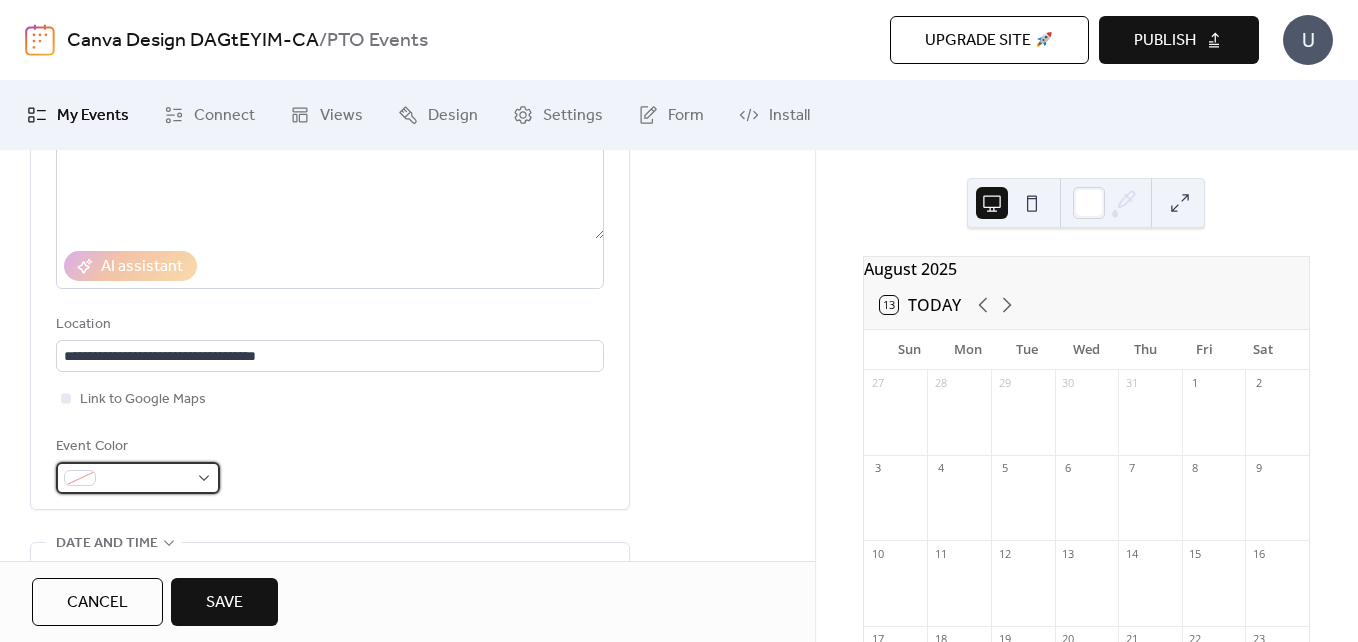 click at bounding box center (138, 478) 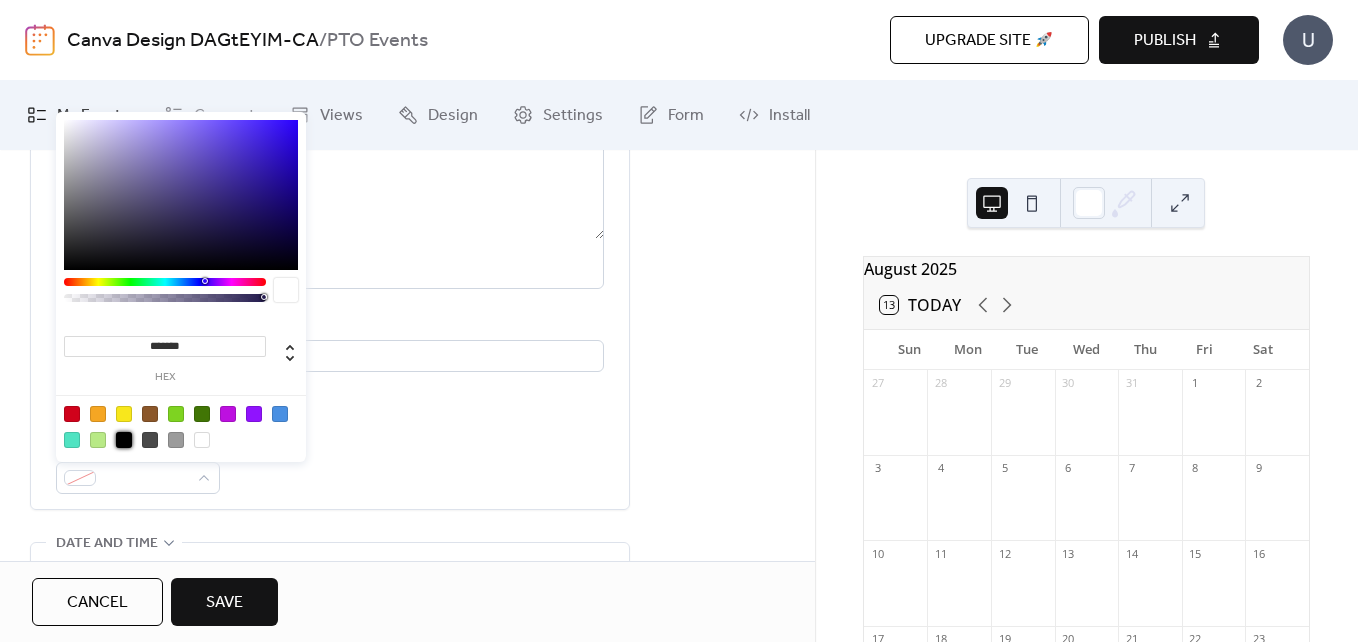 click at bounding box center [124, 440] 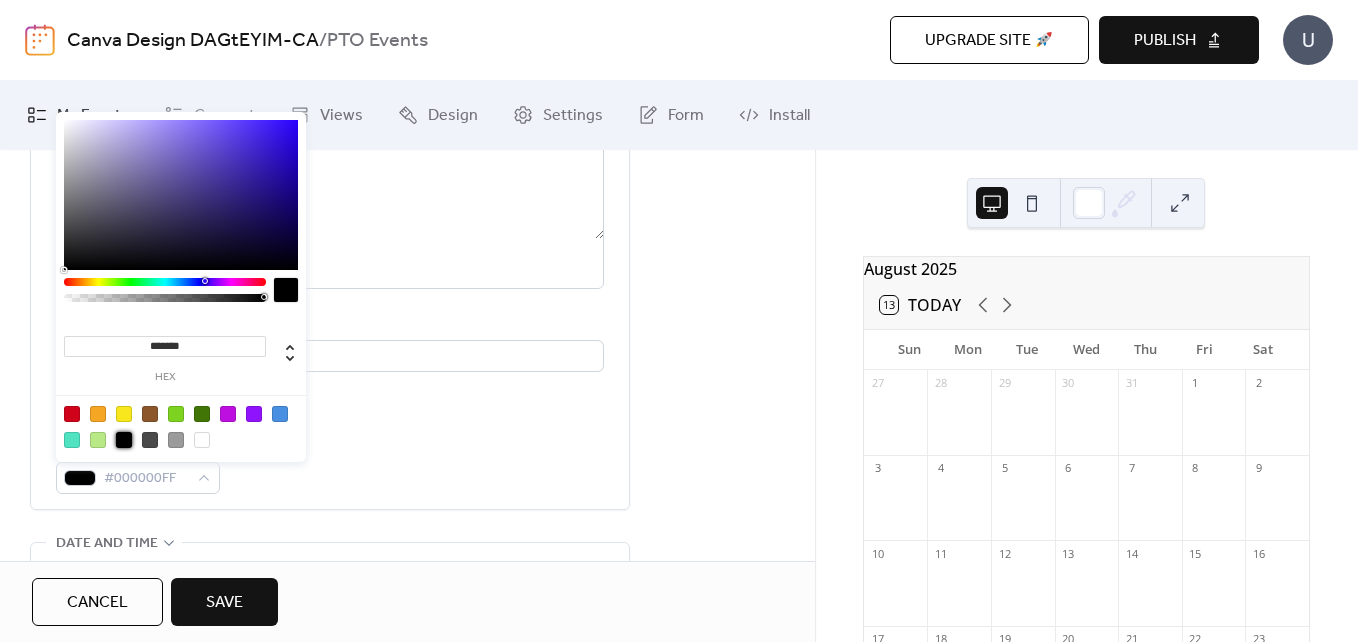 click on "**********" at bounding box center [330, 240] 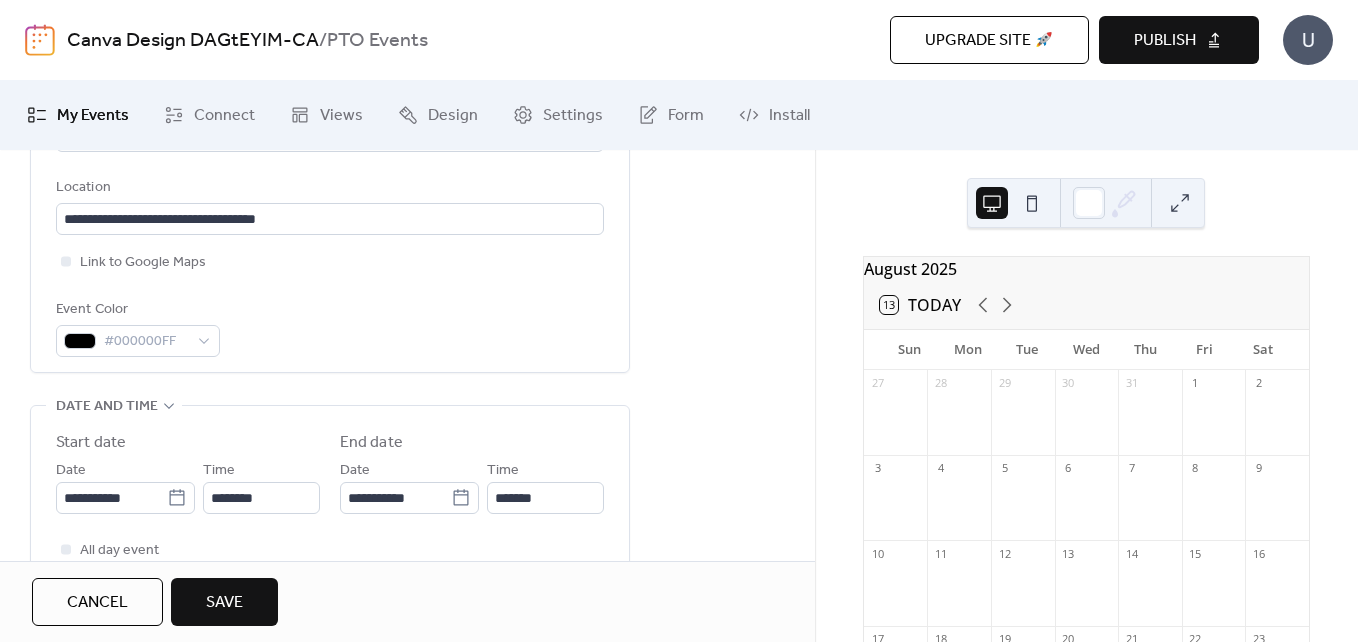 scroll, scrollTop: 500, scrollLeft: 0, axis: vertical 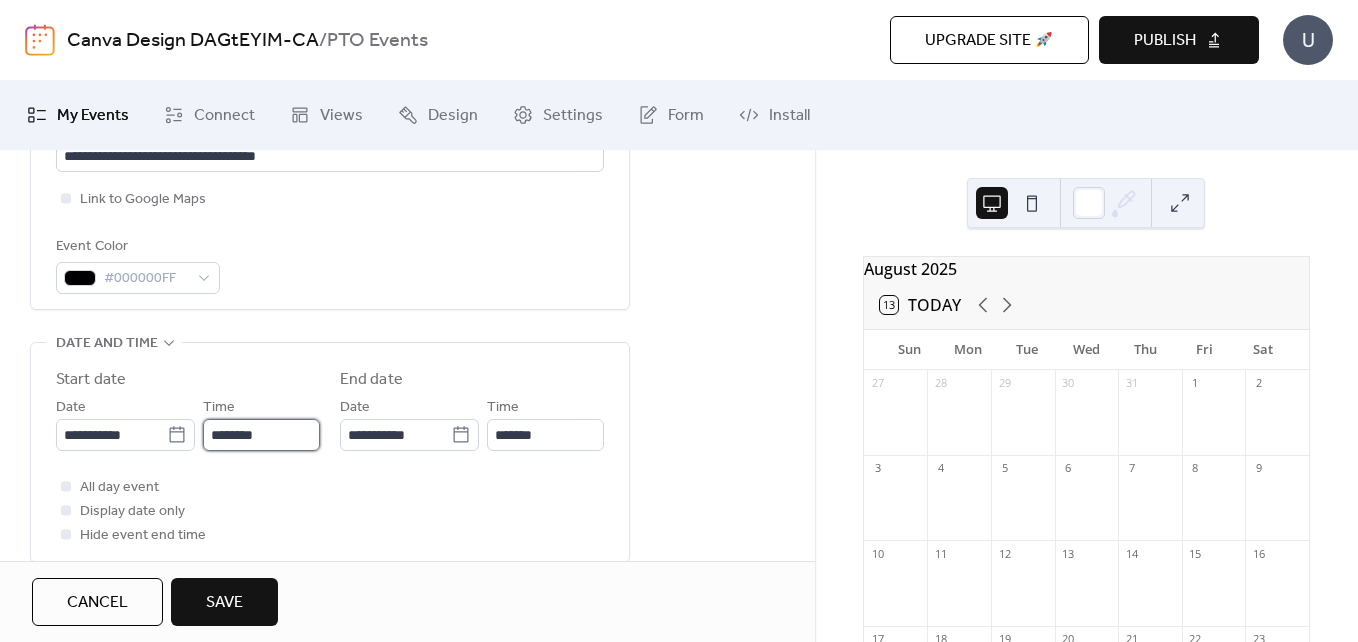 click on "********" at bounding box center [261, 435] 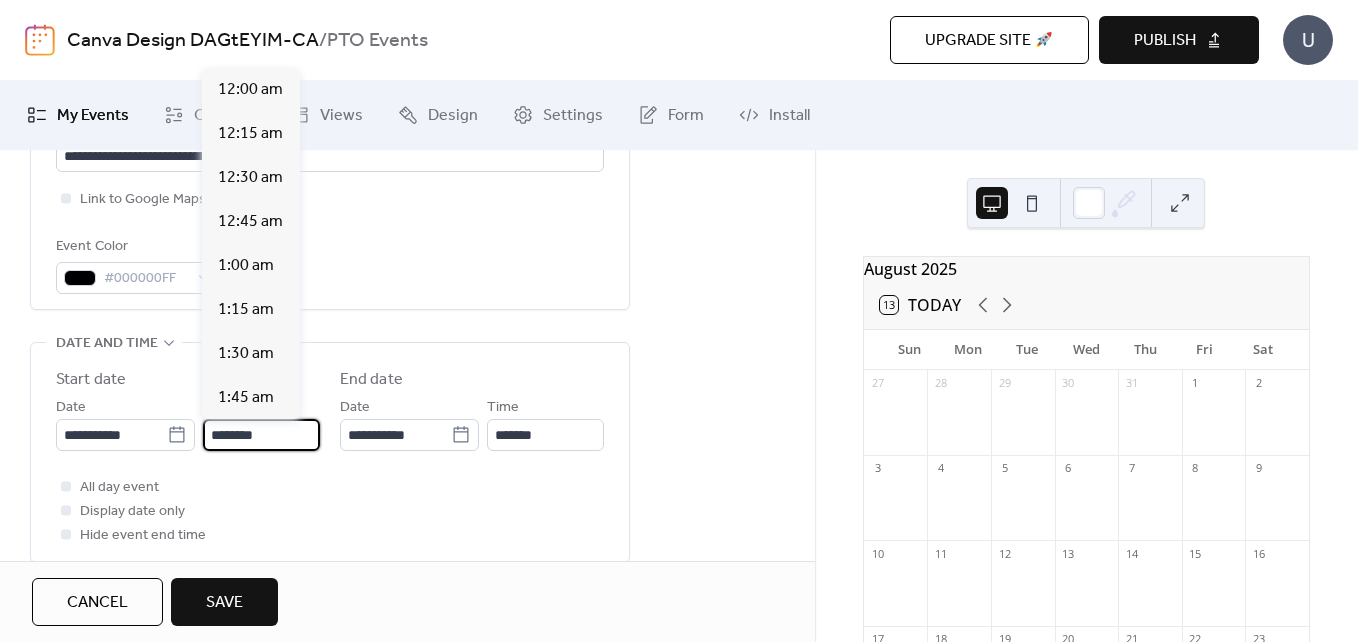 scroll, scrollTop: 2112, scrollLeft: 0, axis: vertical 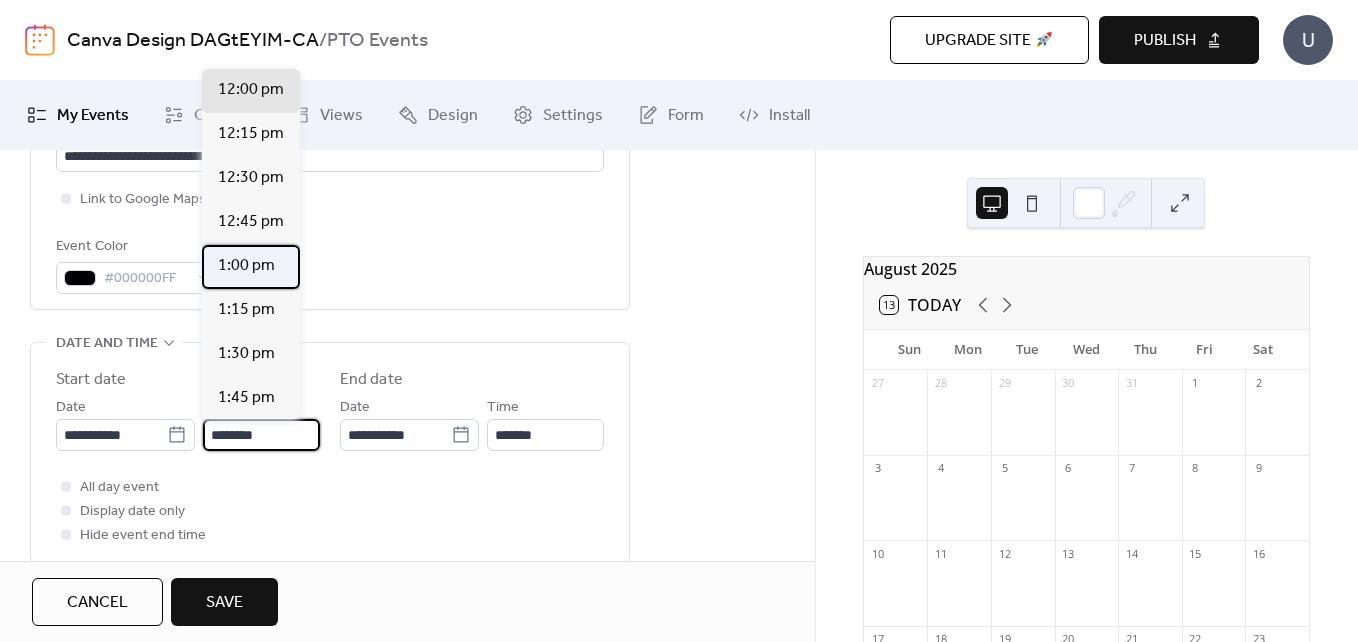 click on "1:00 pm" at bounding box center (246, 266) 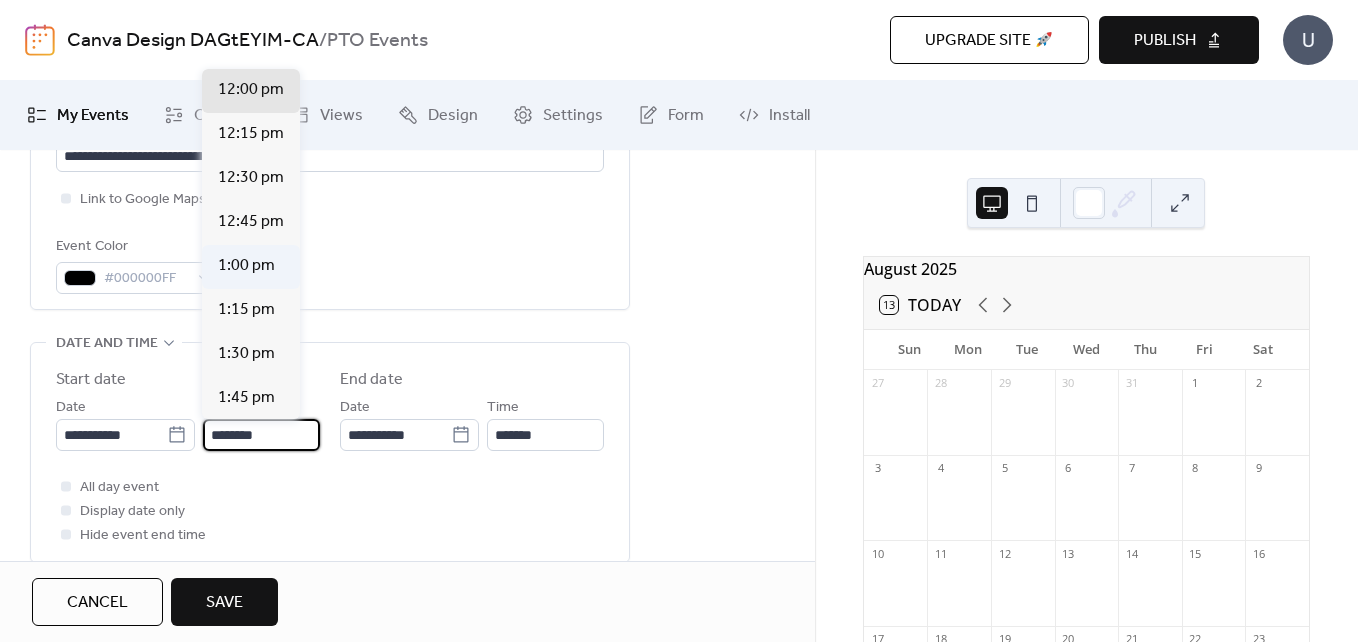 type on "*******" 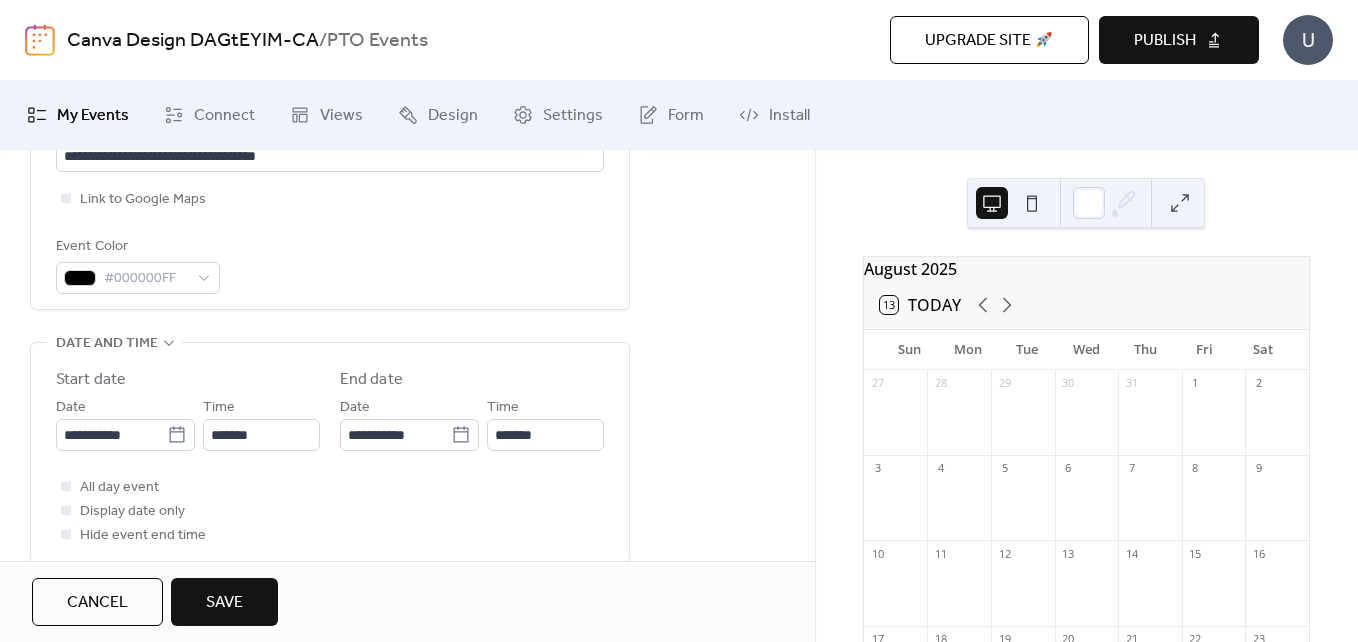 click on "All day event Display date only Hide event end time" at bounding box center [330, 511] 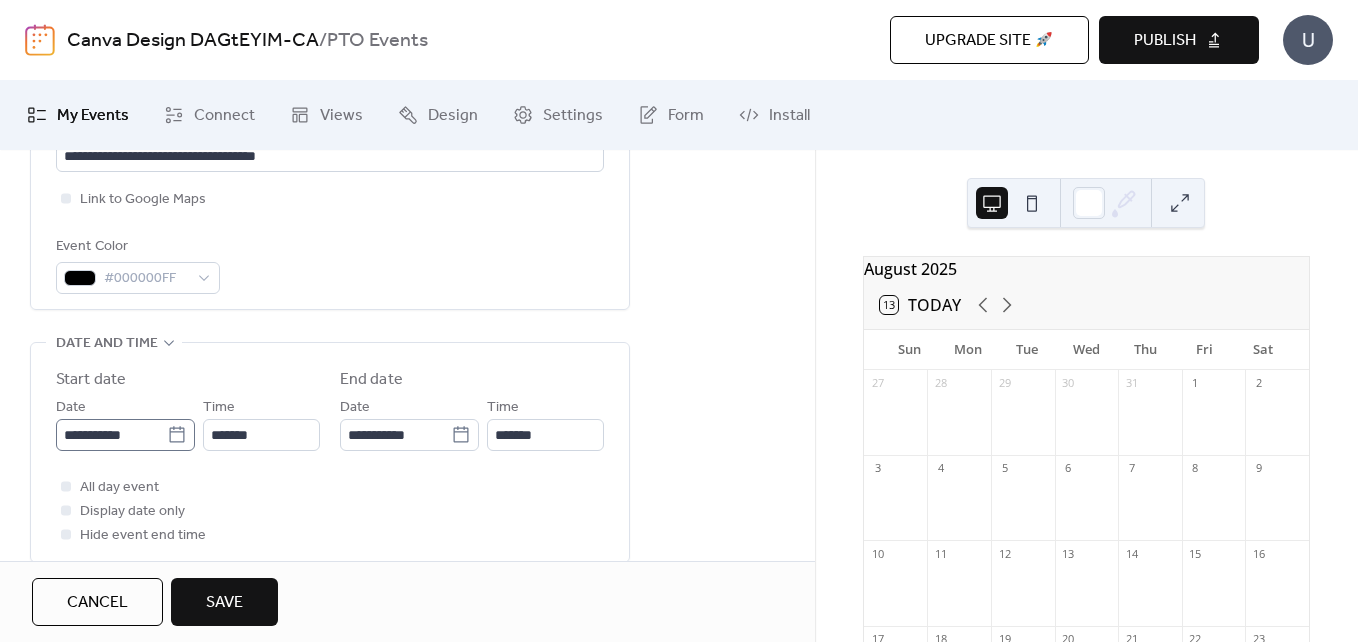 click 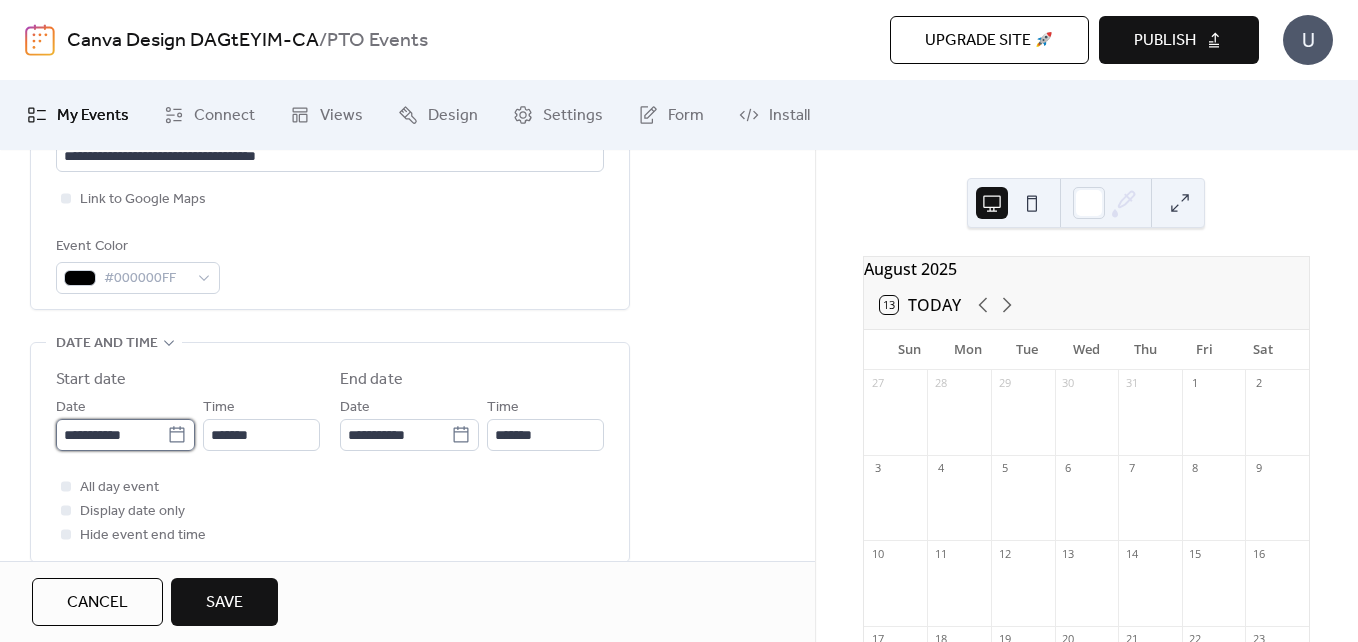 click on "**********" at bounding box center (111, 435) 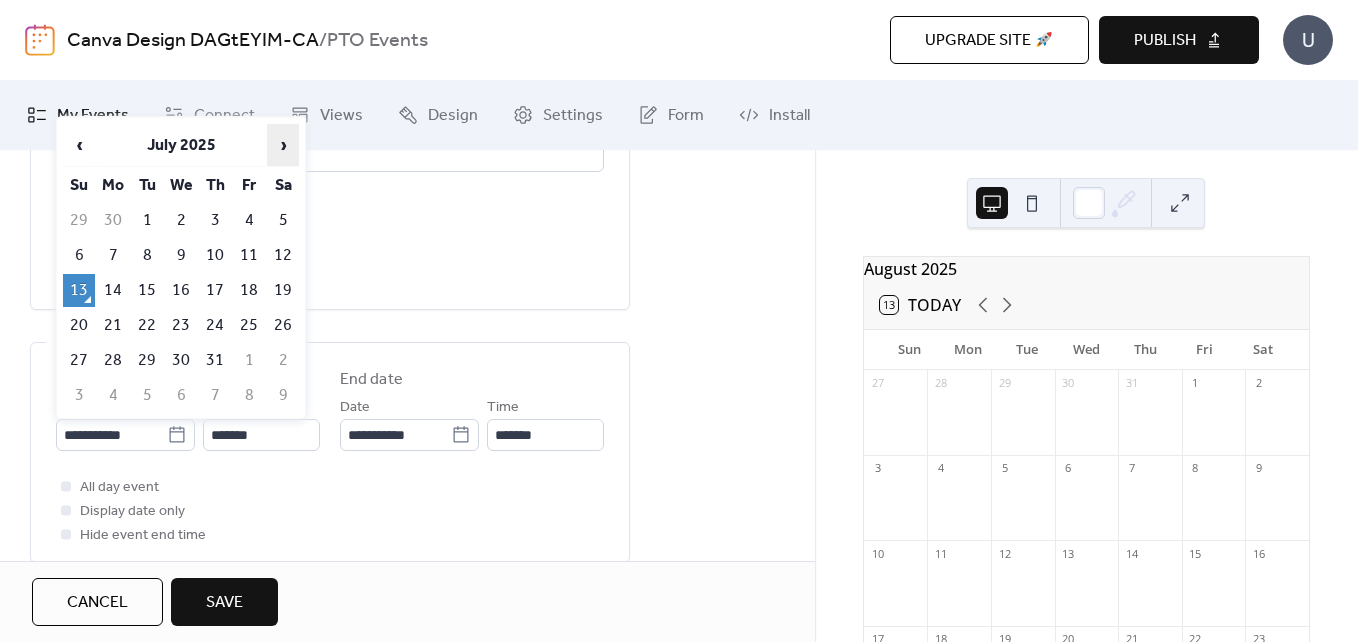 click on "›" at bounding box center [283, 145] 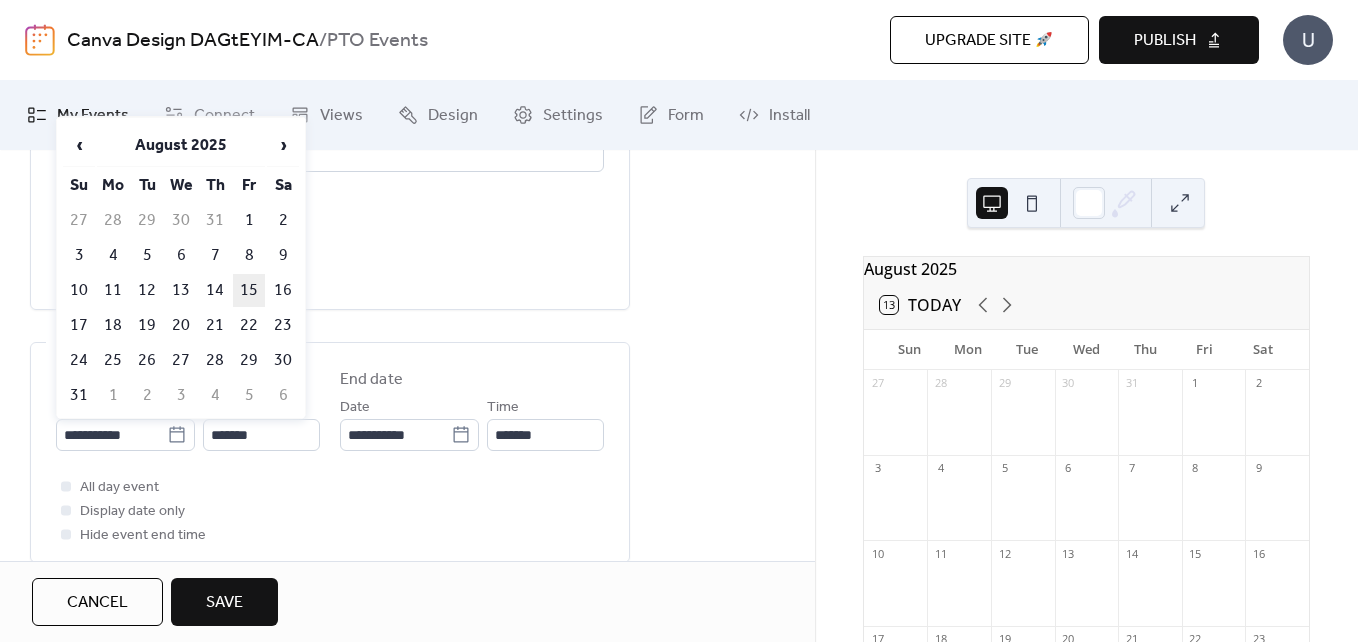 click on "15" at bounding box center (249, 290) 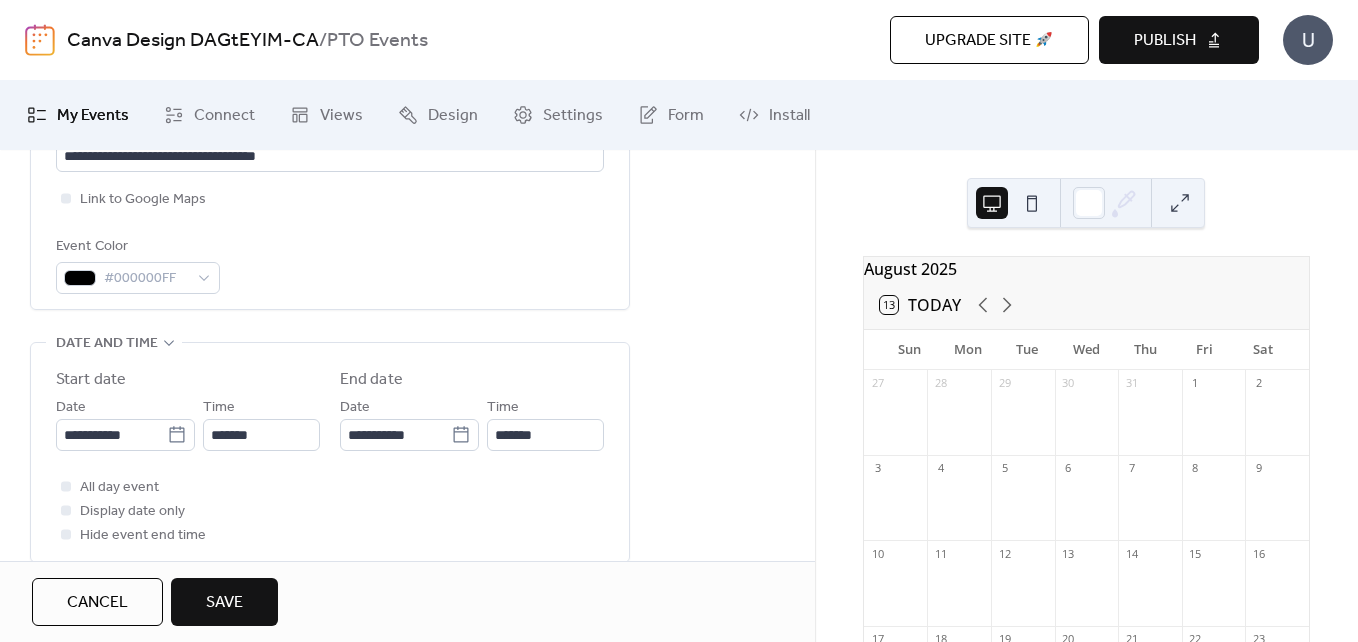 click on "All day event Display date only Hide event end time" at bounding box center [330, 511] 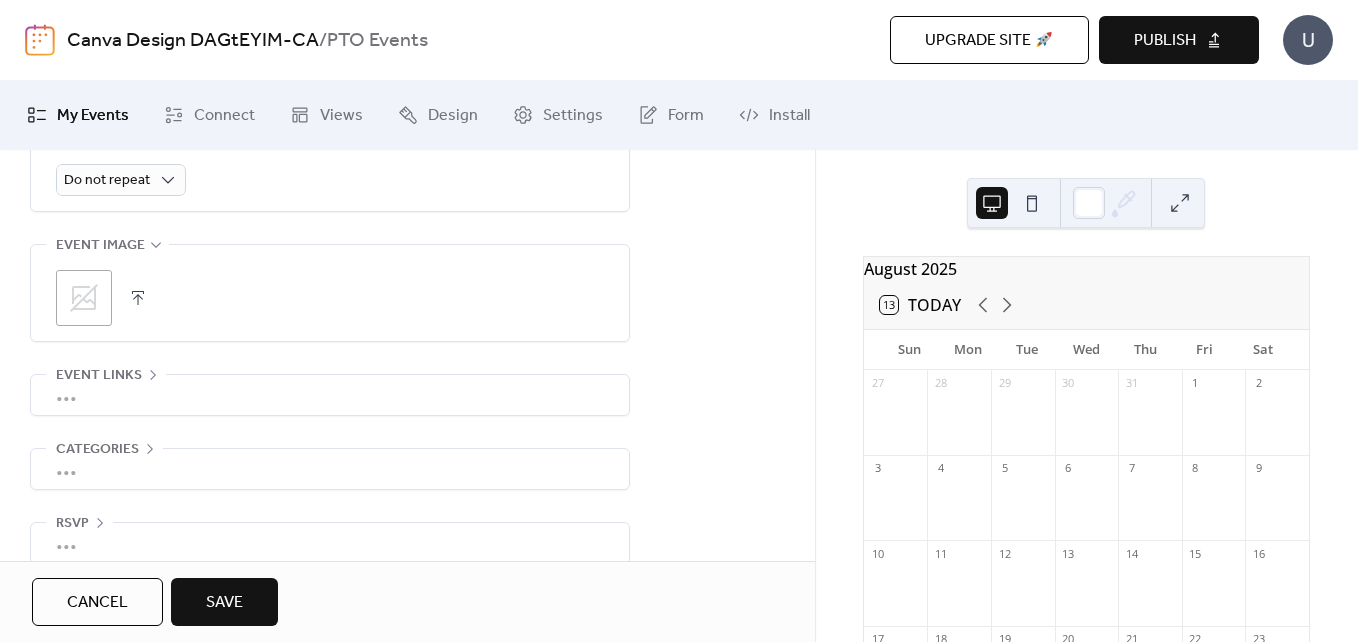 scroll, scrollTop: 986, scrollLeft: 0, axis: vertical 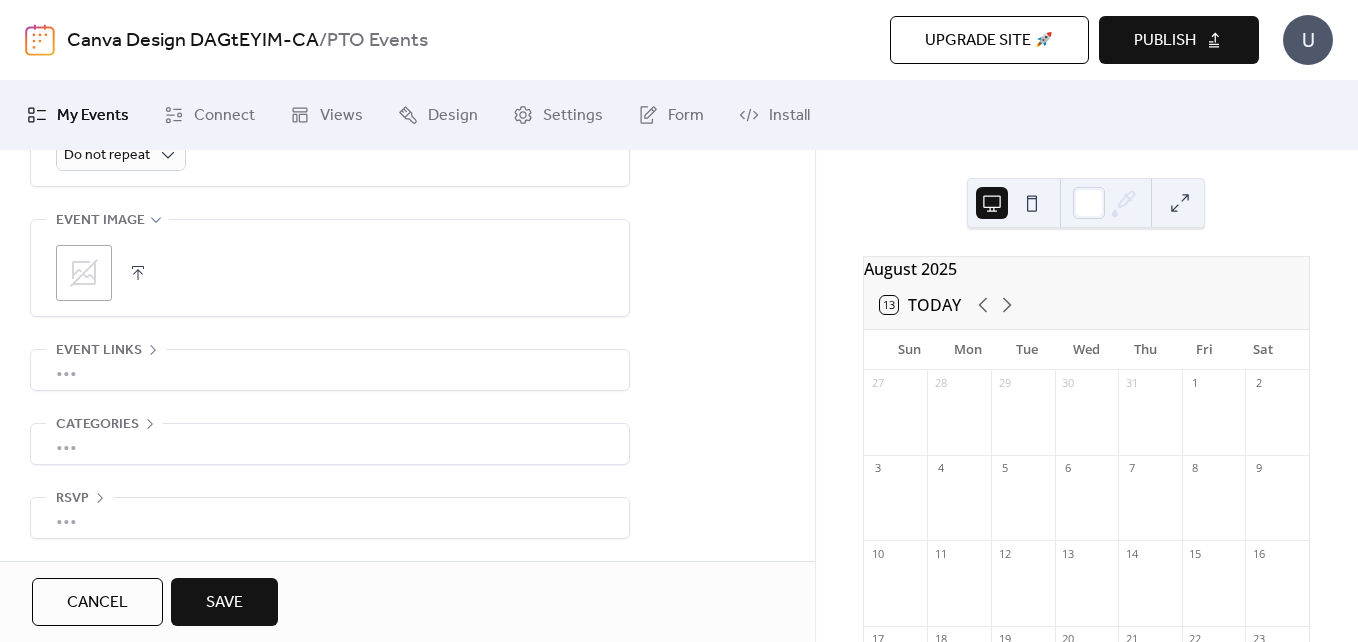 click on "RSVP" at bounding box center [72, 499] 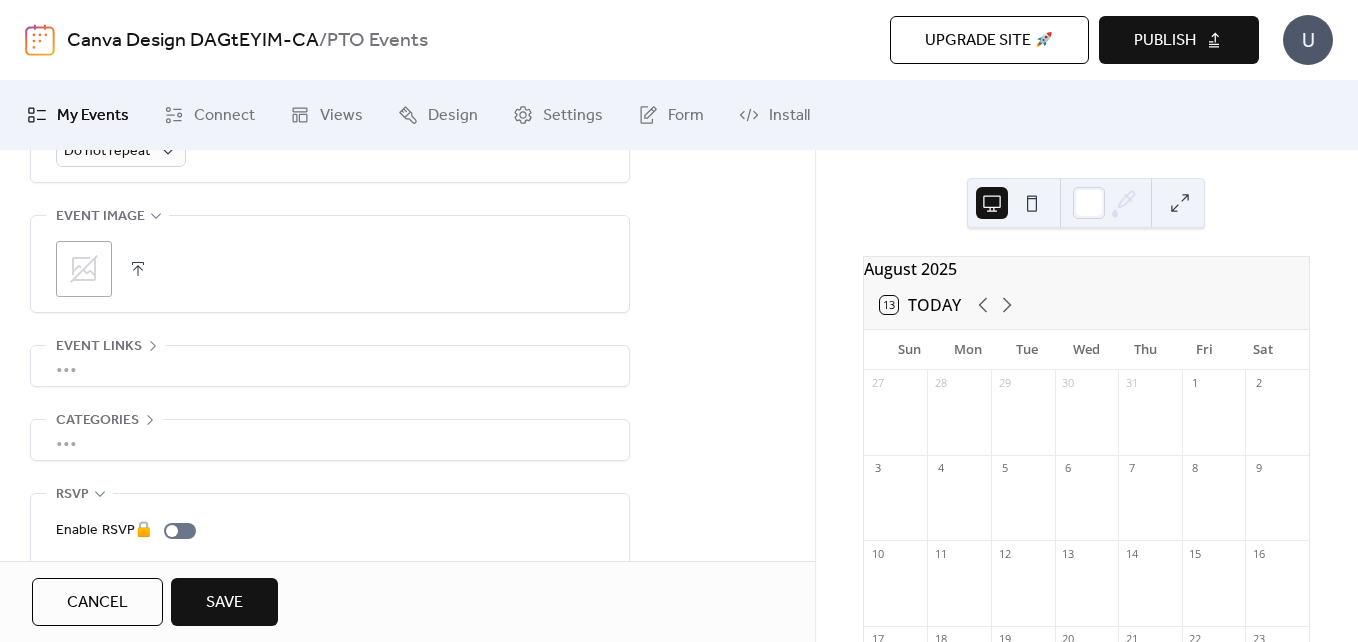 scroll, scrollTop: 1058, scrollLeft: 0, axis: vertical 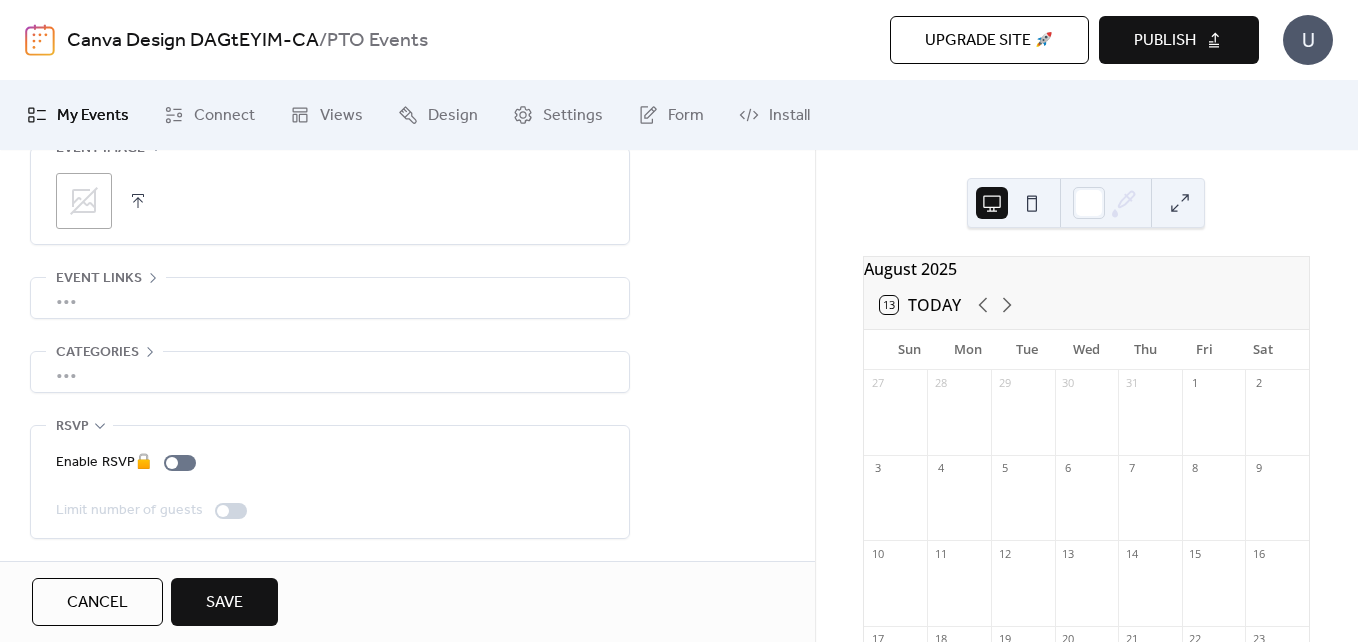 click 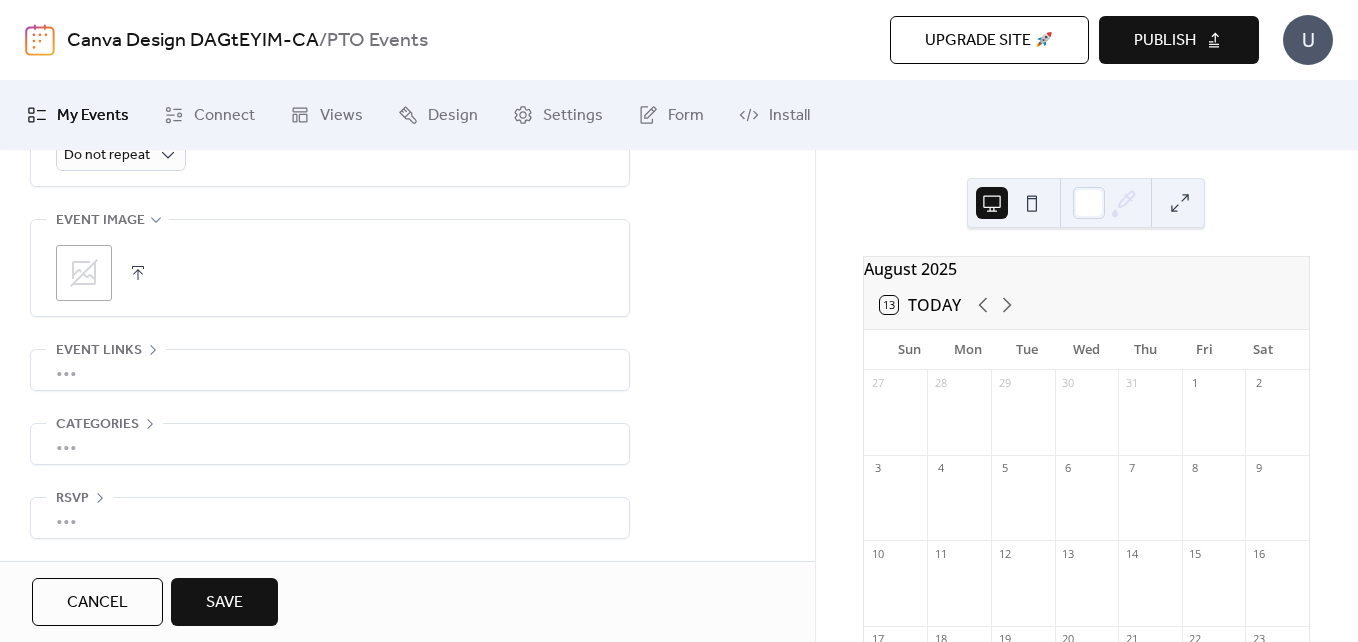 scroll, scrollTop: 986, scrollLeft: 0, axis: vertical 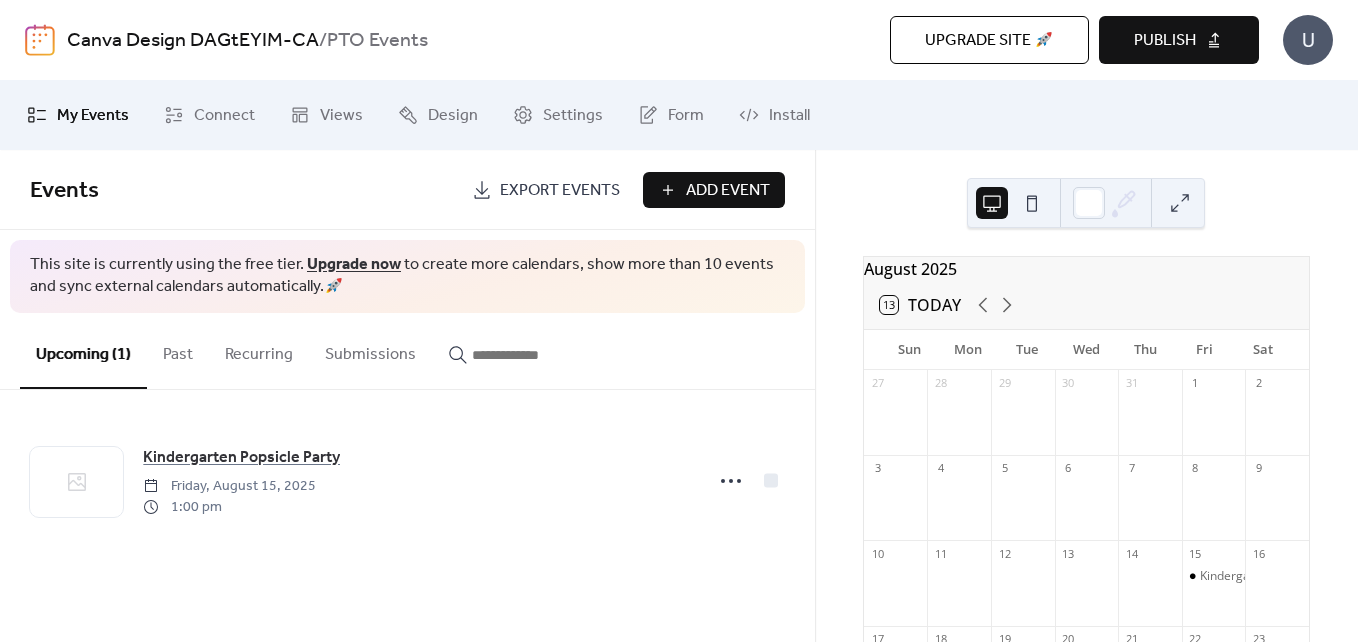 click on "Add Event" at bounding box center [714, 190] 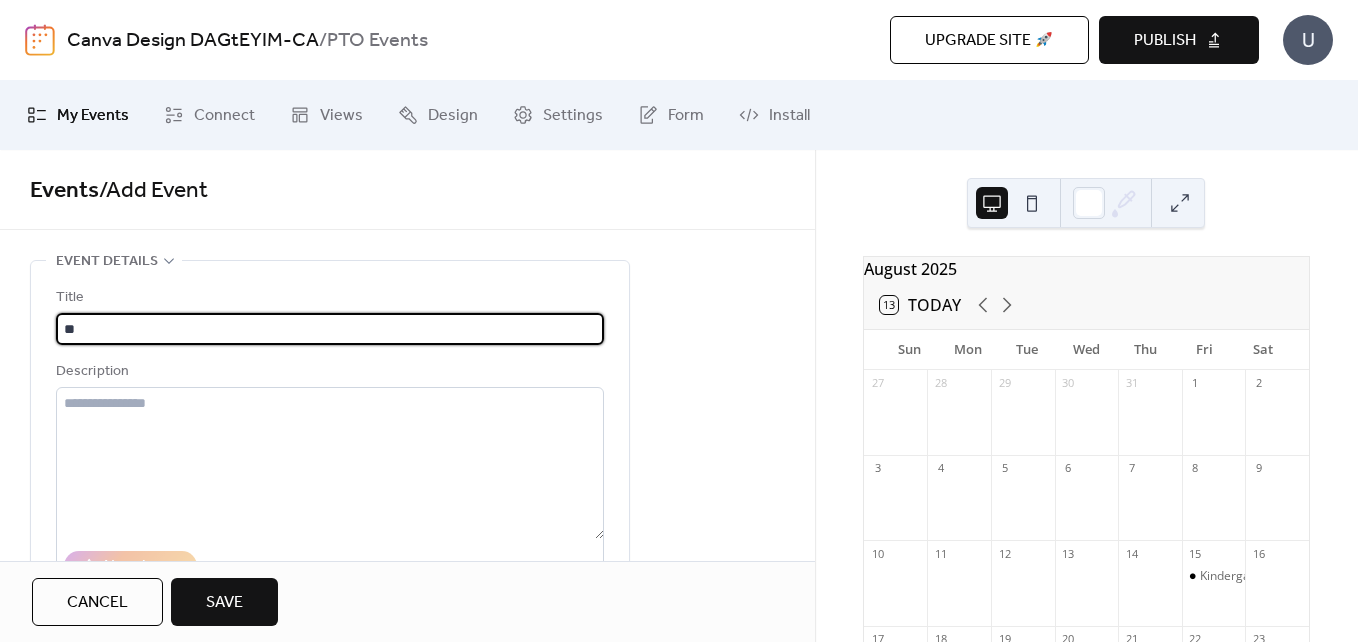 type on "*" 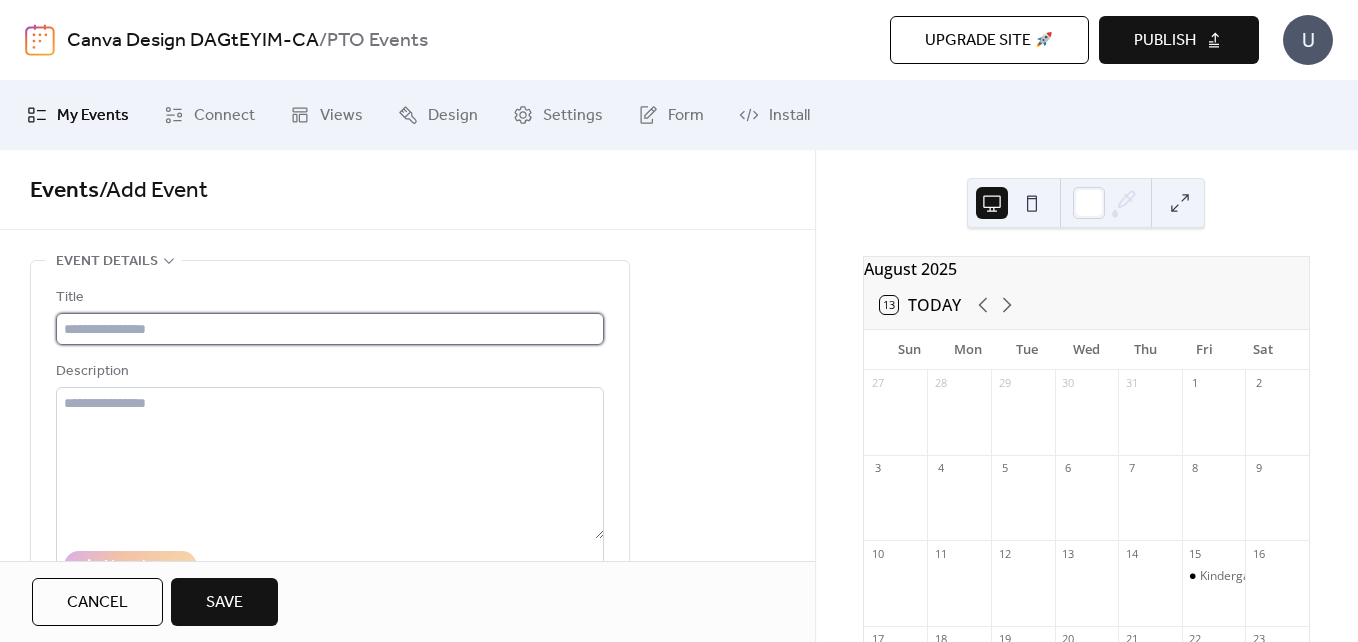 click at bounding box center (330, 329) 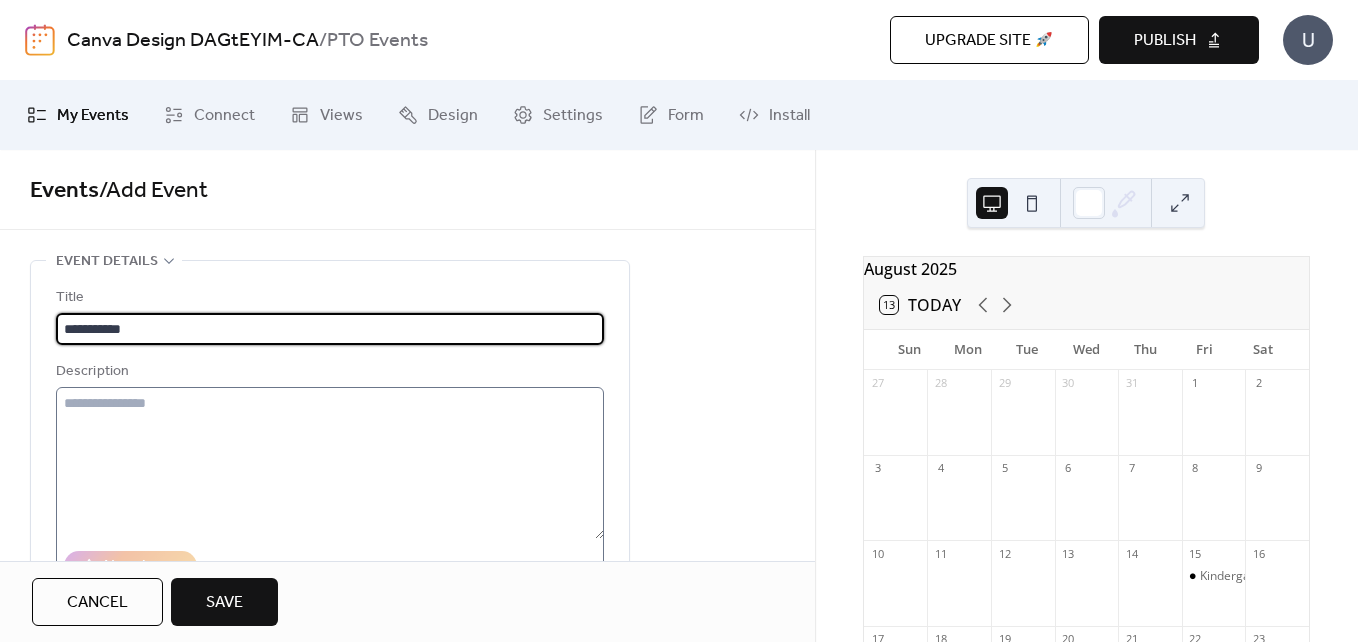 type on "**********" 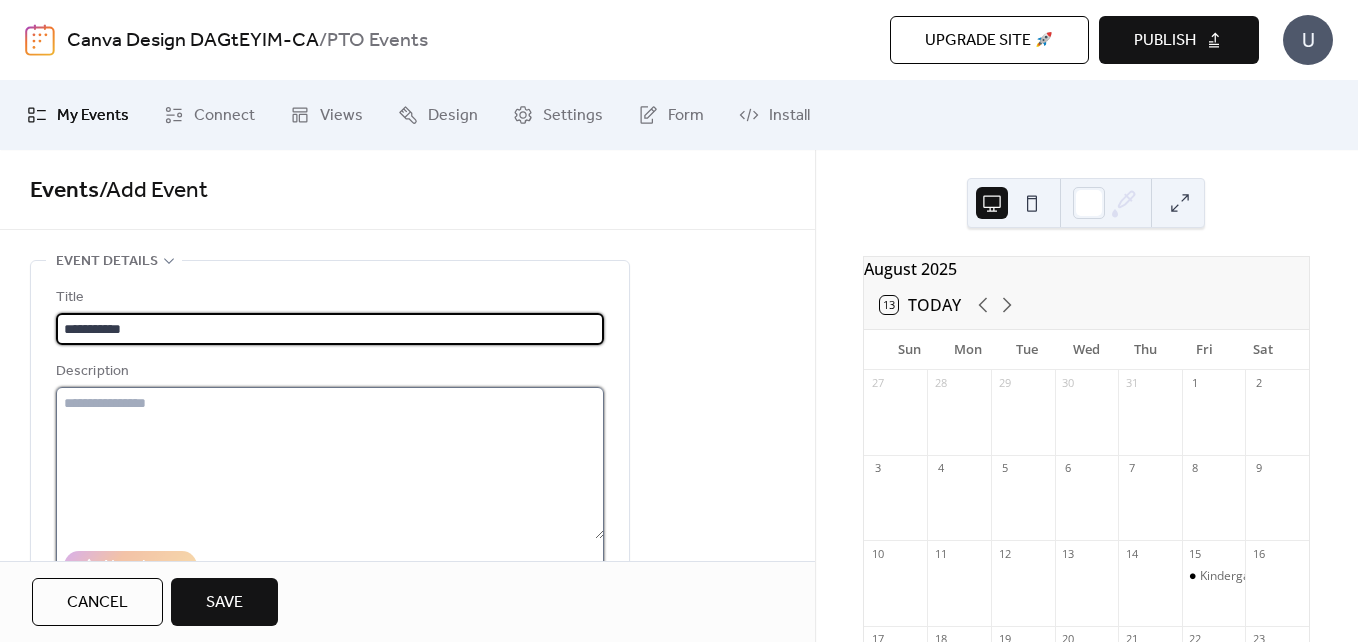 click at bounding box center [330, 463] 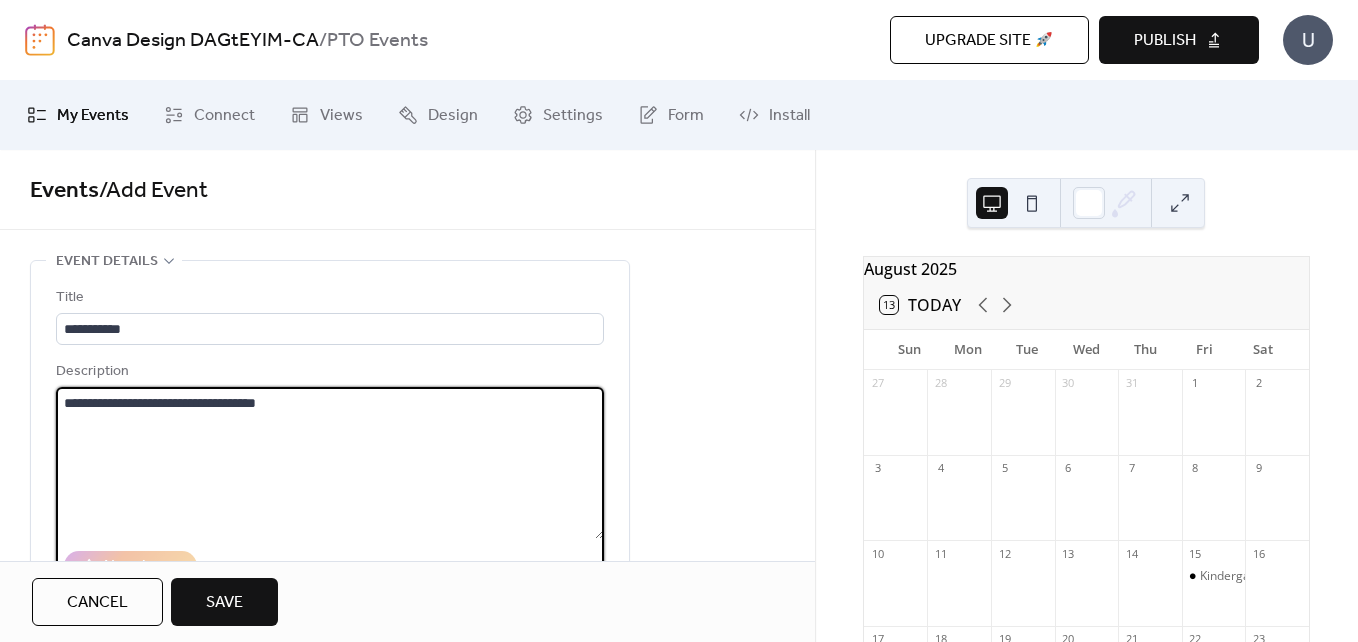 drag, startPoint x: 349, startPoint y: 456, endPoint x: 337, endPoint y: 452, distance: 12.649111 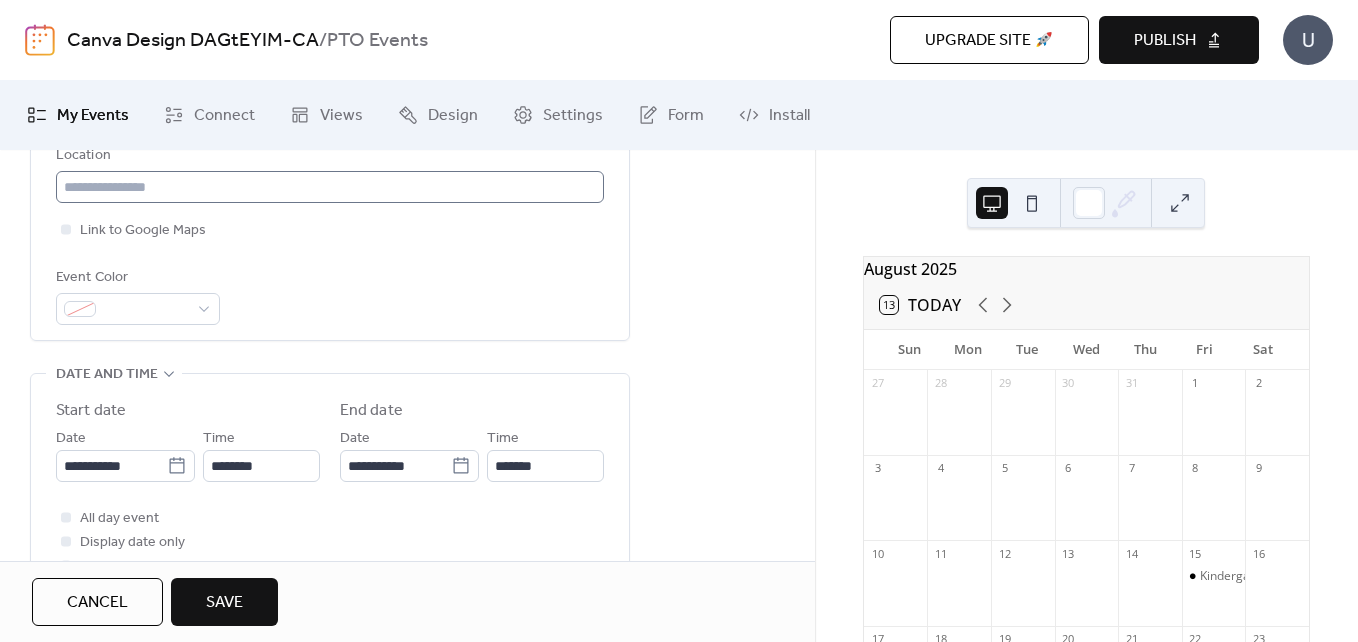 scroll, scrollTop: 500, scrollLeft: 0, axis: vertical 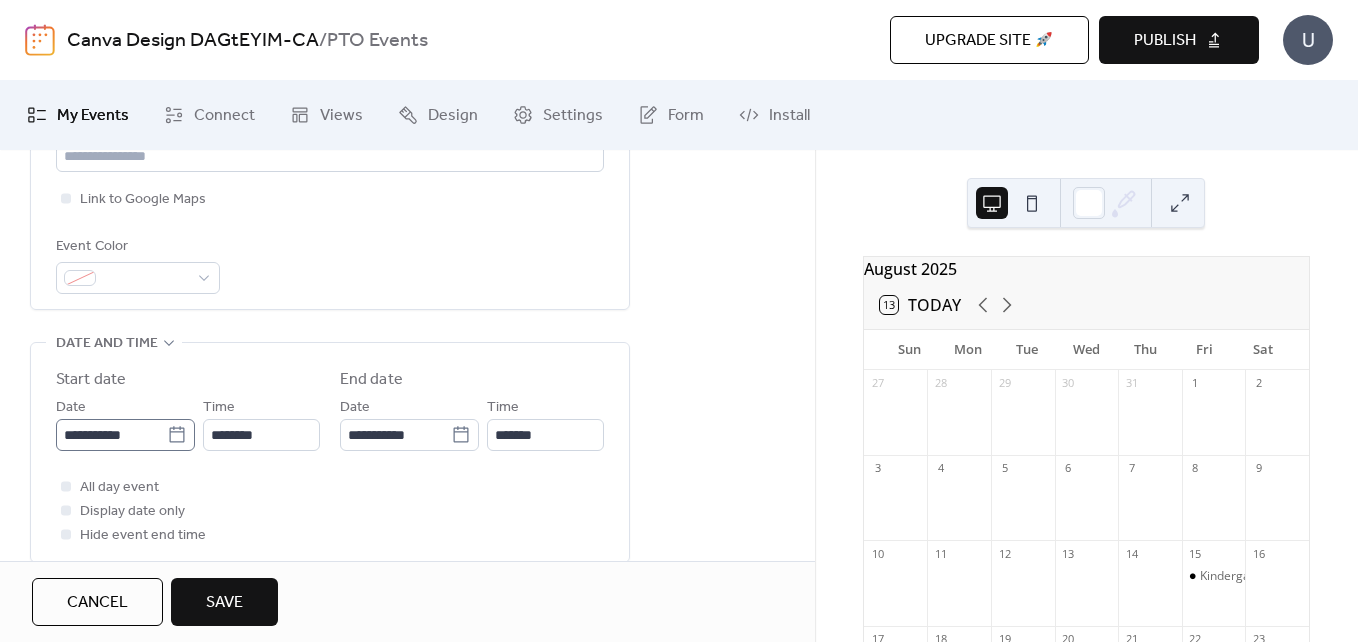 type on "**********" 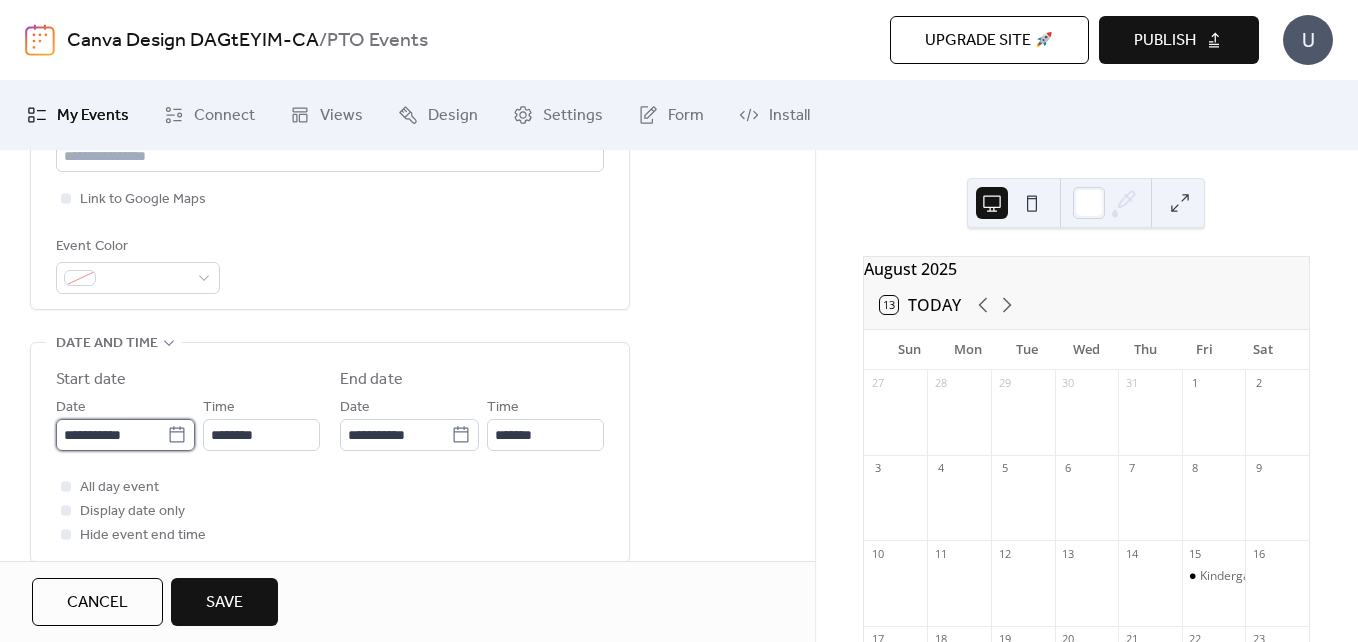 click on "**********" at bounding box center [111, 435] 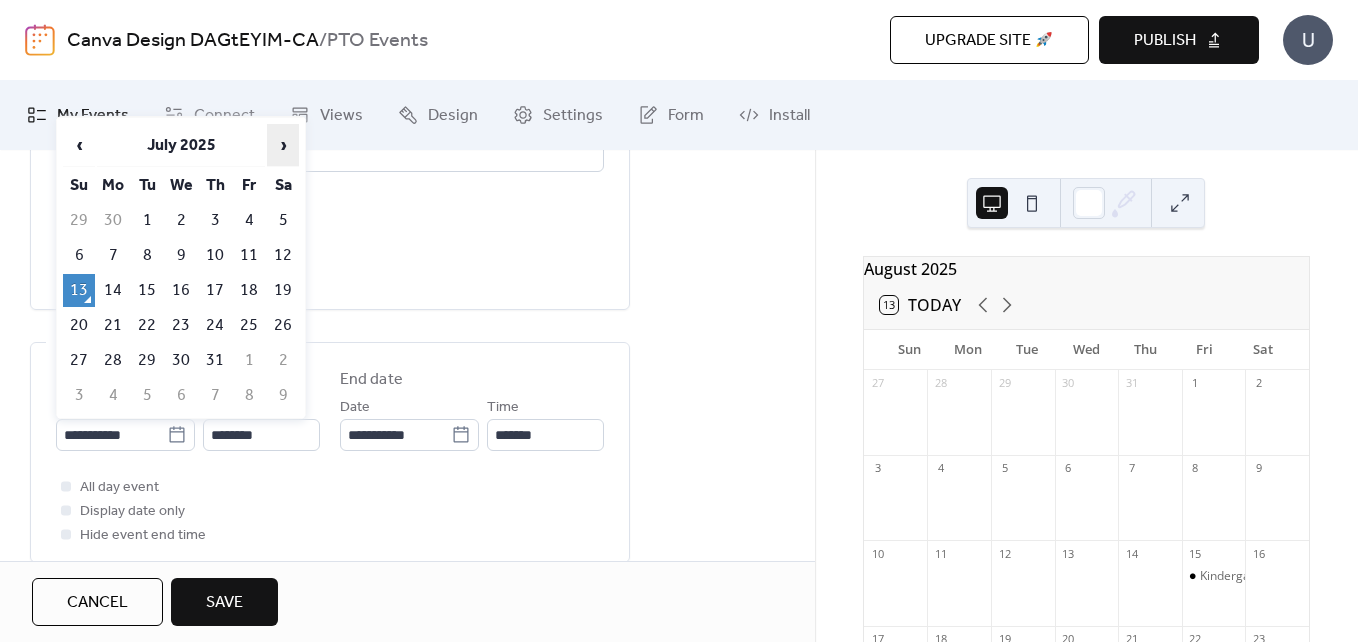 click on "›" at bounding box center [283, 145] 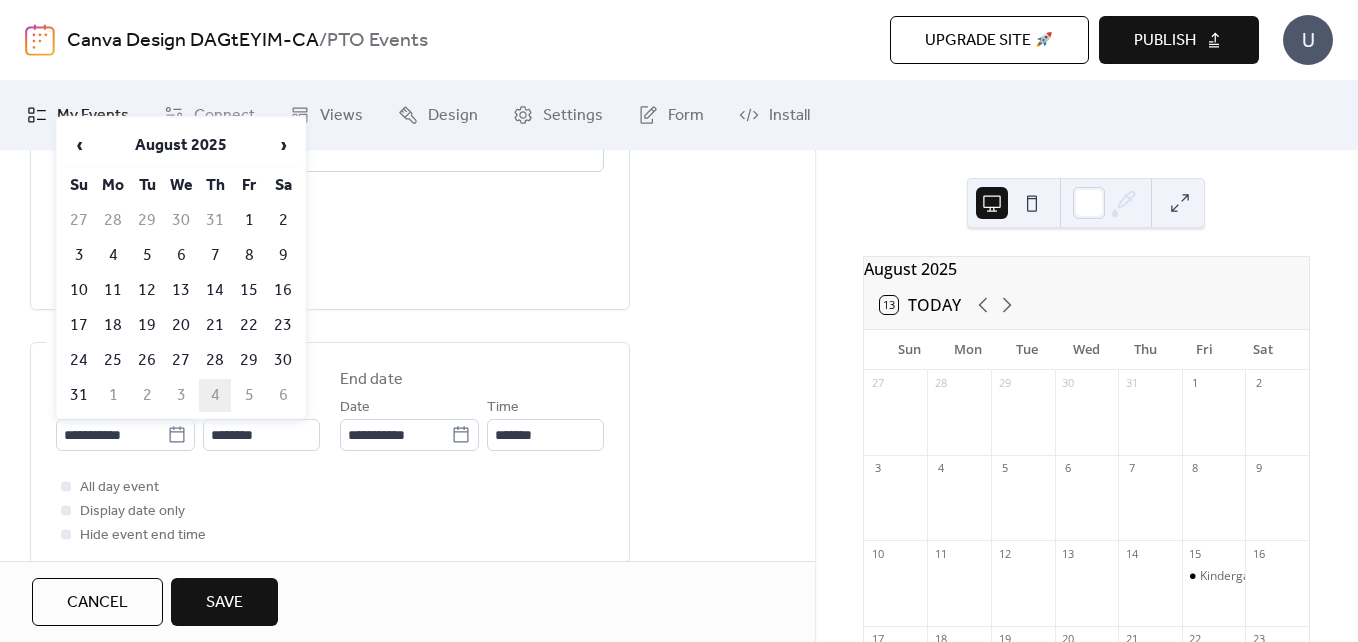 click on "4" at bounding box center [215, 395] 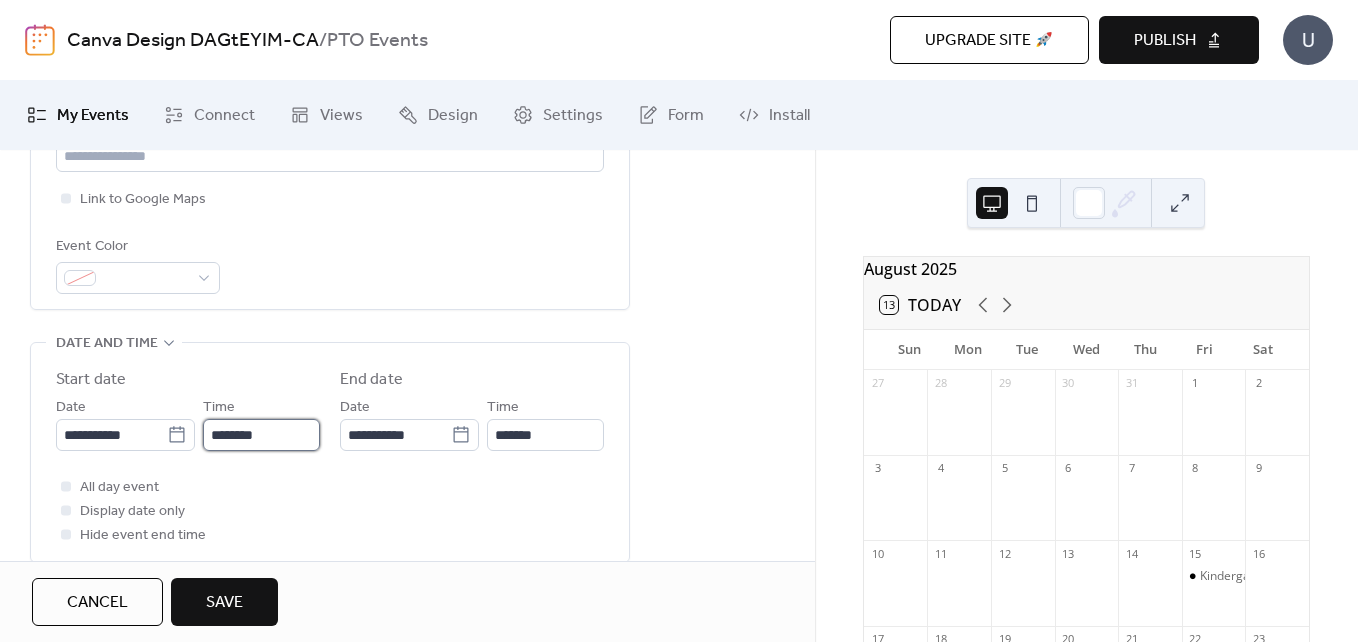 click on "********" at bounding box center (261, 435) 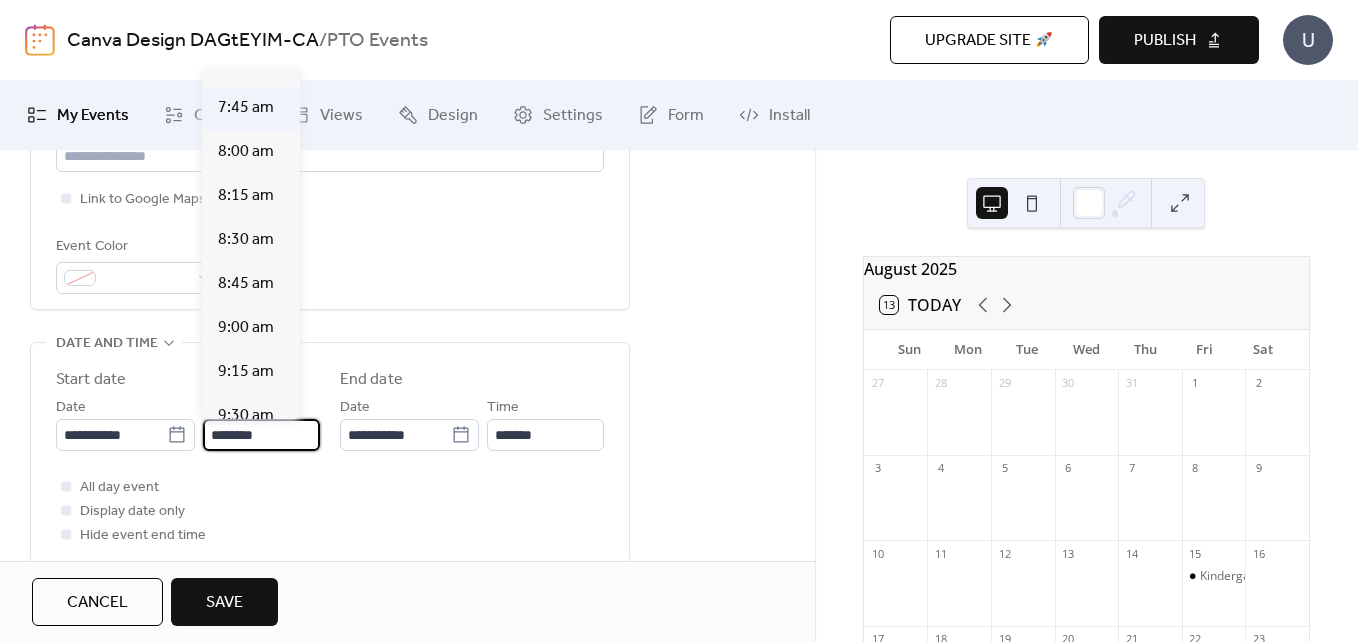 scroll, scrollTop: 1312, scrollLeft: 0, axis: vertical 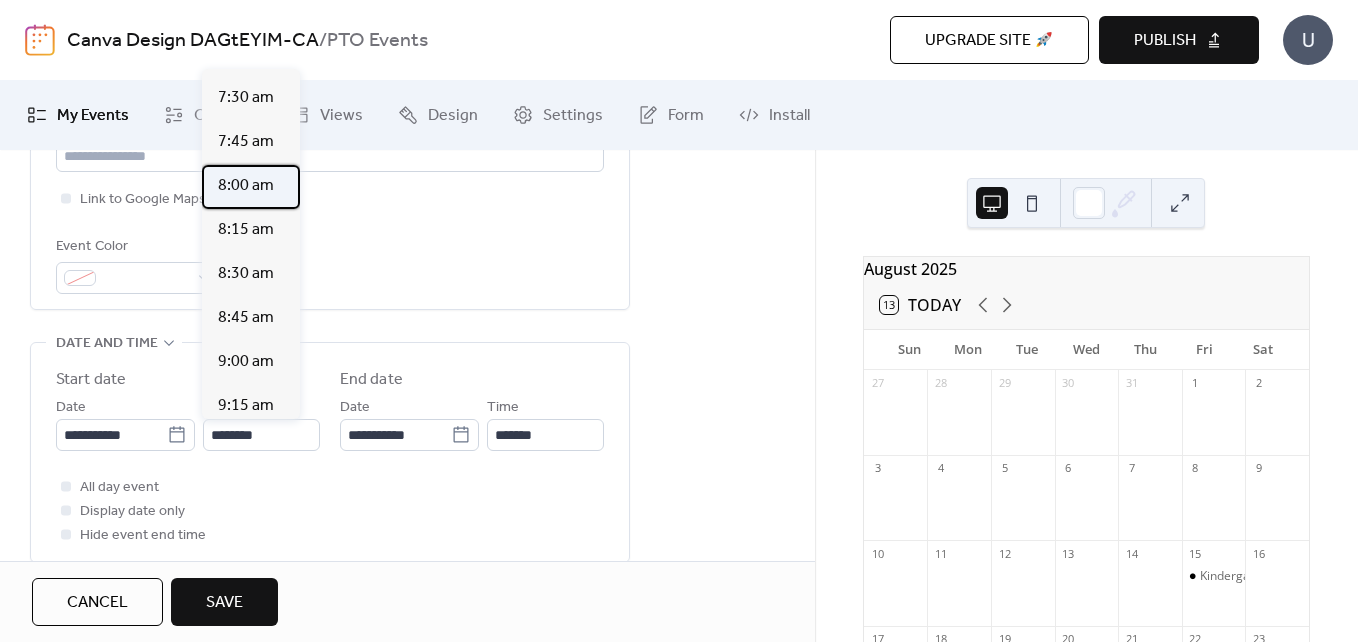 click on "8:00 am" at bounding box center (246, 186) 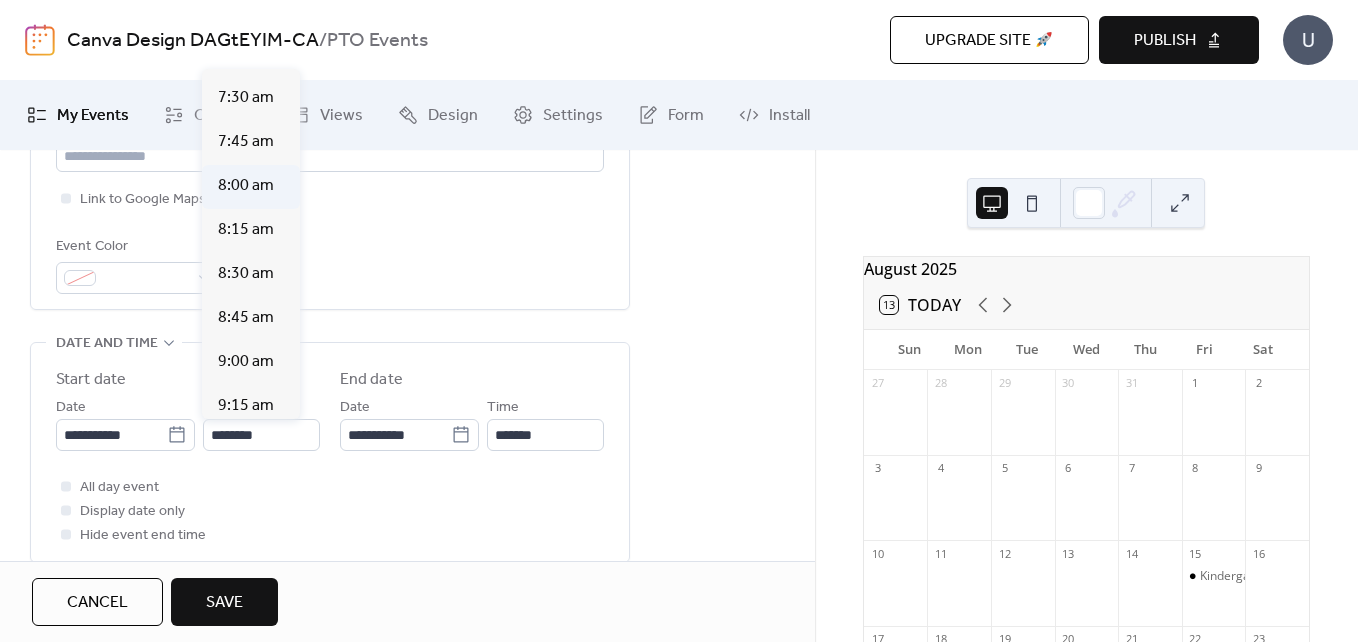 type on "*******" 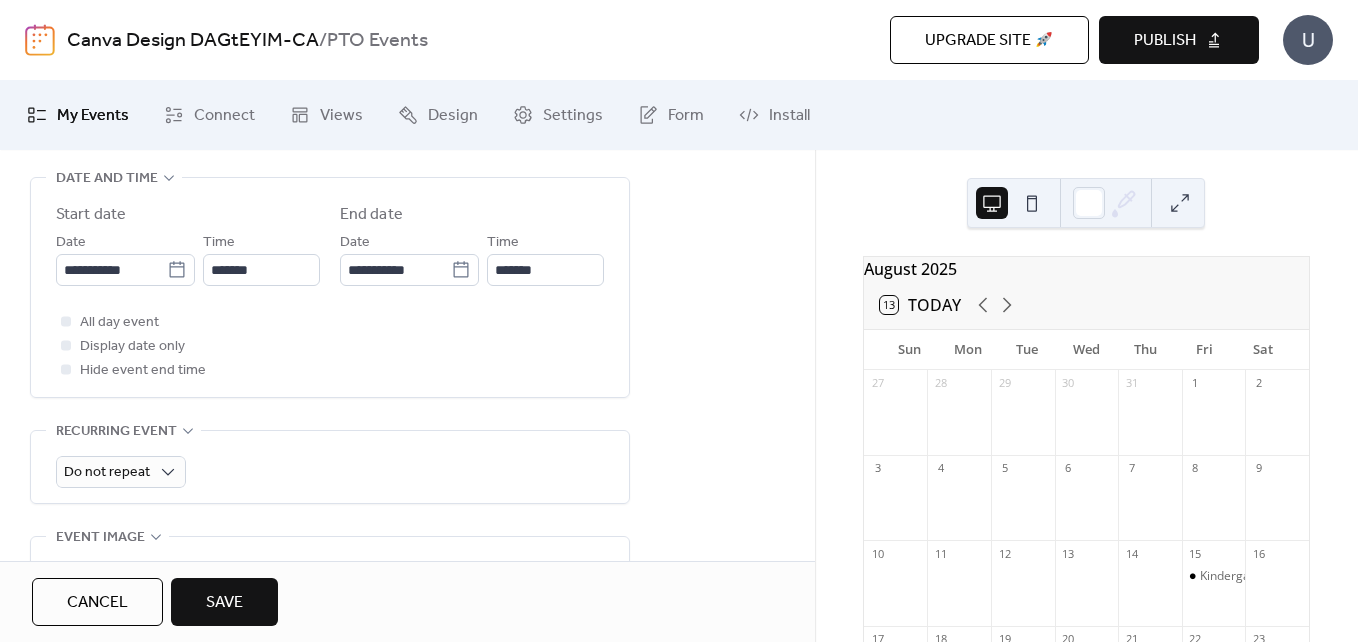 scroll, scrollTop: 700, scrollLeft: 0, axis: vertical 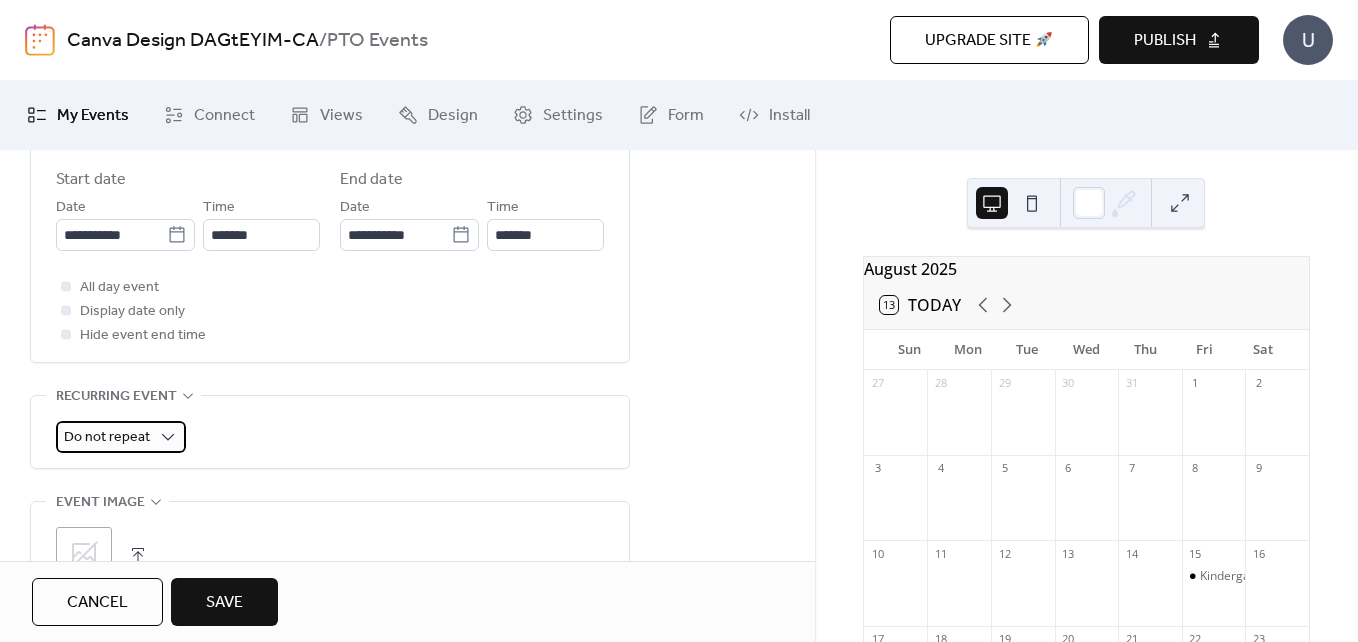 click on "Do not repeat" at bounding box center [121, 437] 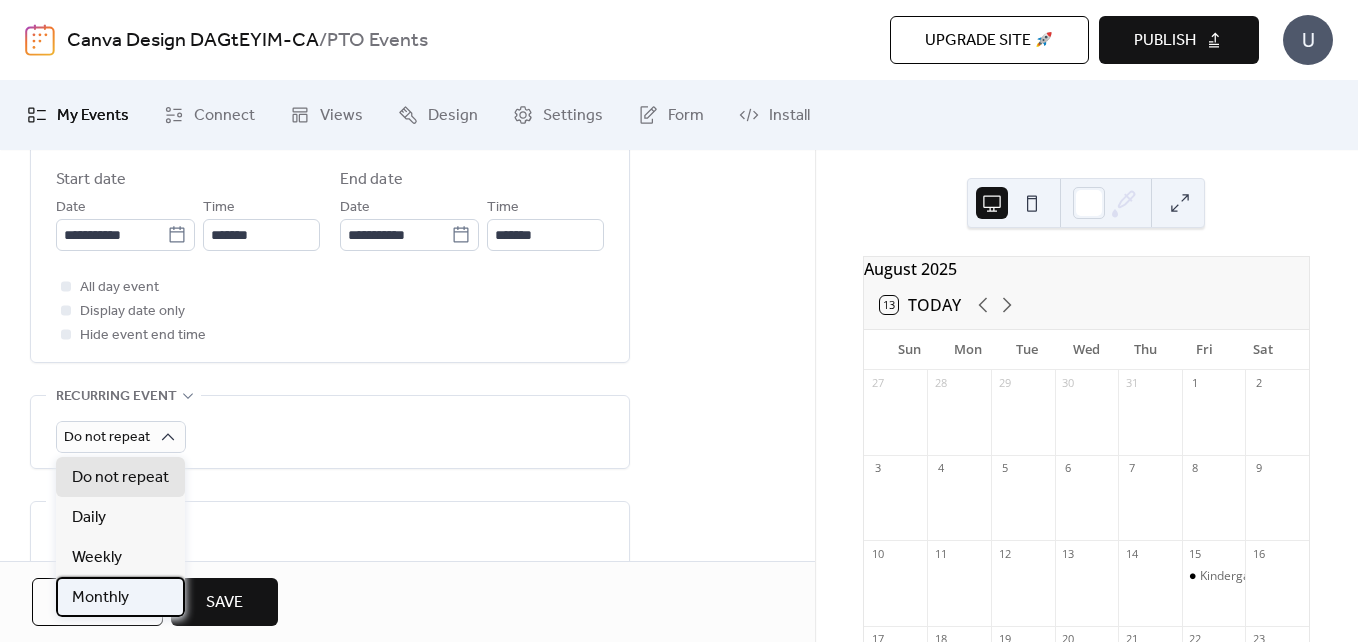 click on "Monthly" at bounding box center [100, 598] 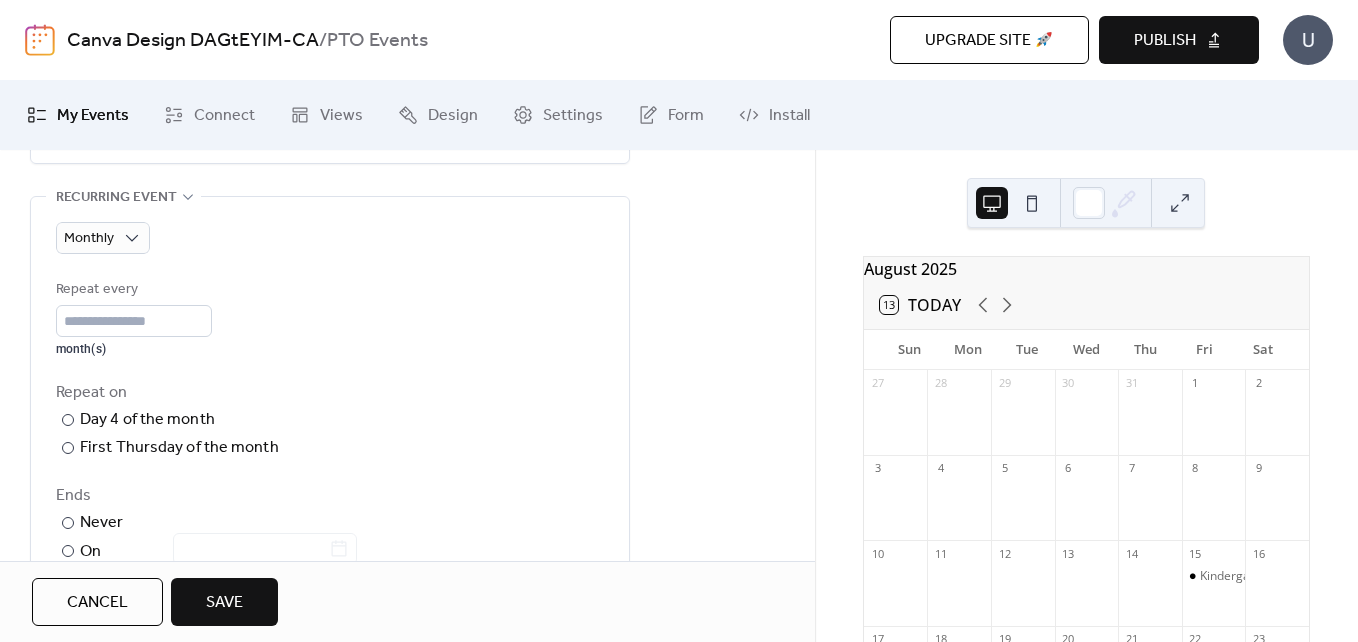 scroll, scrollTop: 900, scrollLeft: 0, axis: vertical 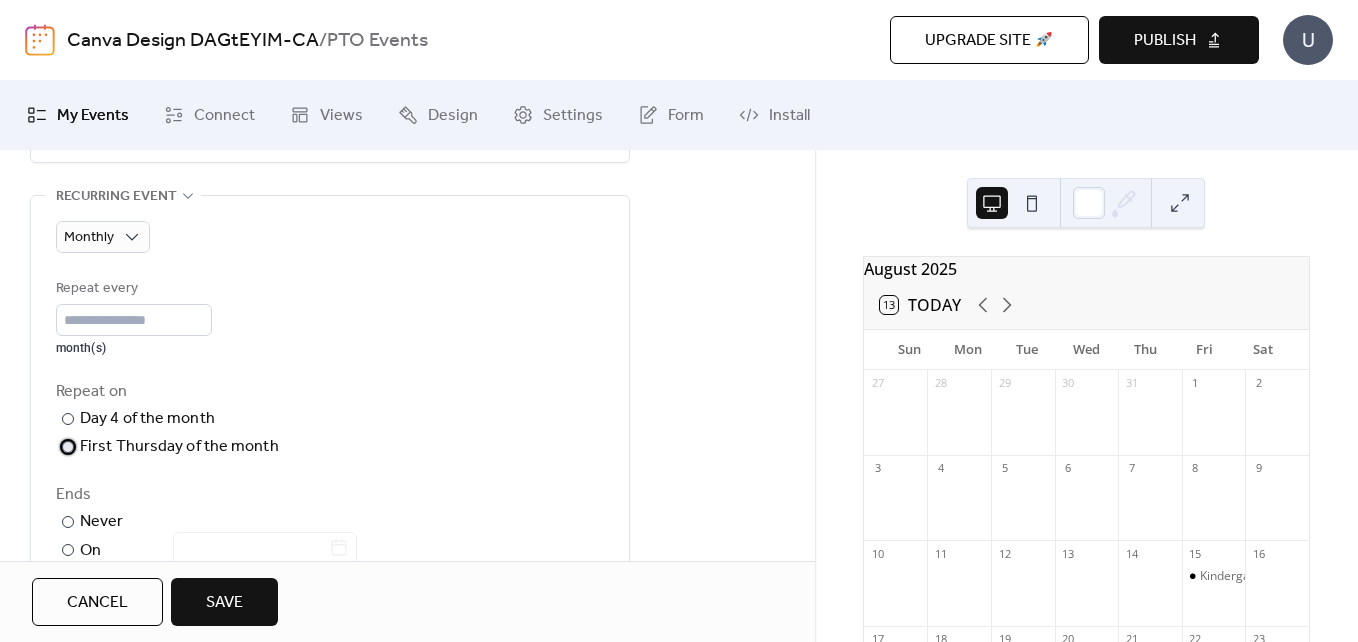 click at bounding box center [68, 447] 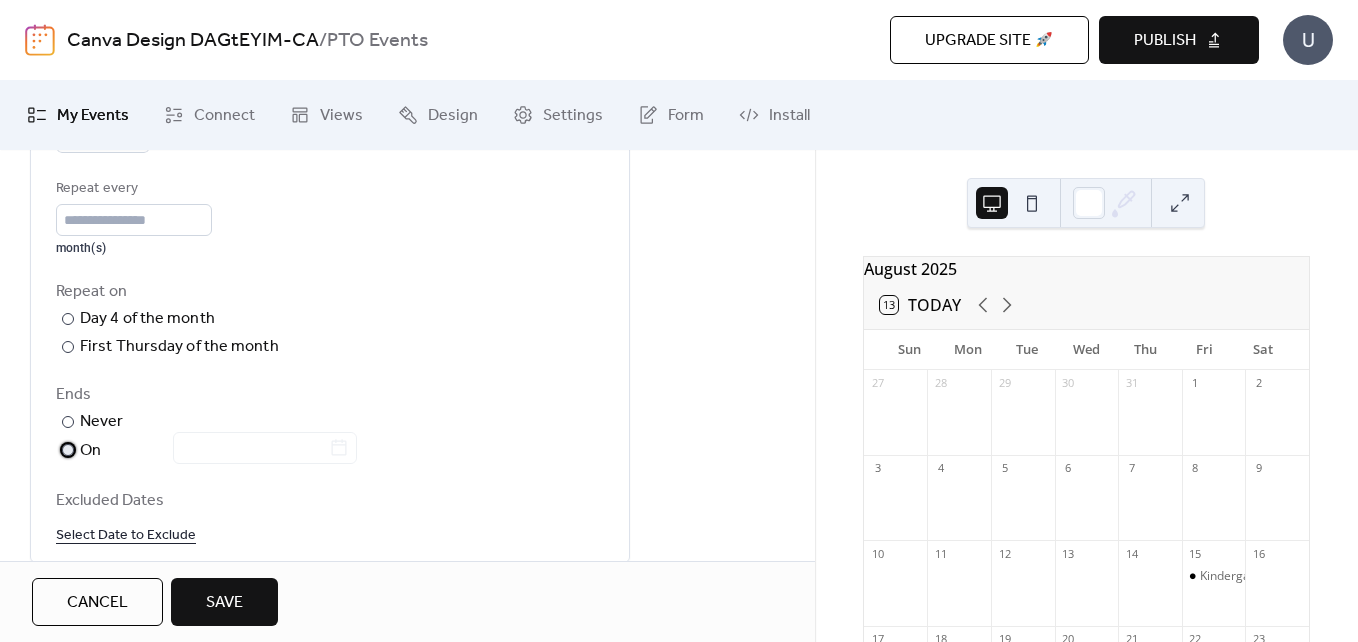 click at bounding box center (68, 450) 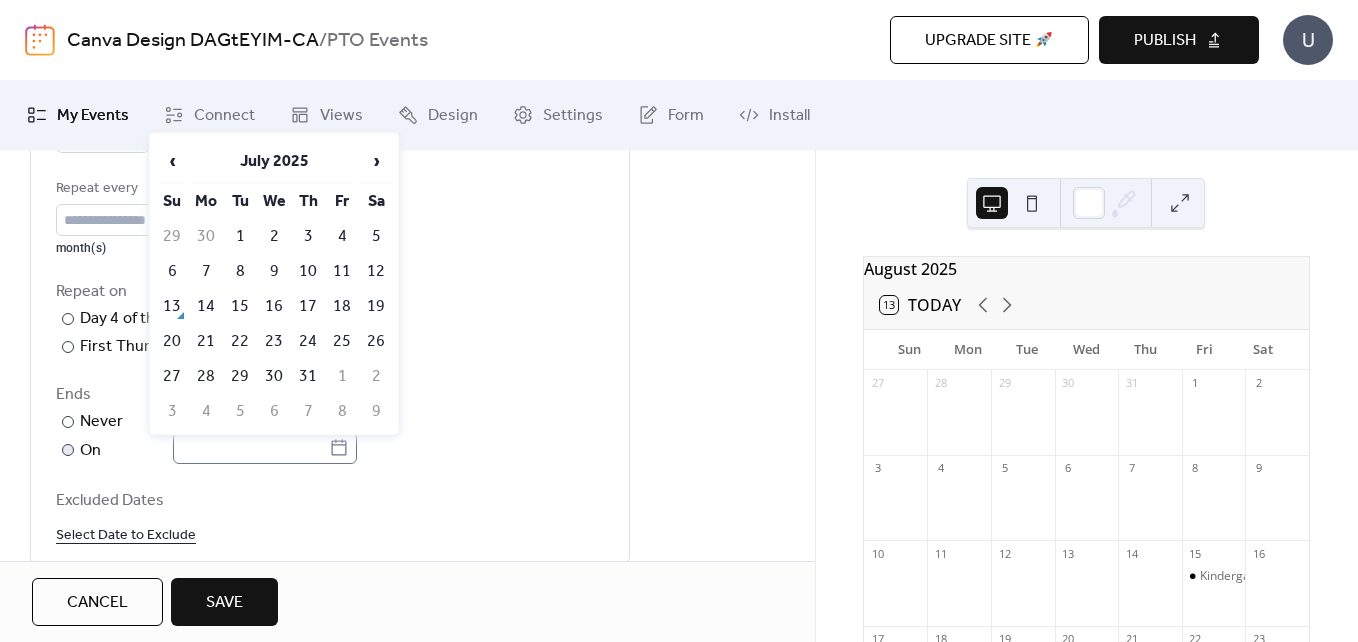 click 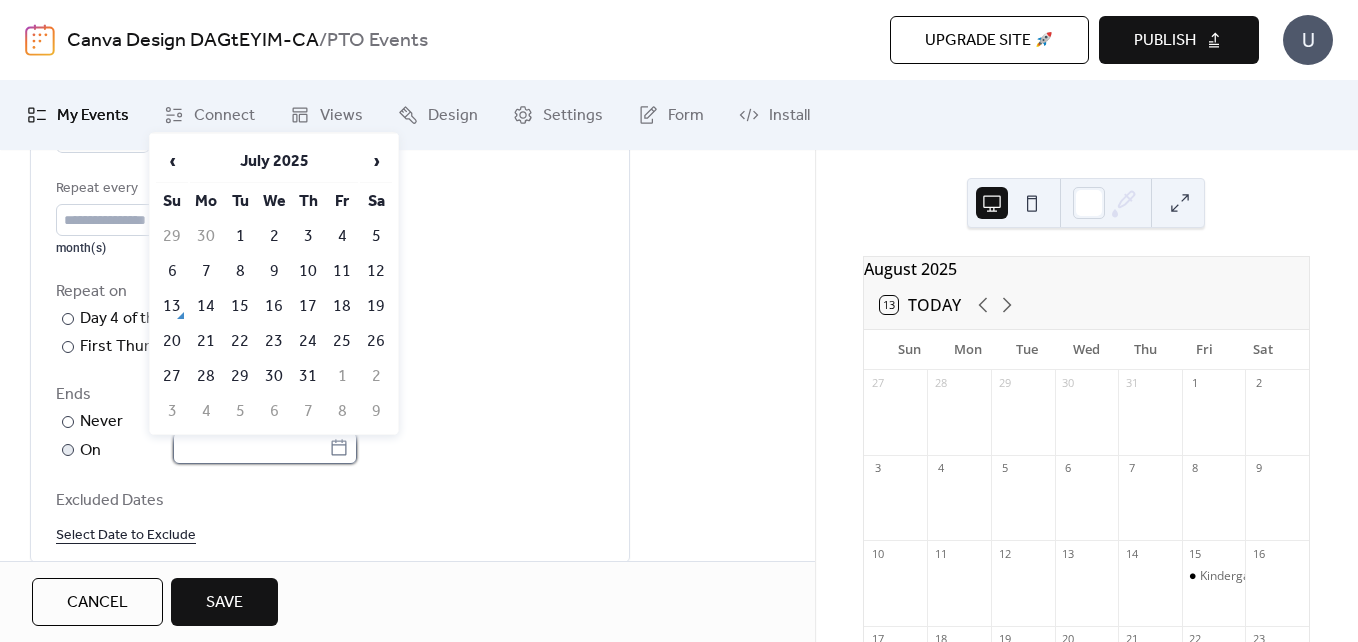 click at bounding box center (251, 448) 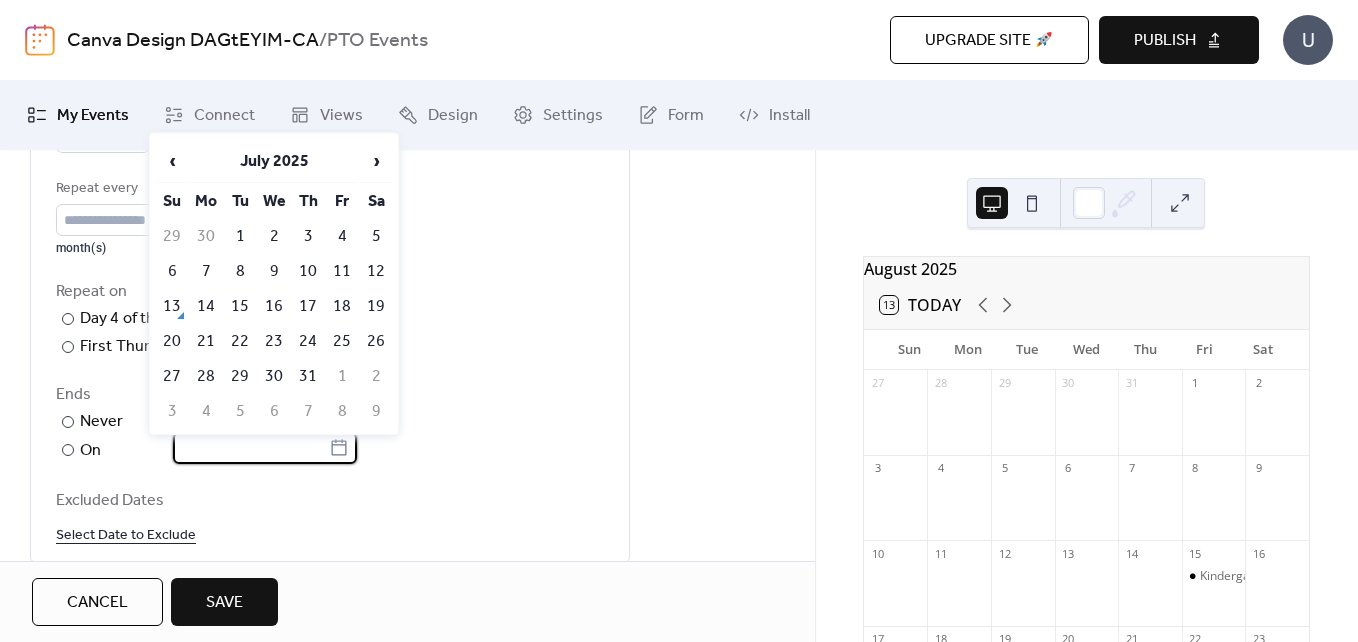 click on "‹ July 2025 › Su Mo Tu We Th Fr Sa 29 30 1 2 3 4 5 6 7 8 9 10 11 12 13 14 15 16 17 18 19 20 21 22 23 24 25 26 27 28 29 30 31 1 2 3 4 5 6 7 8 9" at bounding box center [274, 284] 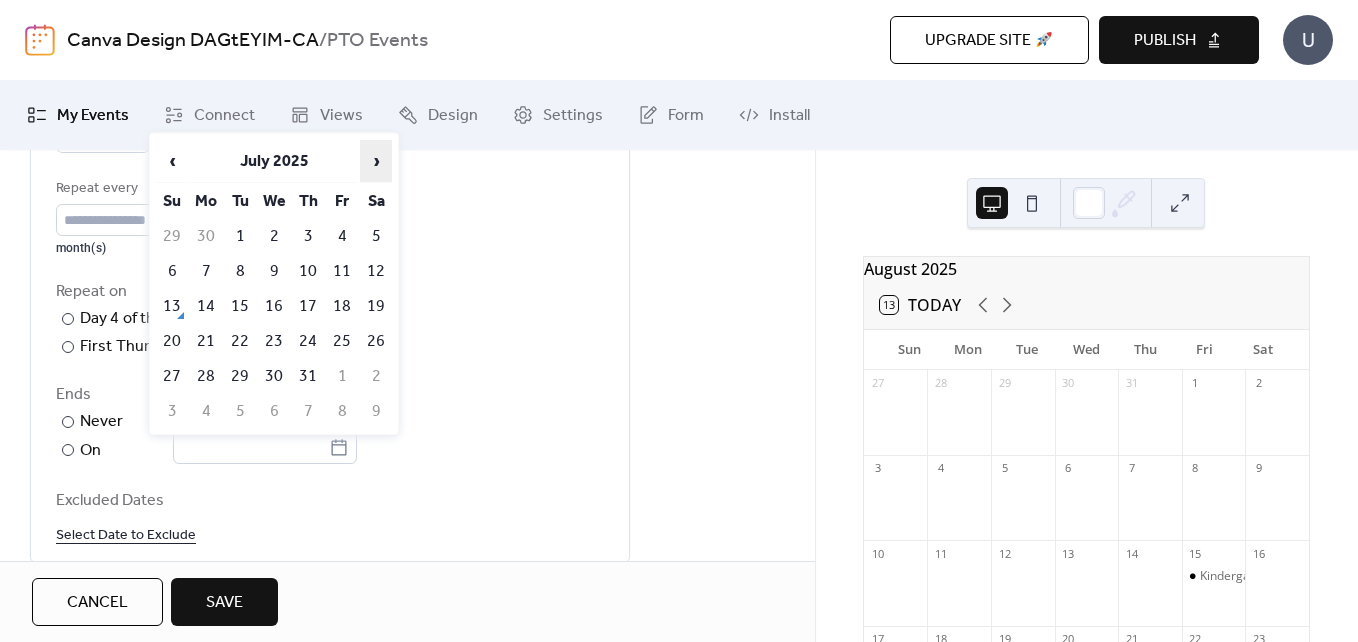 click on "›" at bounding box center (376, 161) 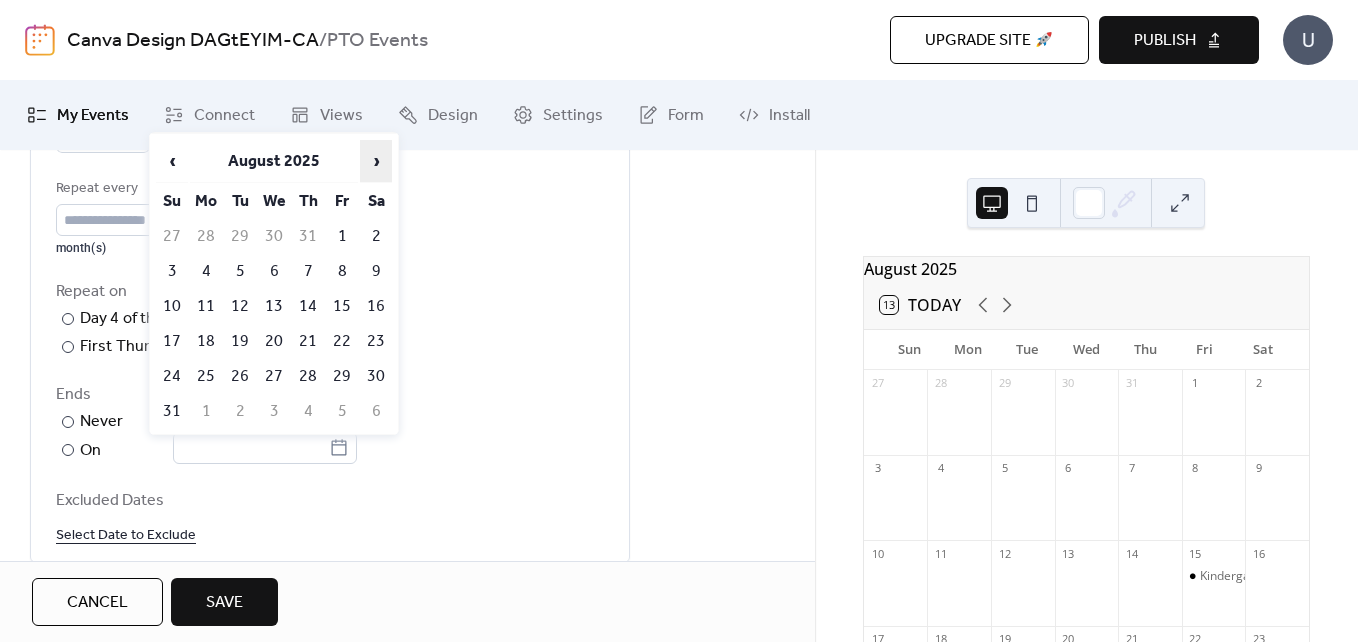 click on "›" at bounding box center [376, 161] 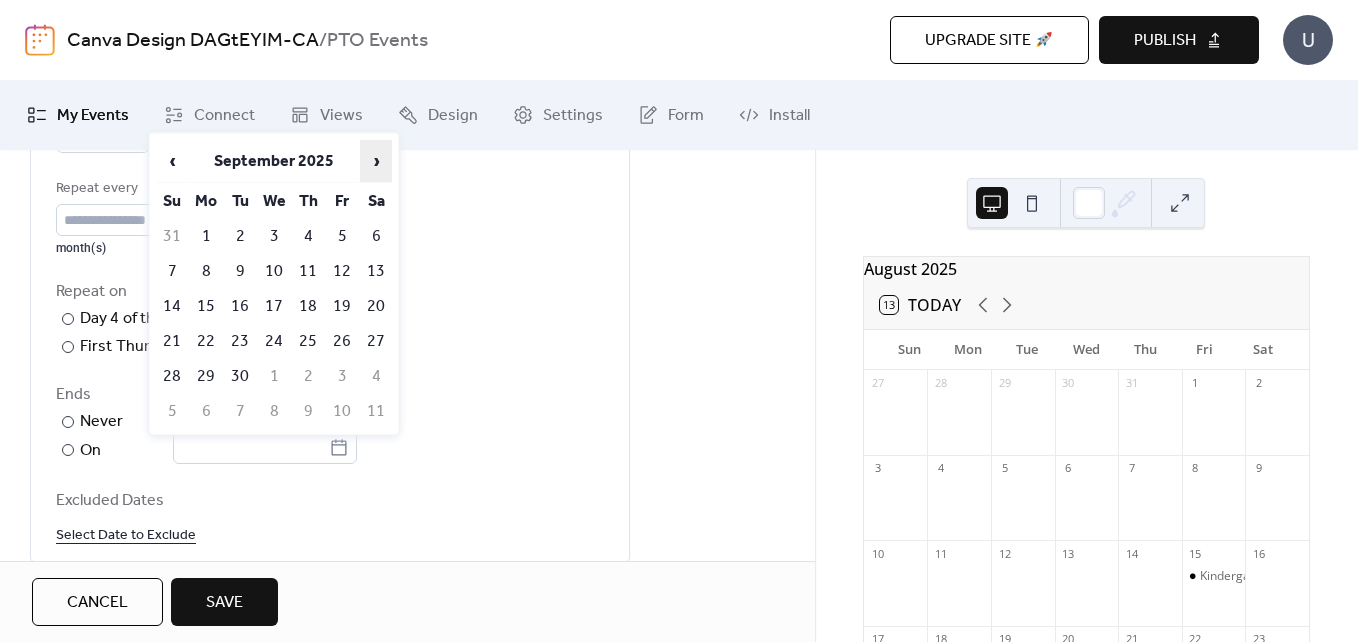 click on "›" at bounding box center (376, 161) 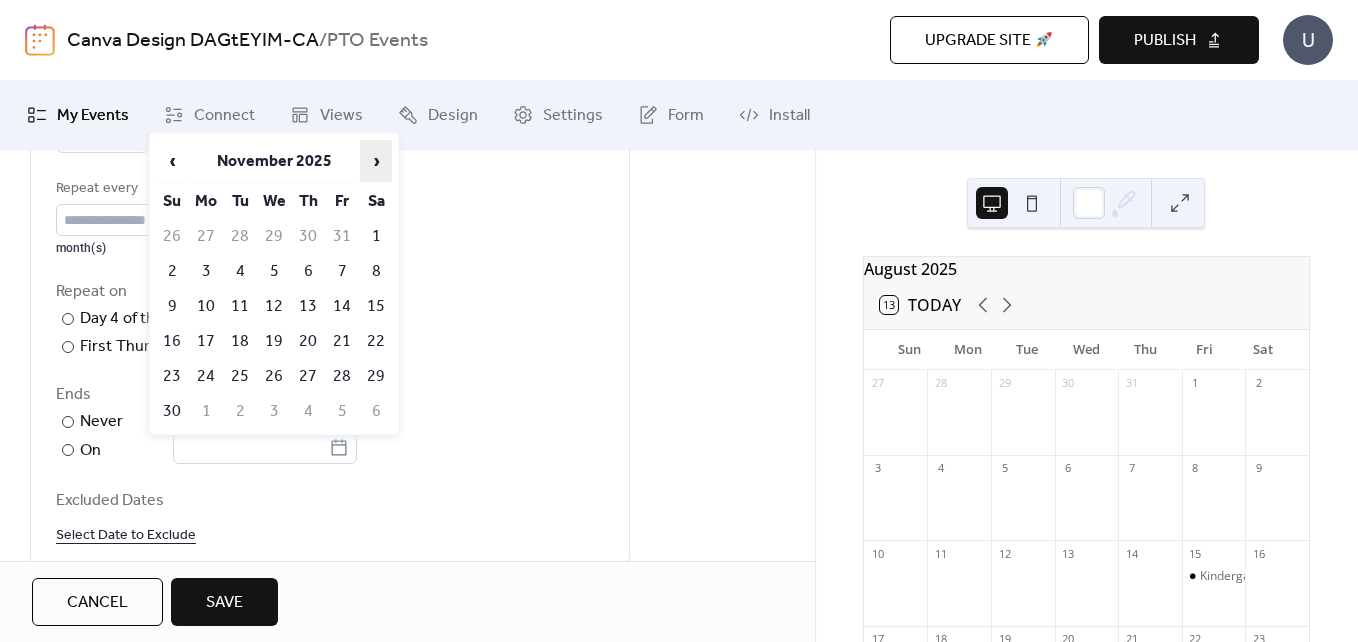 click on "›" at bounding box center (376, 161) 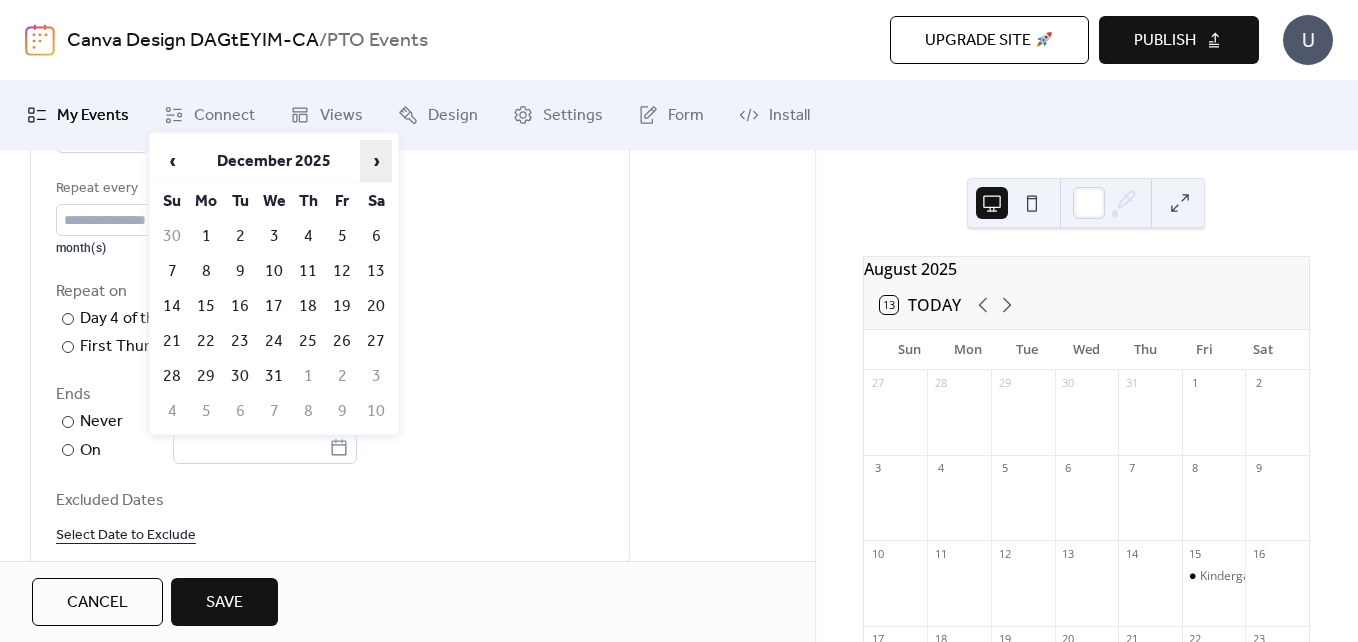 click on "›" at bounding box center (376, 161) 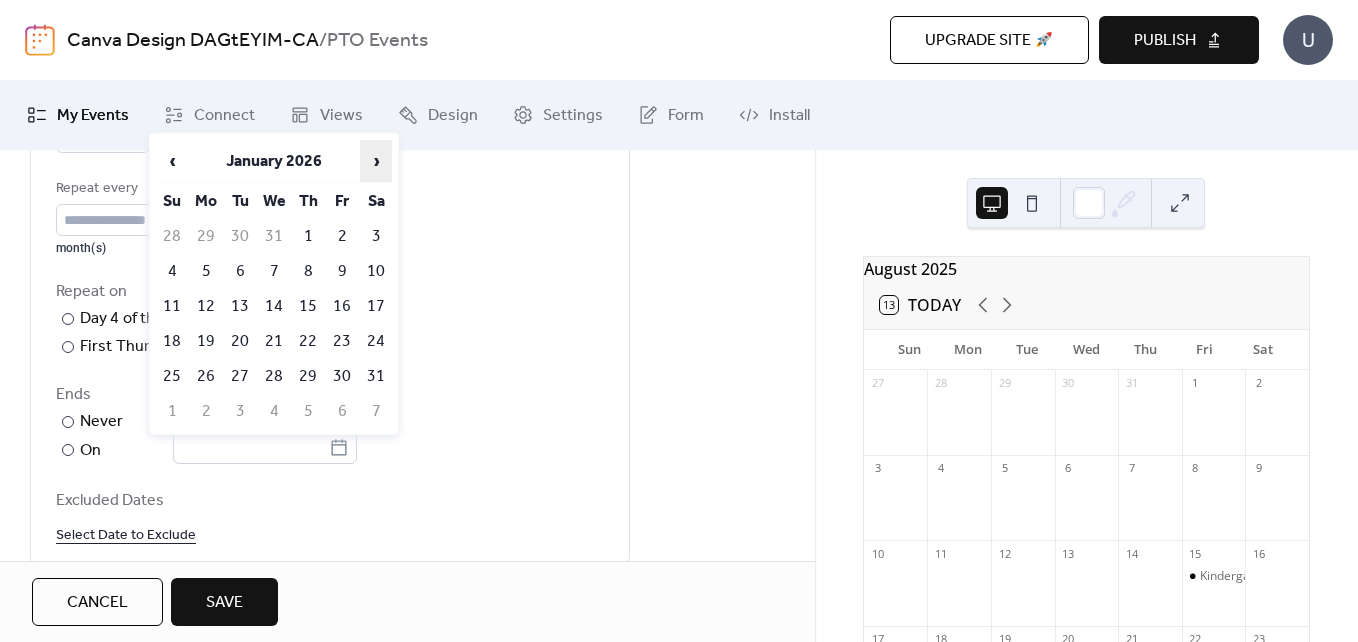 click on "›" at bounding box center (376, 161) 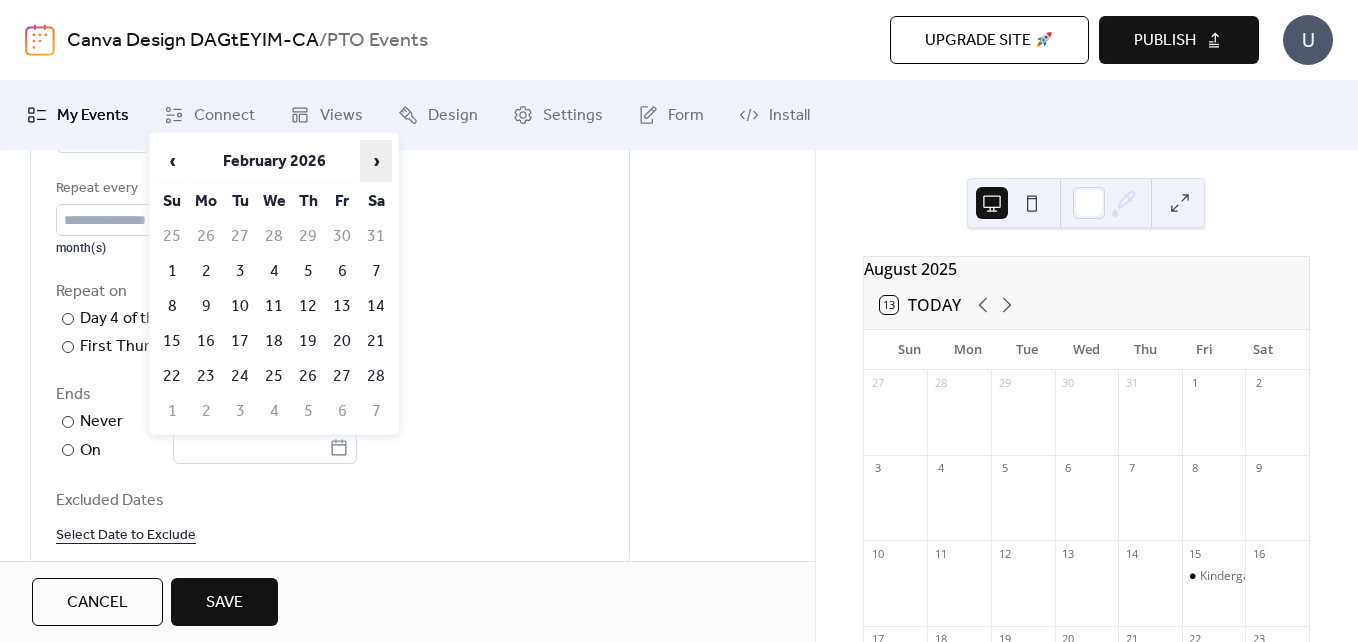 click on "›" at bounding box center (376, 161) 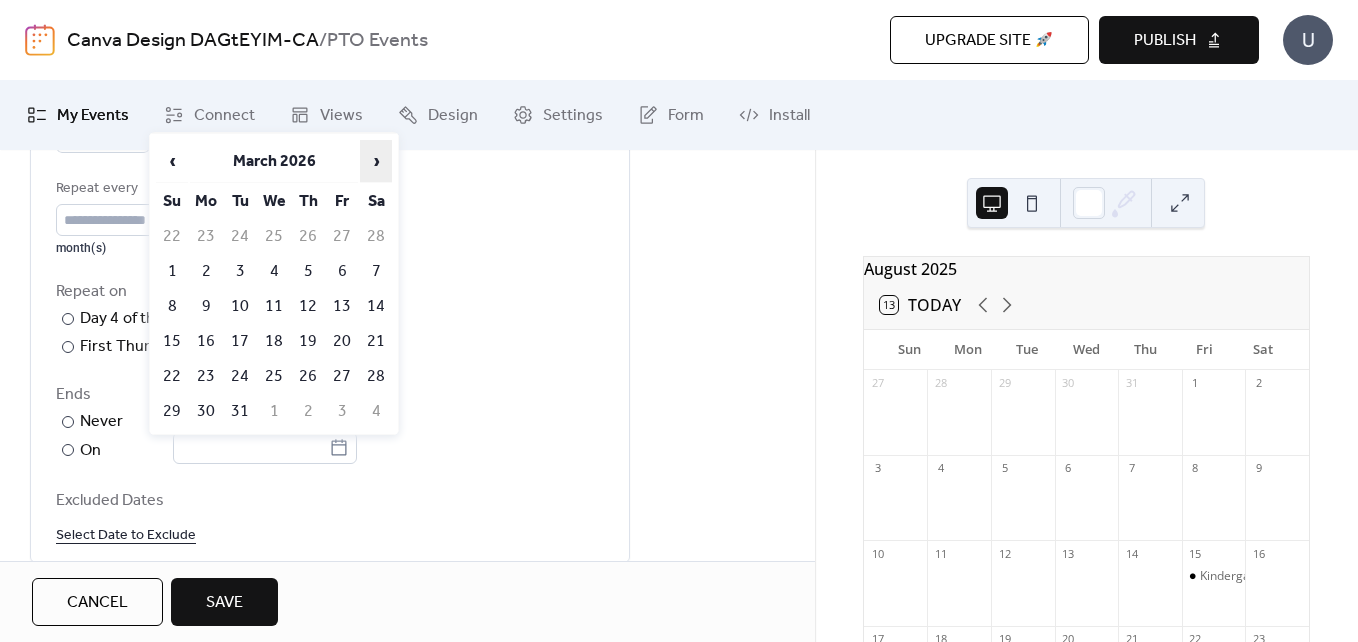 click on "›" at bounding box center (376, 161) 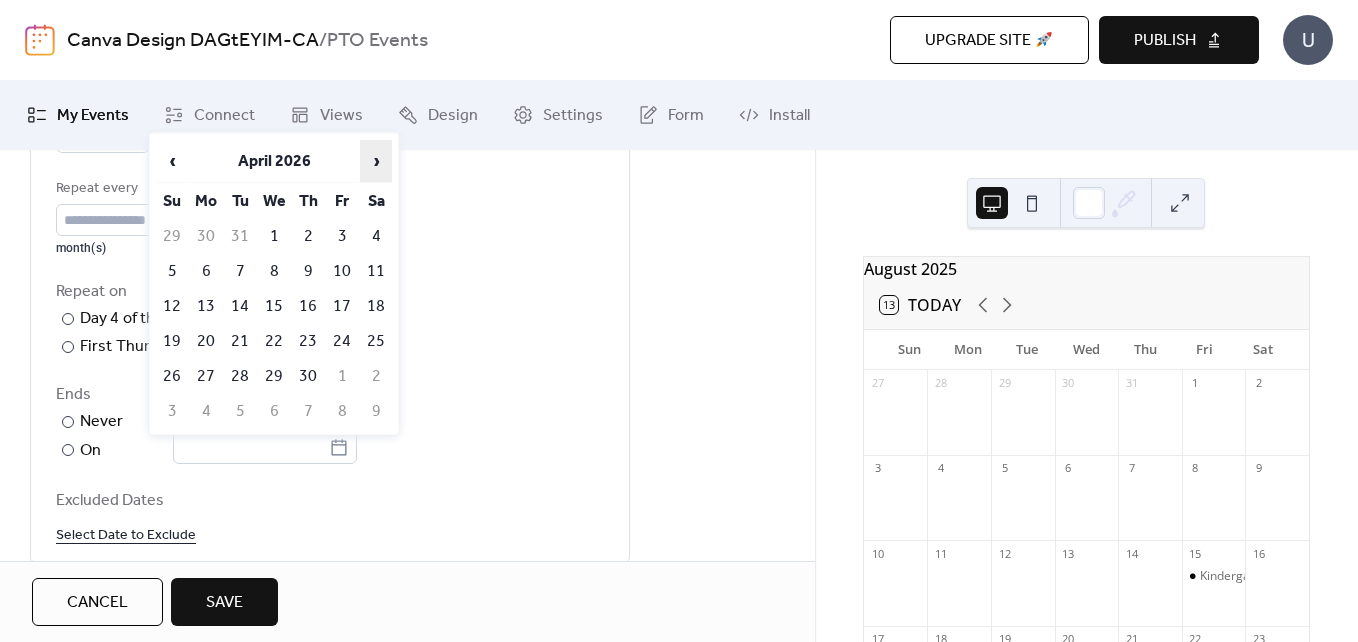 click on "›" at bounding box center [376, 161] 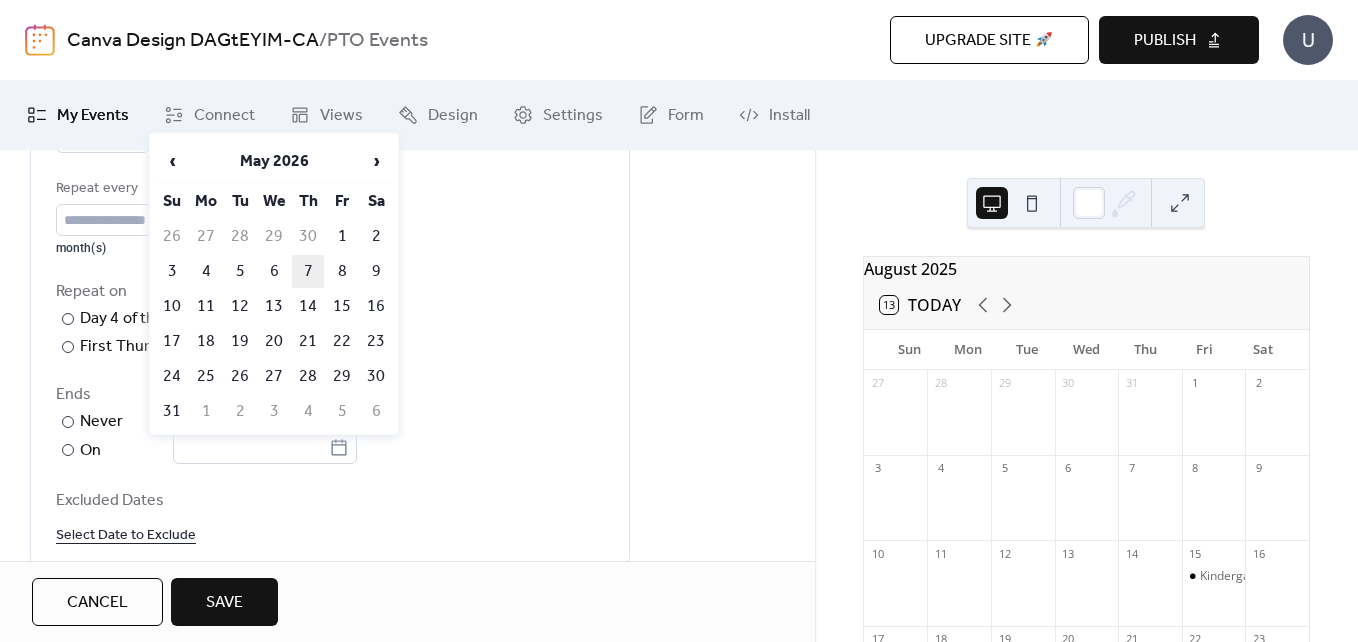 click on "7" at bounding box center [308, 271] 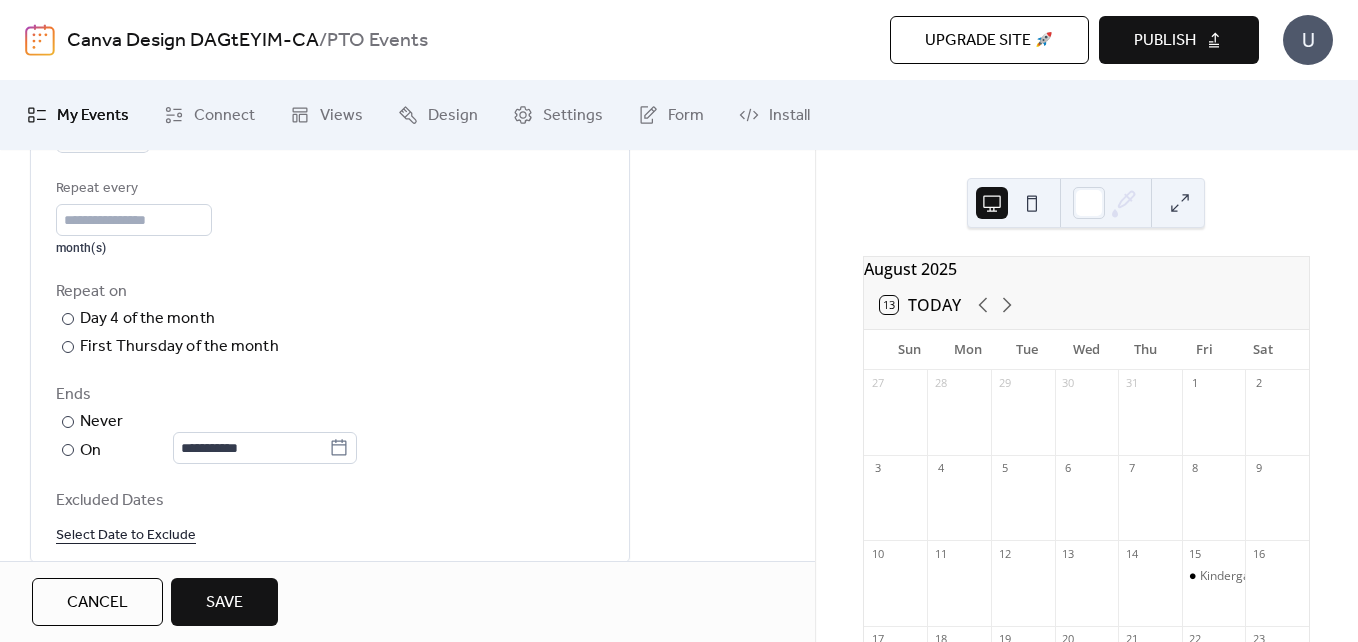 click on "Repeat on ​ Day 4 of the month ​ First Thursday of the month ​ Last Thursday of the month" at bounding box center [330, 319] 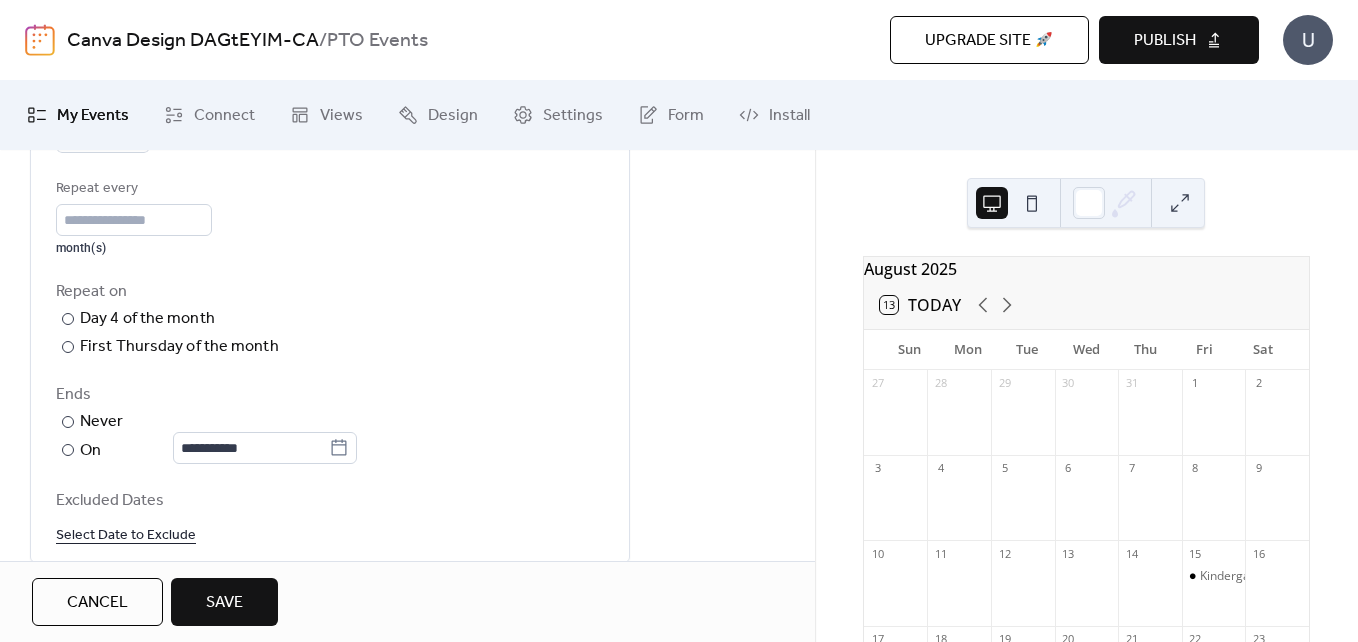 click on "Repeat on ​ Day 4 of the month ​ First Thursday of the month ​ Last Thursday of the month" at bounding box center [330, 319] 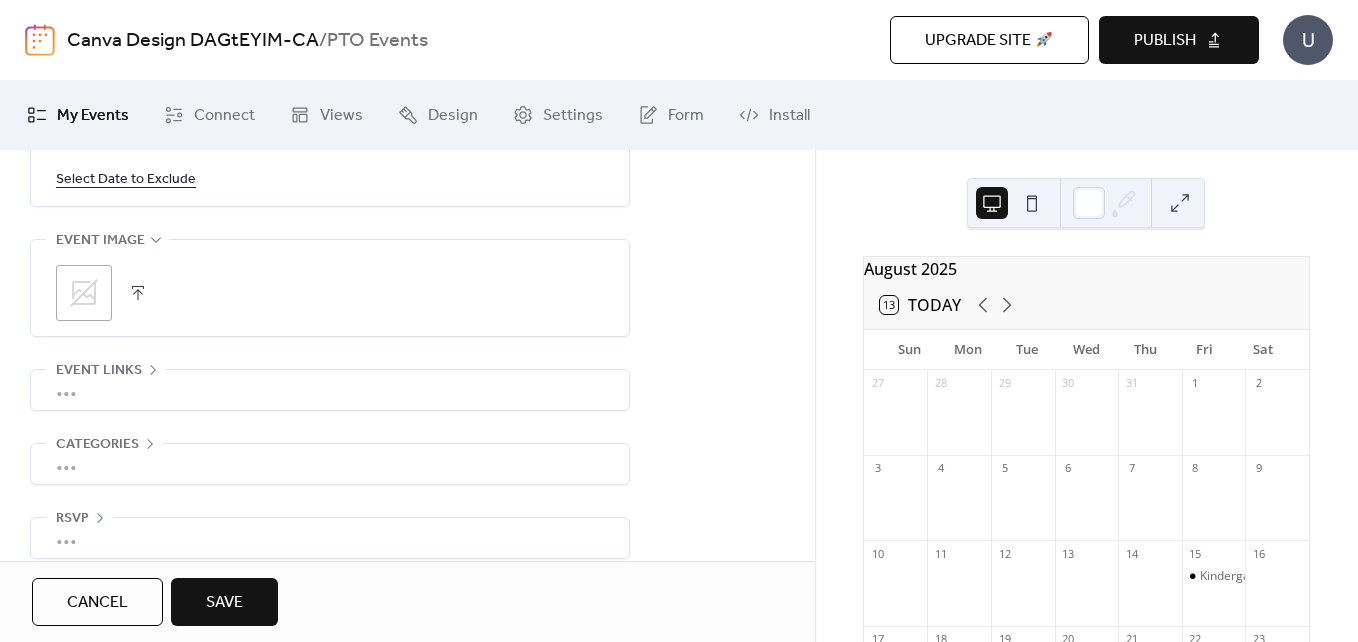 scroll, scrollTop: 1380, scrollLeft: 0, axis: vertical 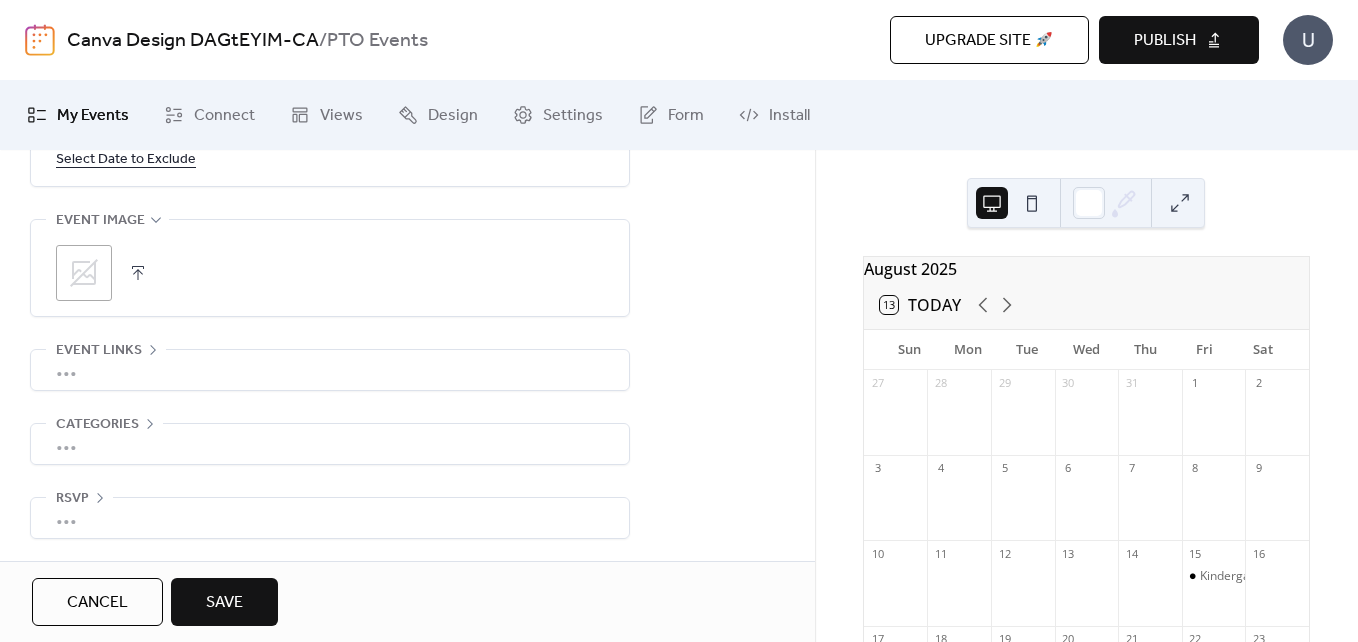 click on "Save" at bounding box center [224, 602] 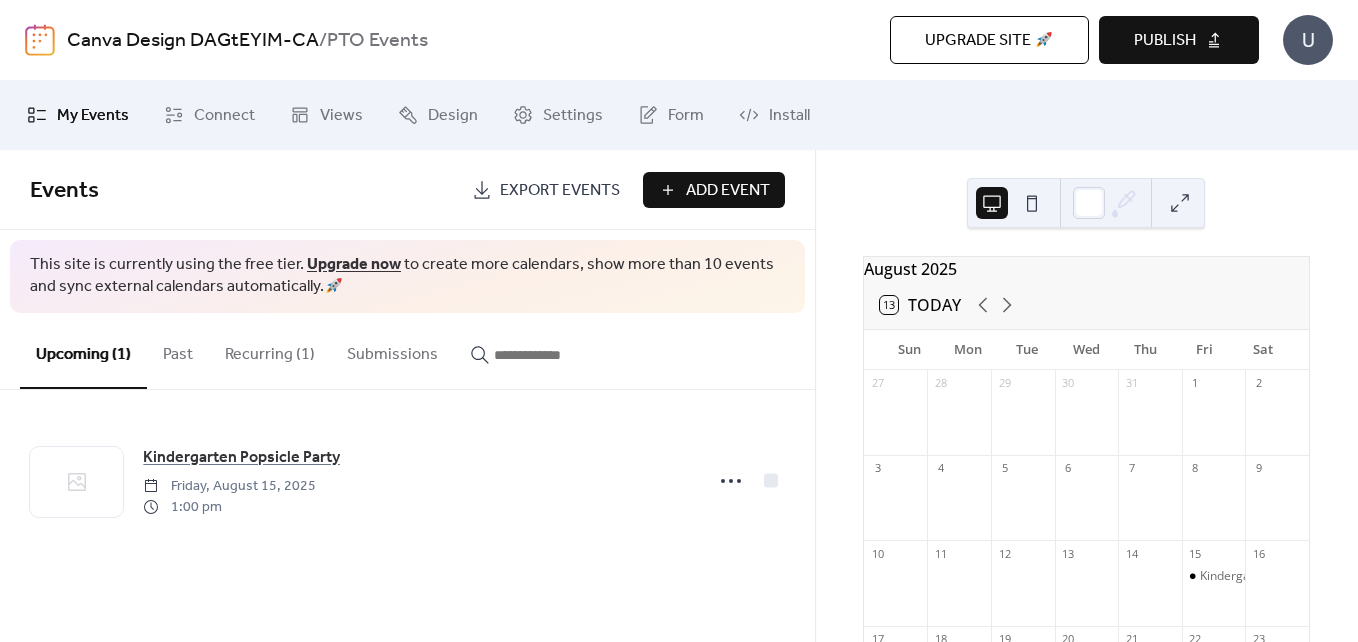 click on "Add Event" at bounding box center (714, 190) 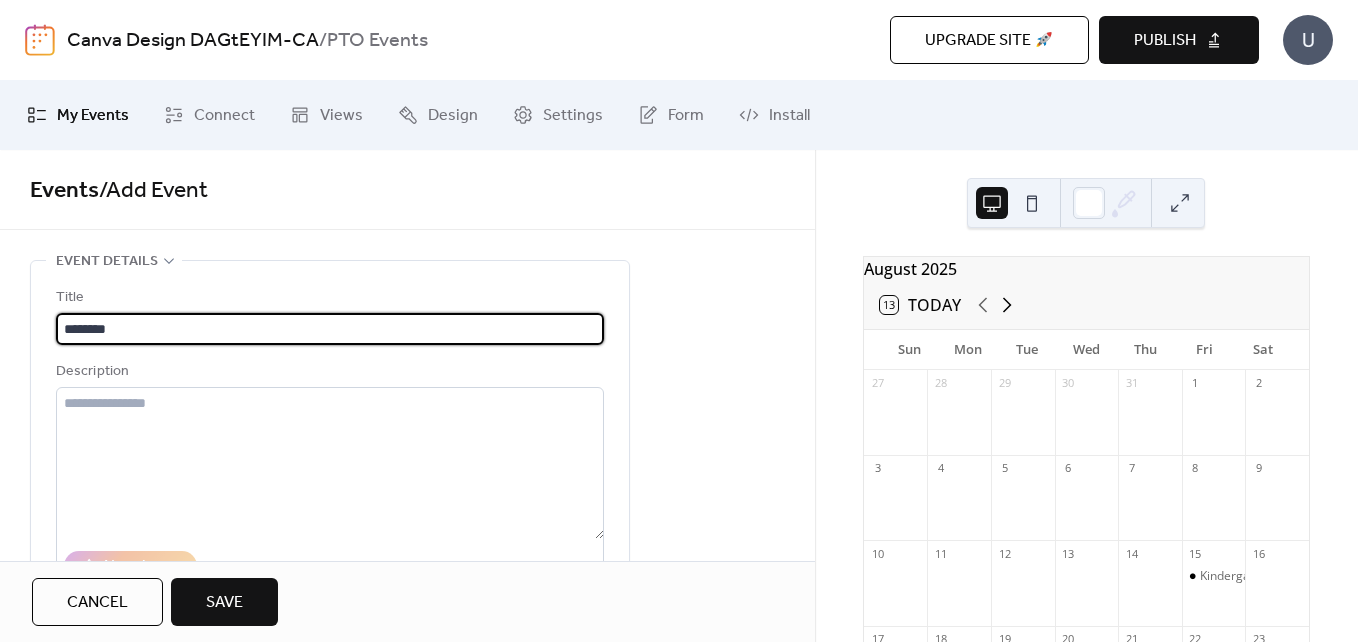 type on "********" 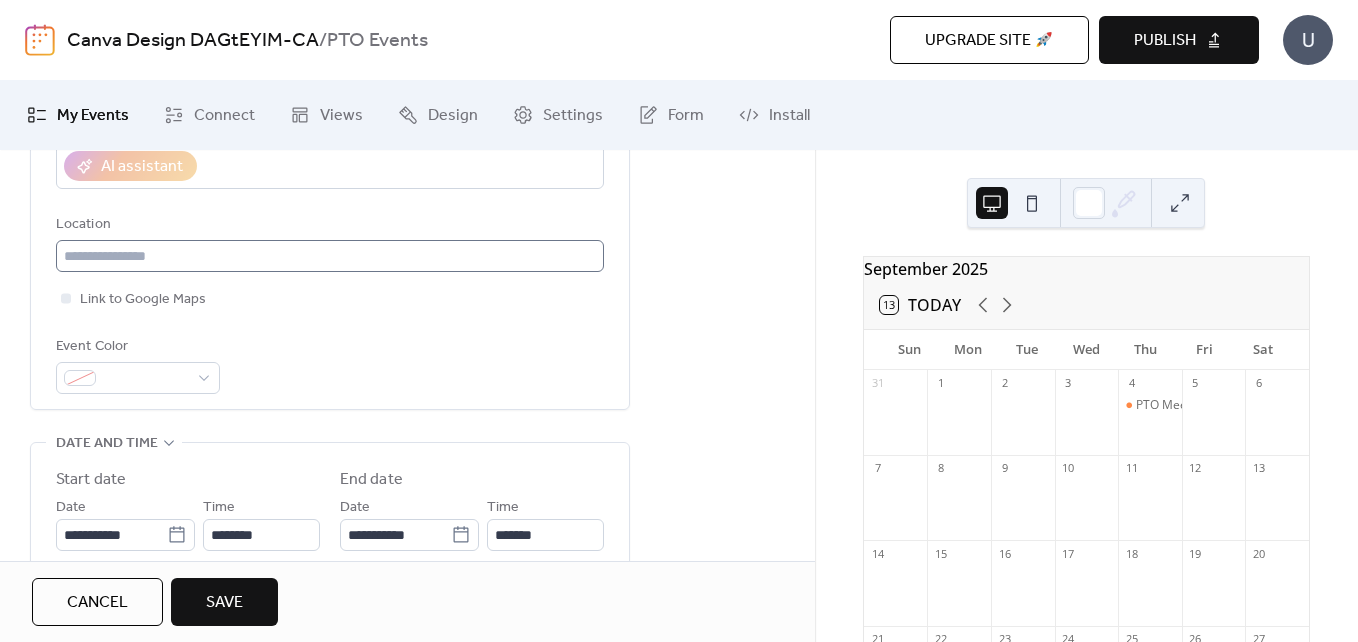 scroll, scrollTop: 500, scrollLeft: 0, axis: vertical 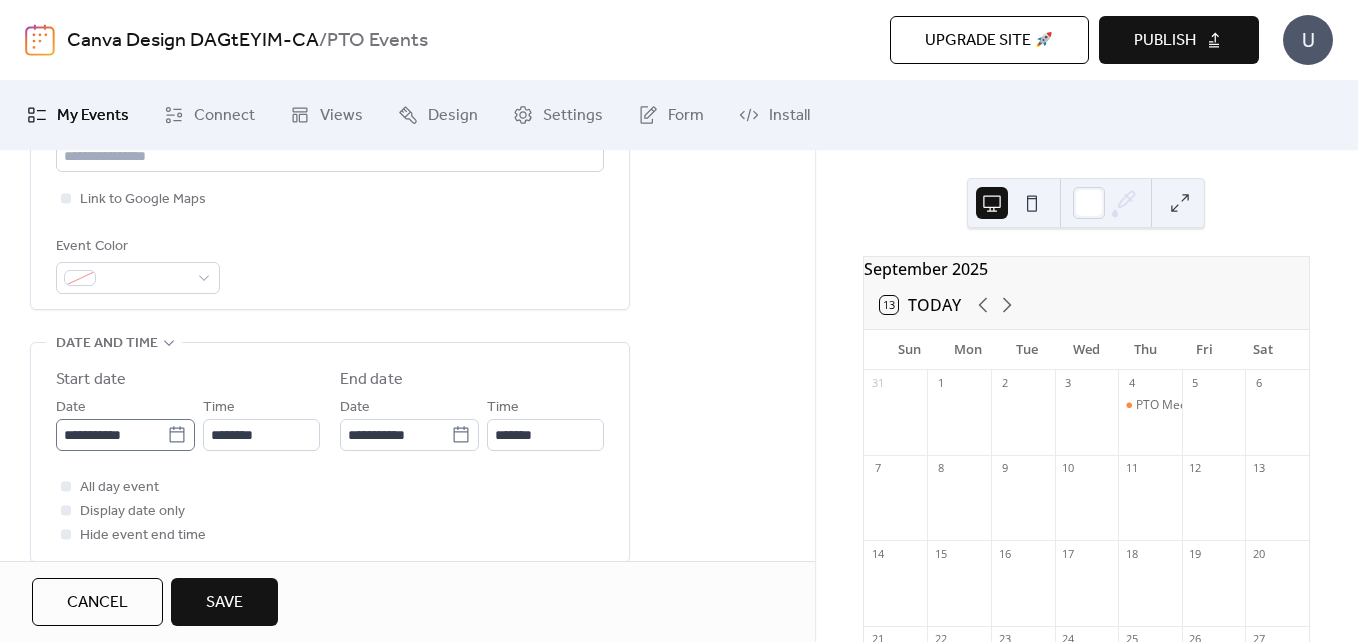 click 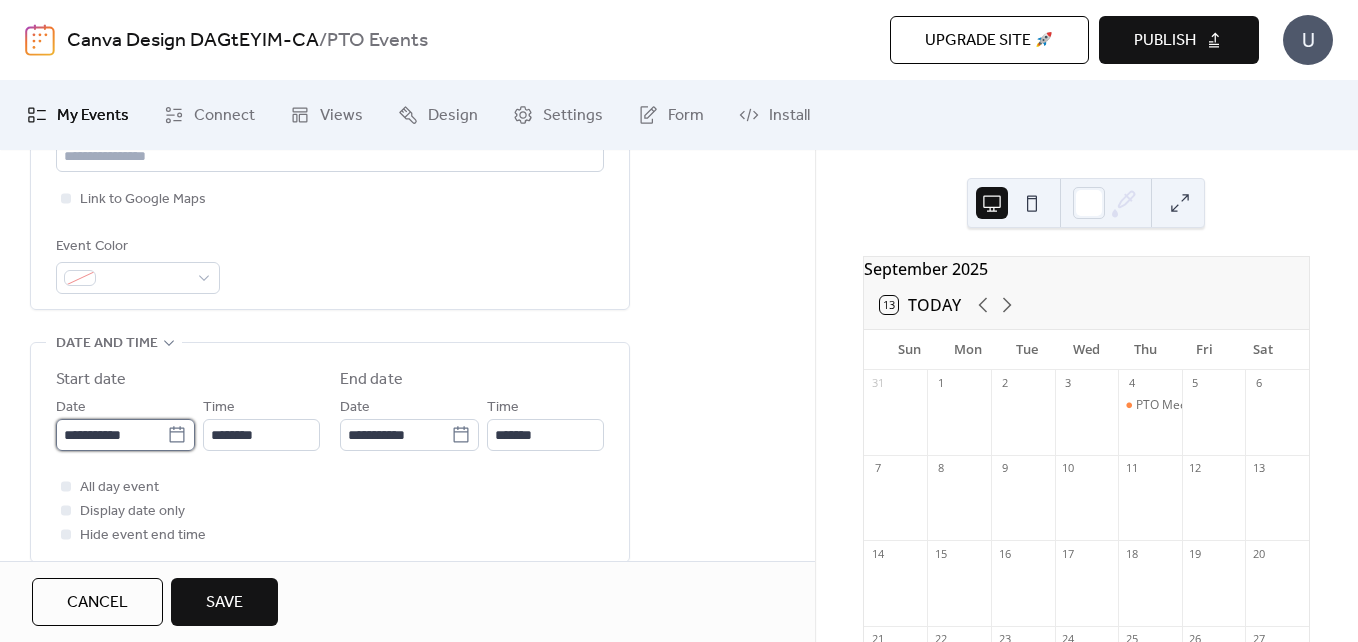 click on "**********" at bounding box center [111, 435] 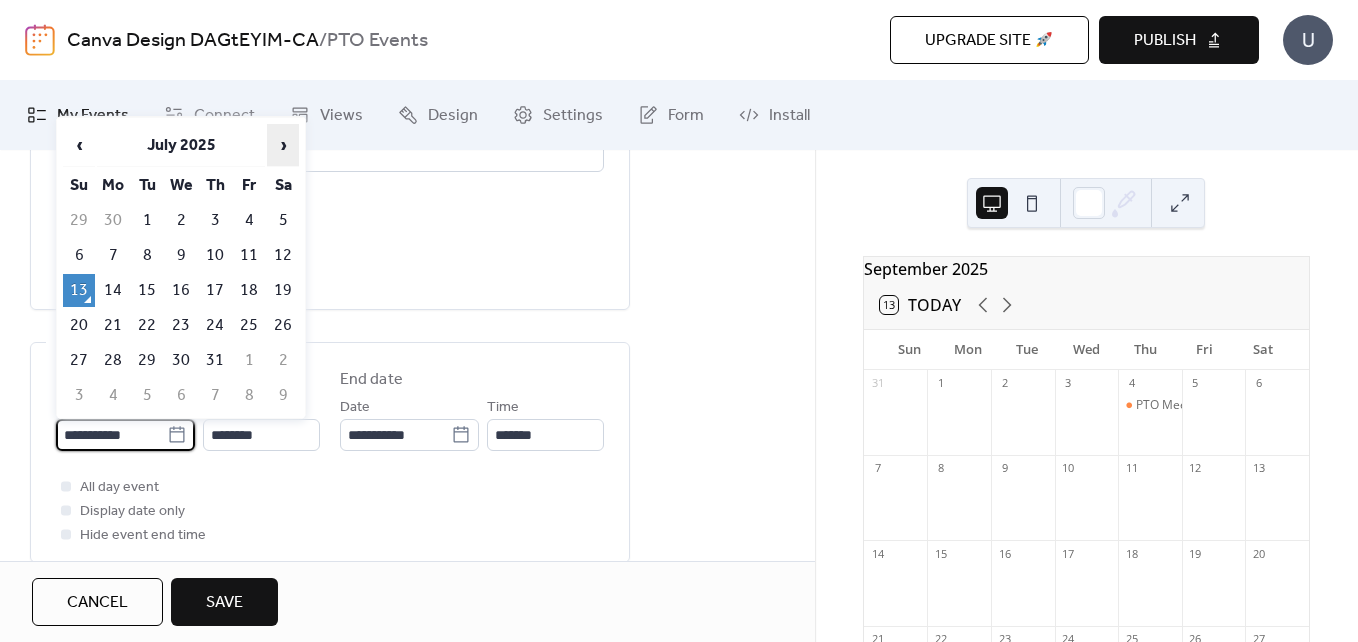 click on "›" at bounding box center (283, 145) 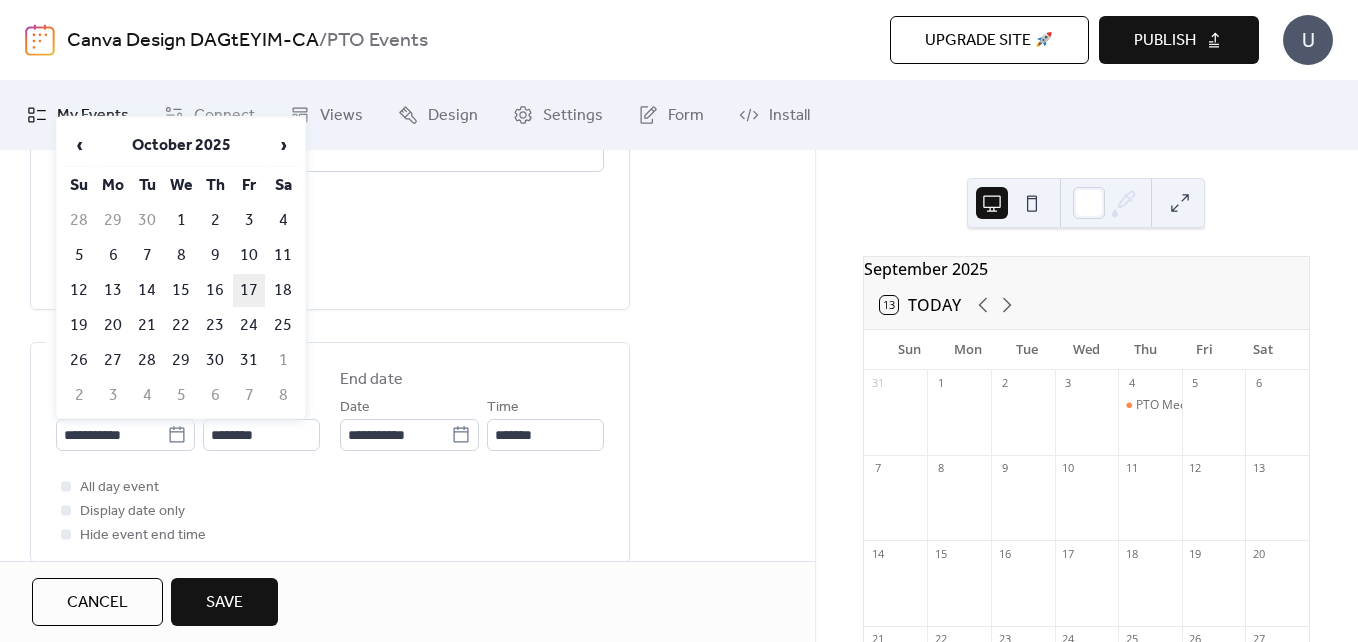 click on "17" at bounding box center (249, 290) 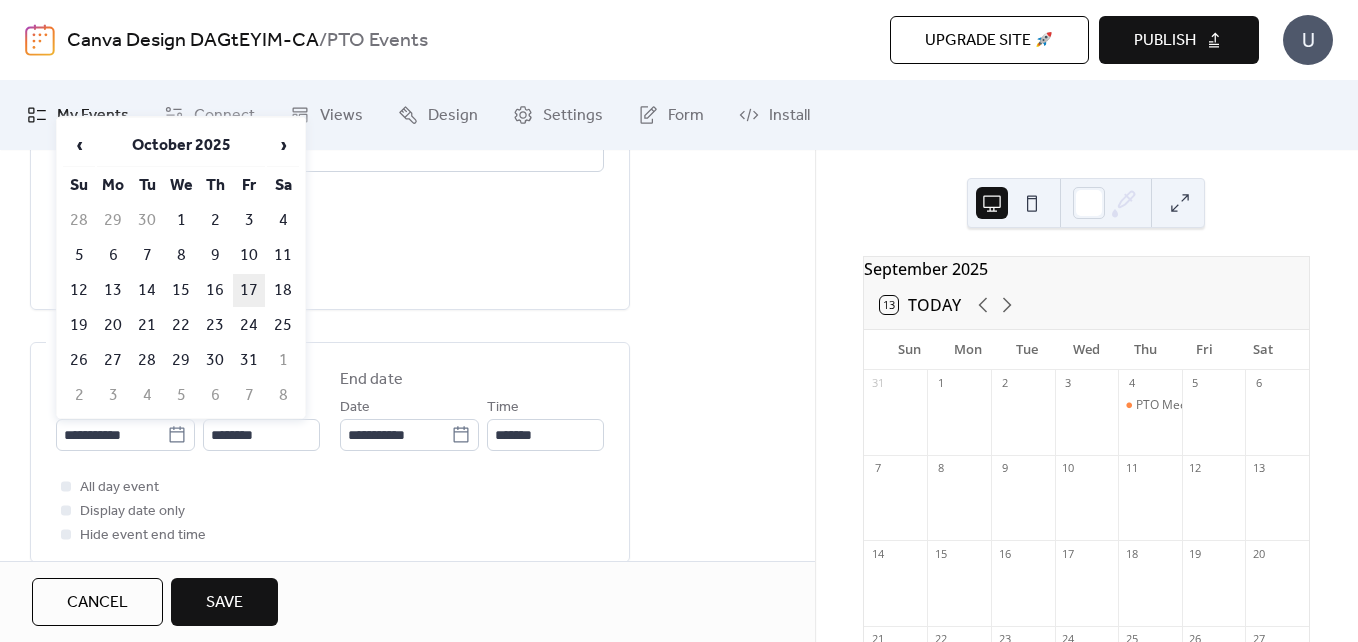 type on "**********" 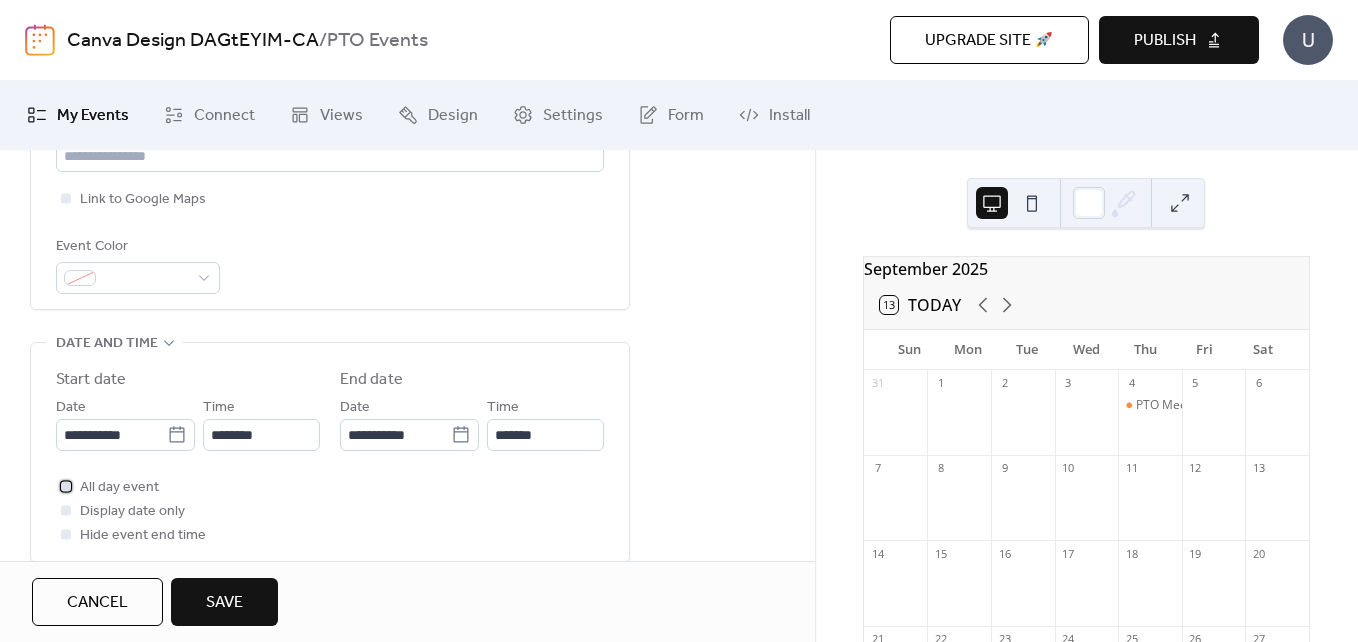 click at bounding box center (66, 486) 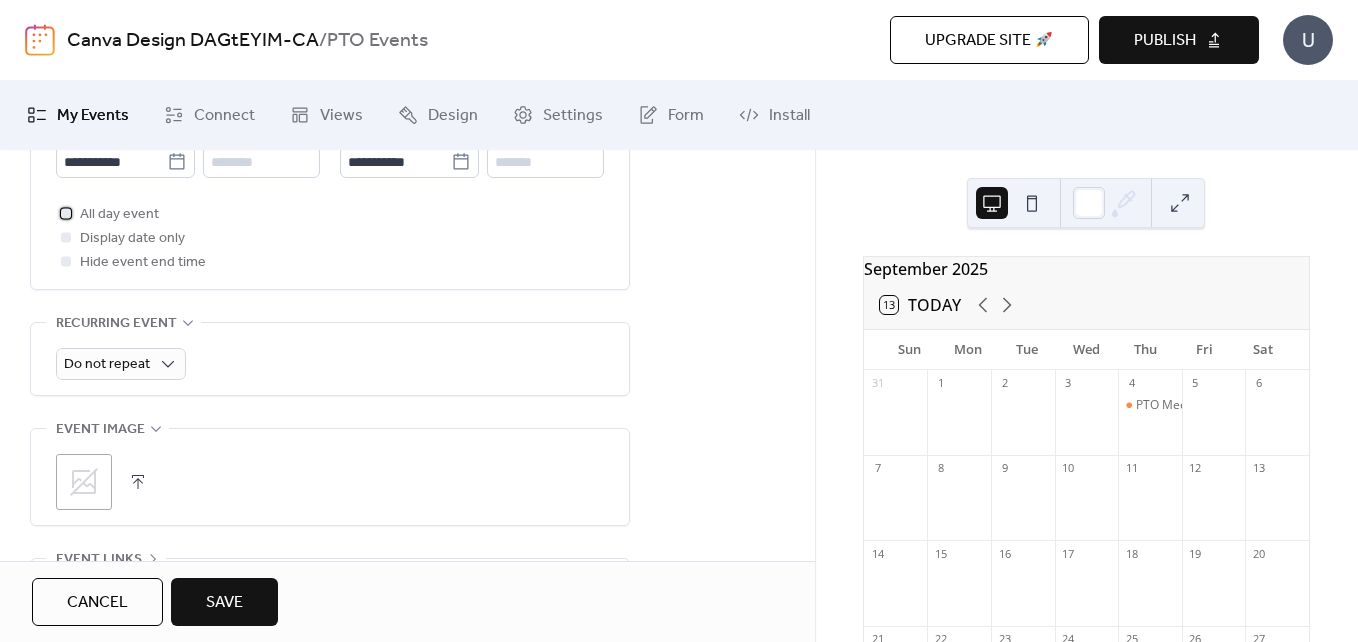 scroll, scrollTop: 800, scrollLeft: 0, axis: vertical 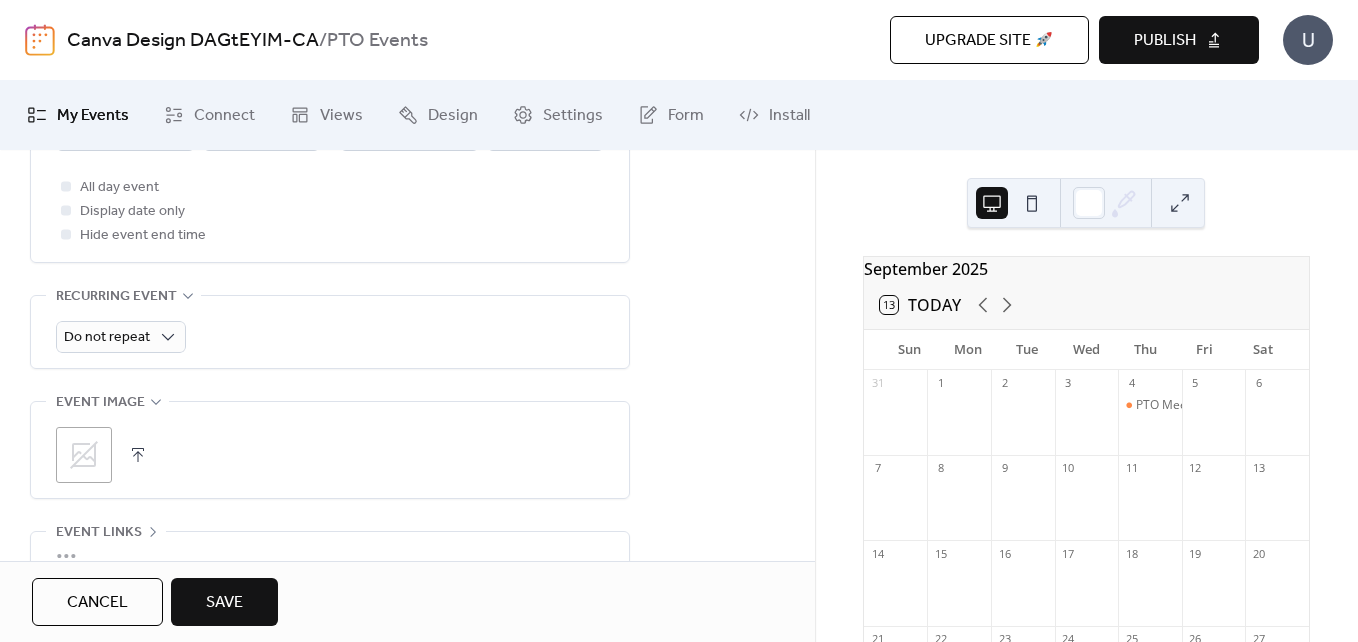 click on "Save" at bounding box center (224, 602) 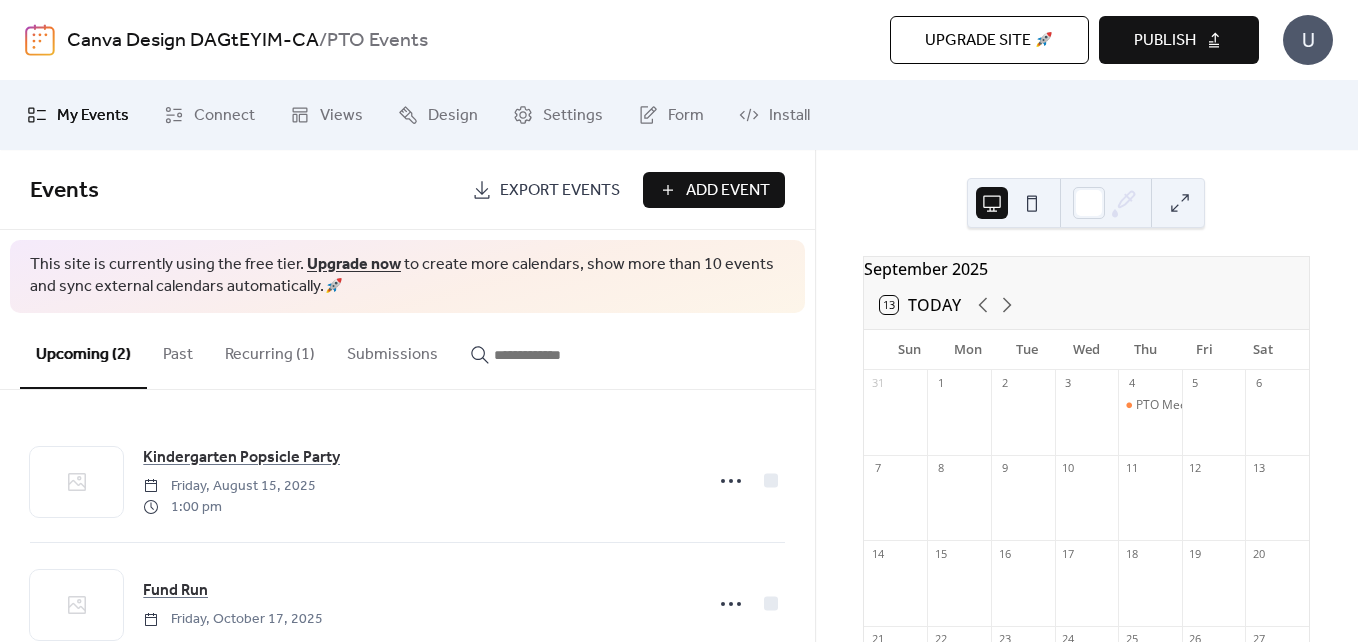 click on "Add Event" at bounding box center (728, 191) 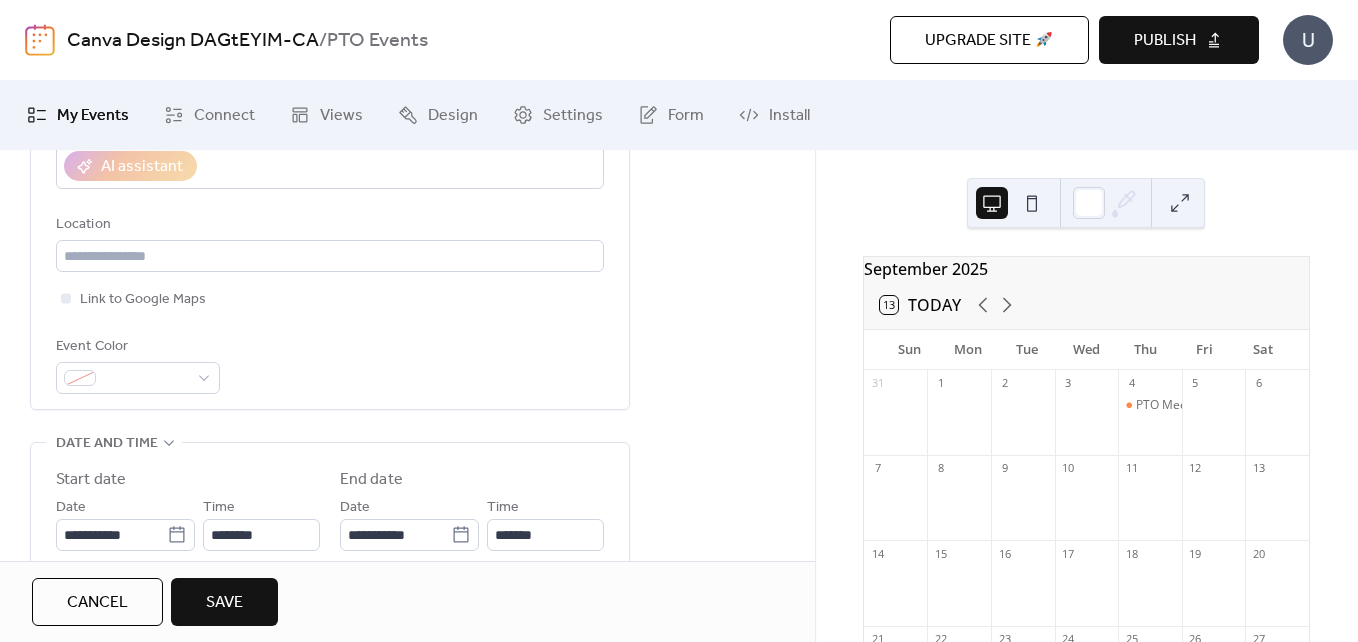 scroll, scrollTop: 500, scrollLeft: 0, axis: vertical 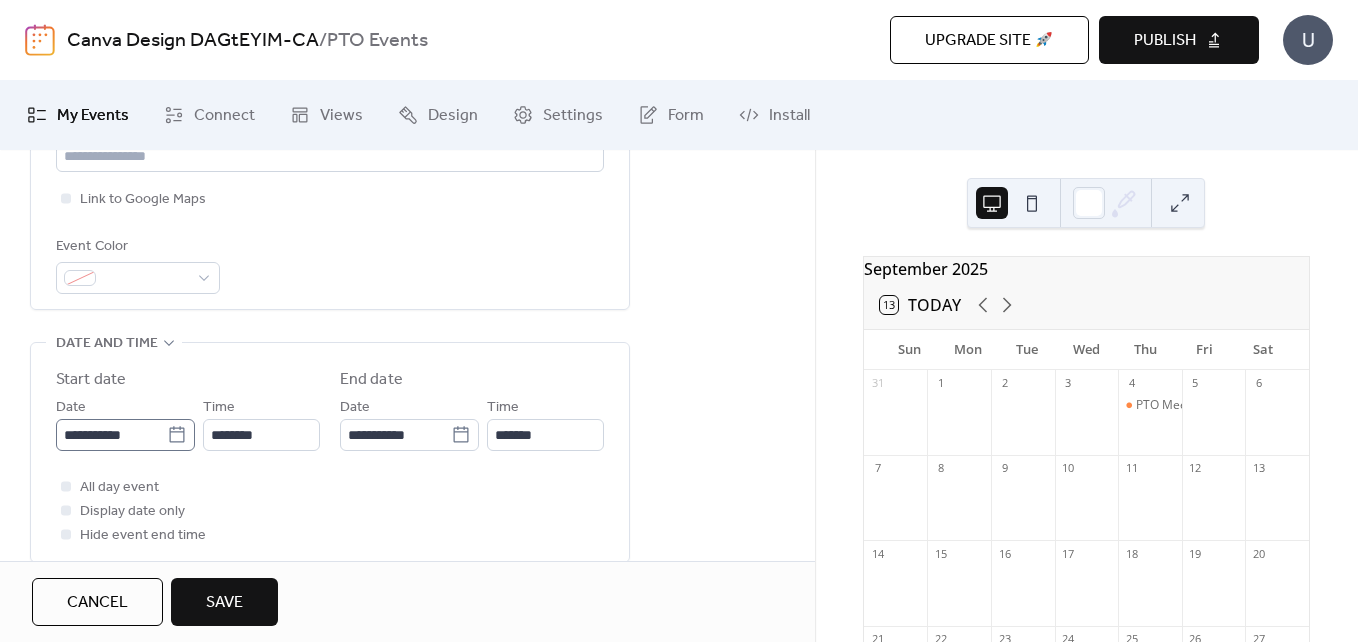 type on "**********" 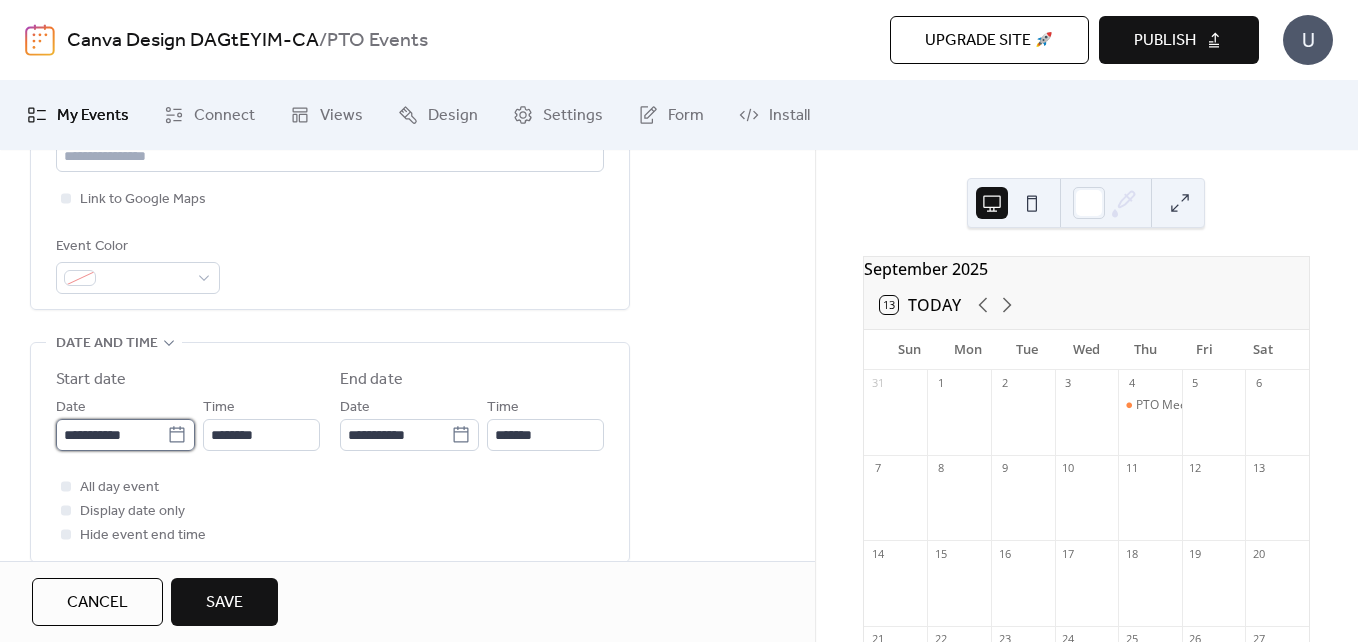 click on "**********" at bounding box center [111, 435] 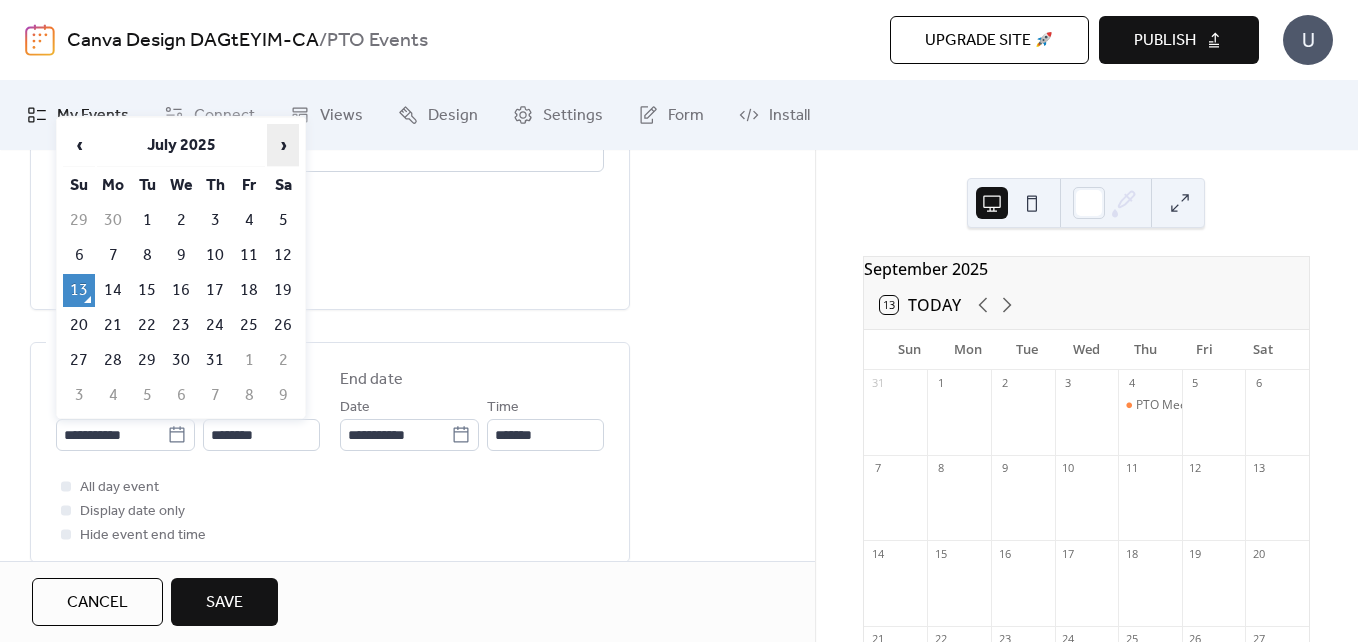 click on "›" at bounding box center [283, 145] 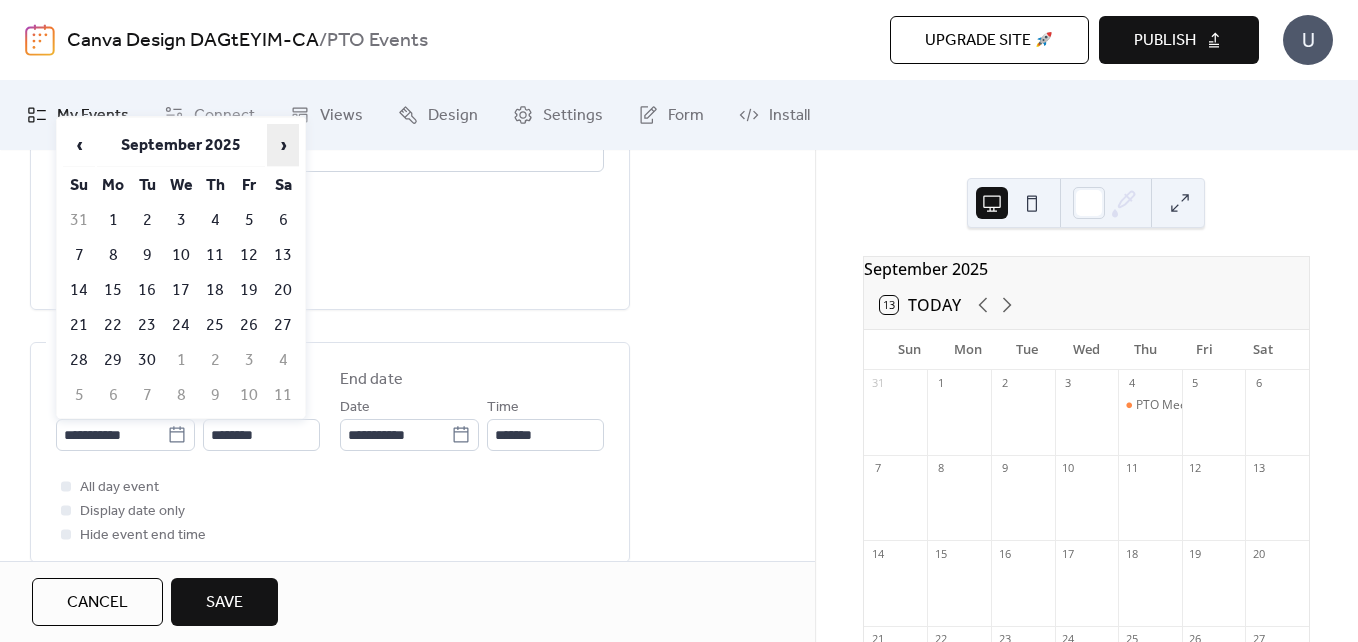 click on "›" at bounding box center (283, 145) 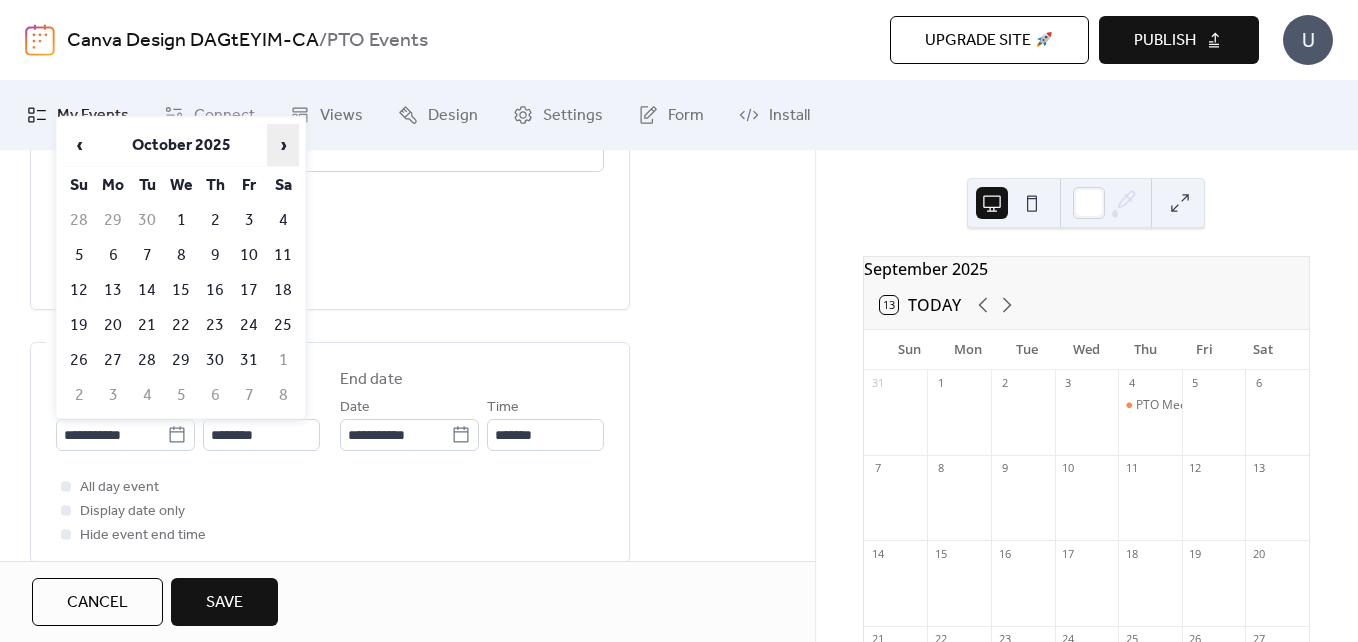 click on "›" at bounding box center (283, 145) 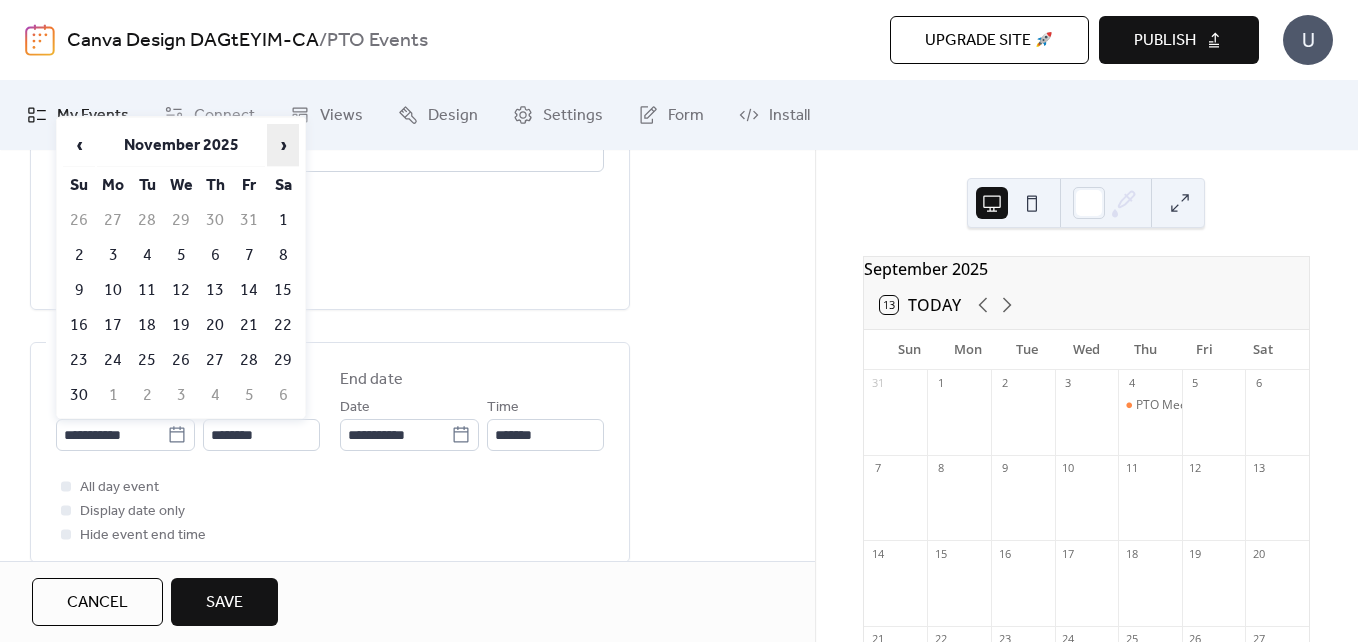 click on "›" at bounding box center (283, 145) 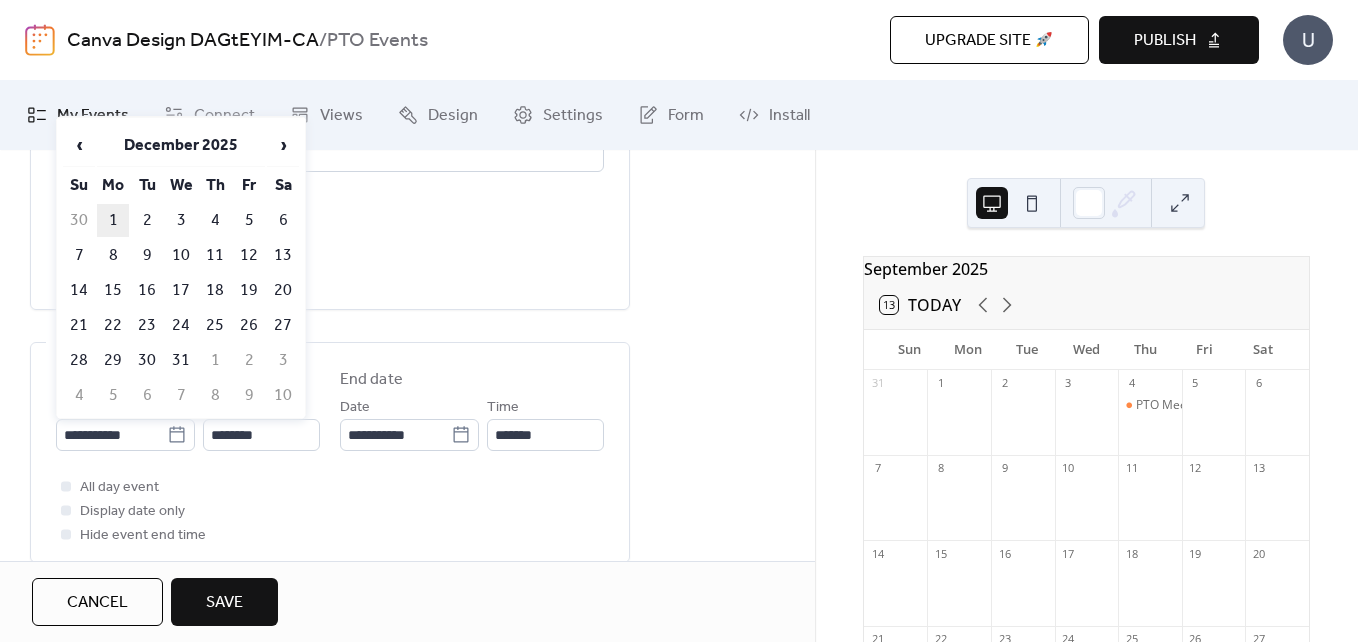 click on "1" at bounding box center [113, 220] 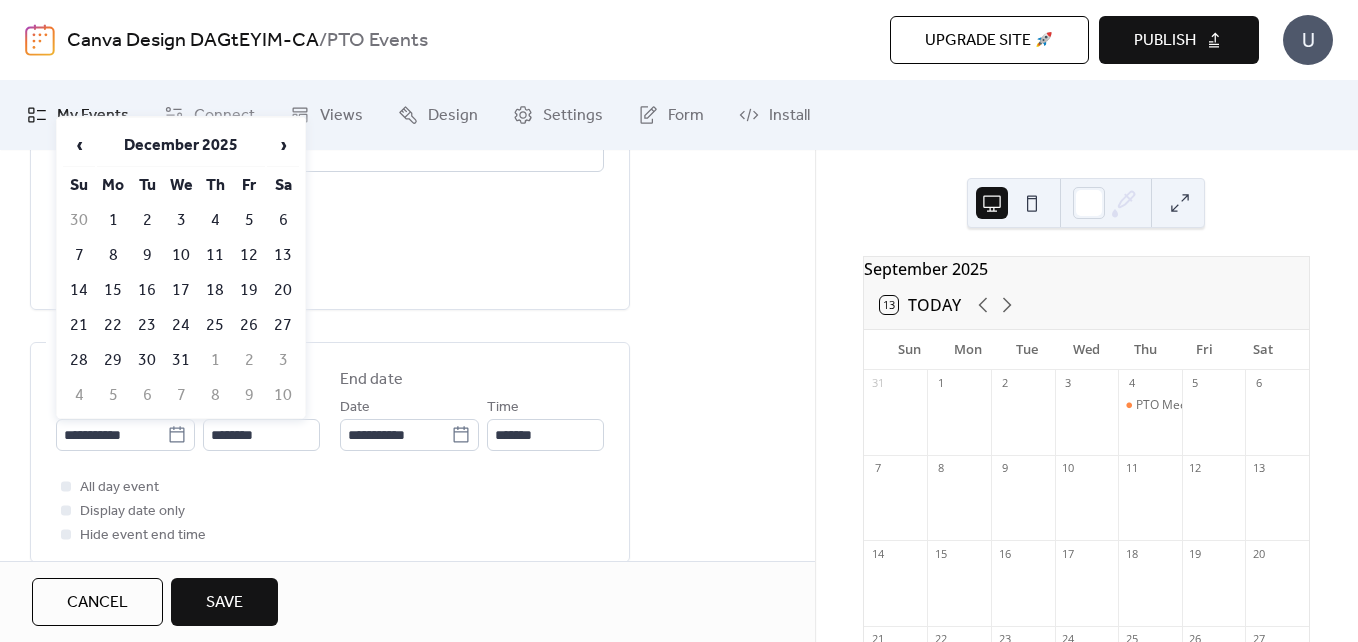 click on "**********" at bounding box center (330, 40) 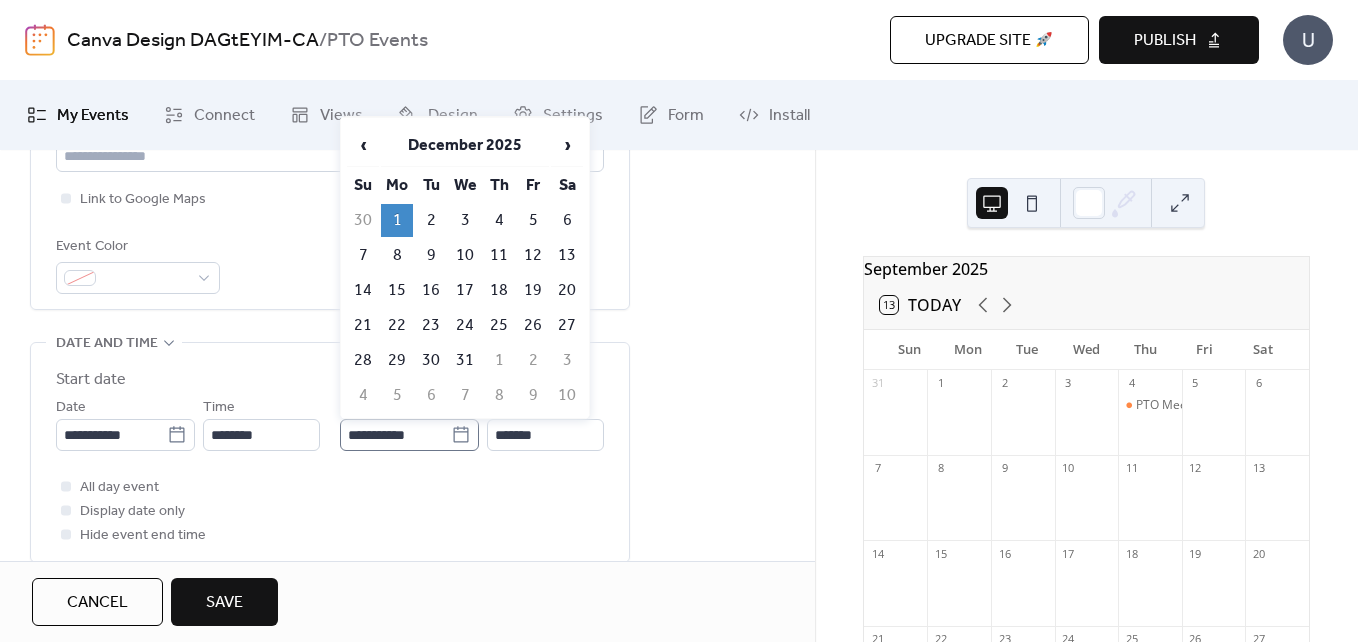 click 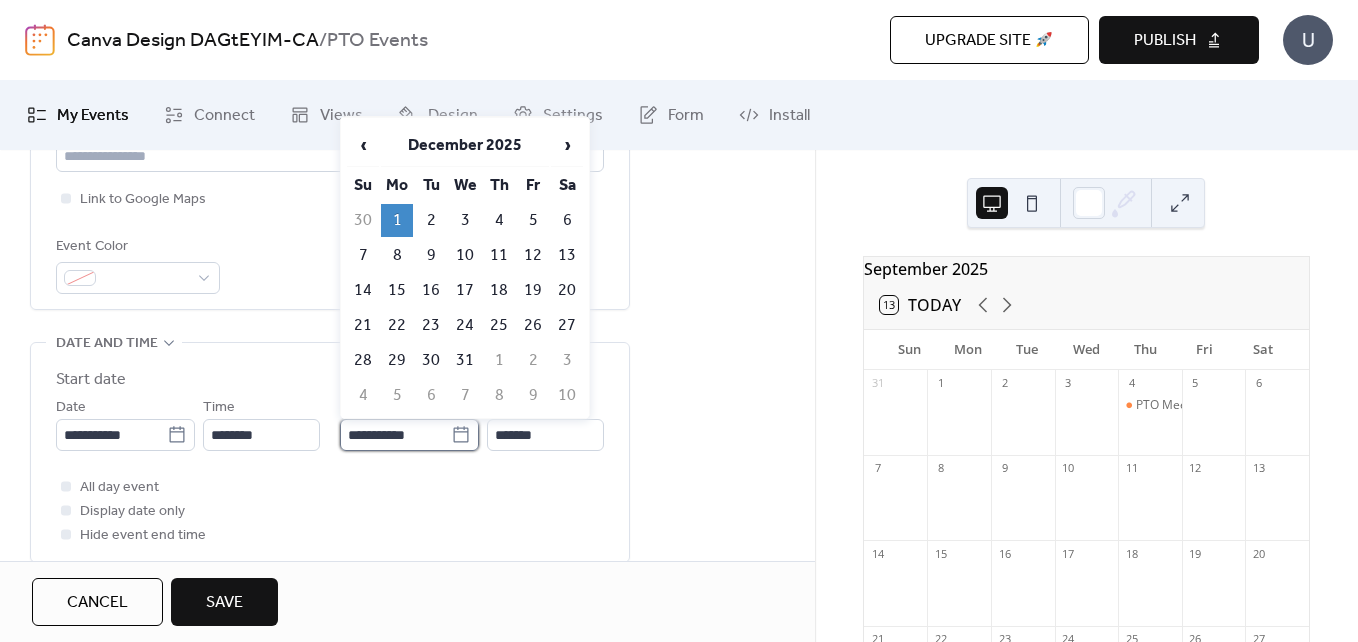 click on "**********" at bounding box center [395, 435] 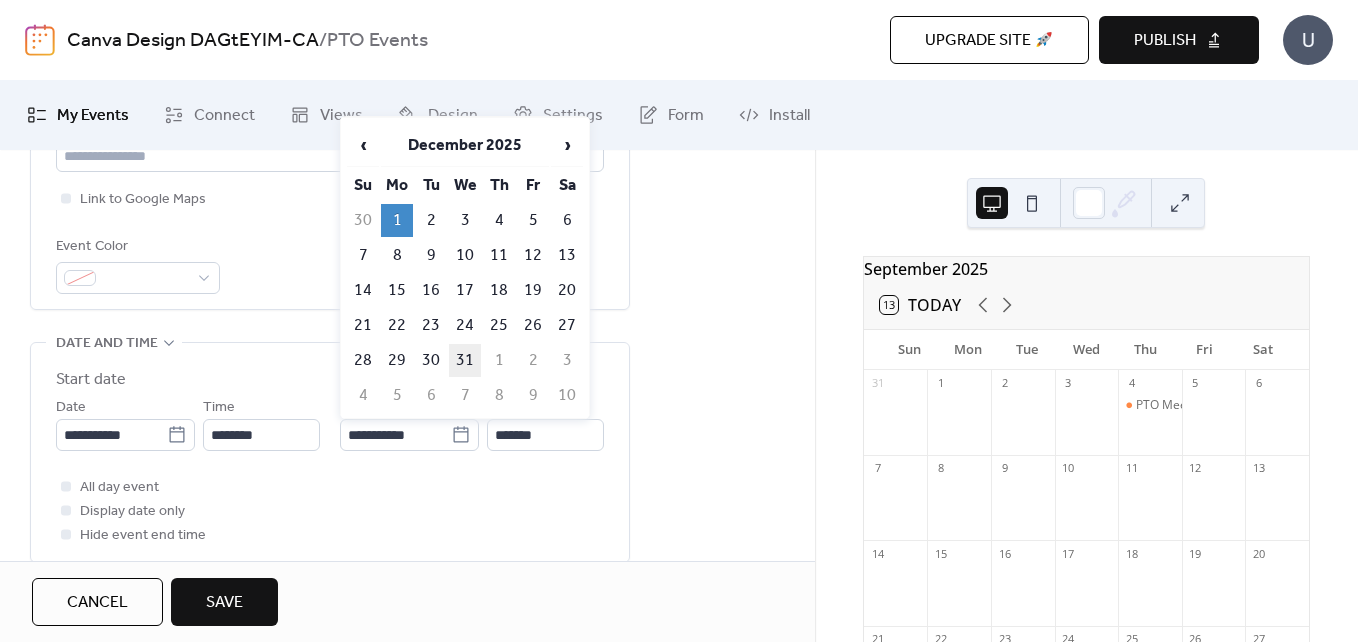 click on "31" at bounding box center [465, 360] 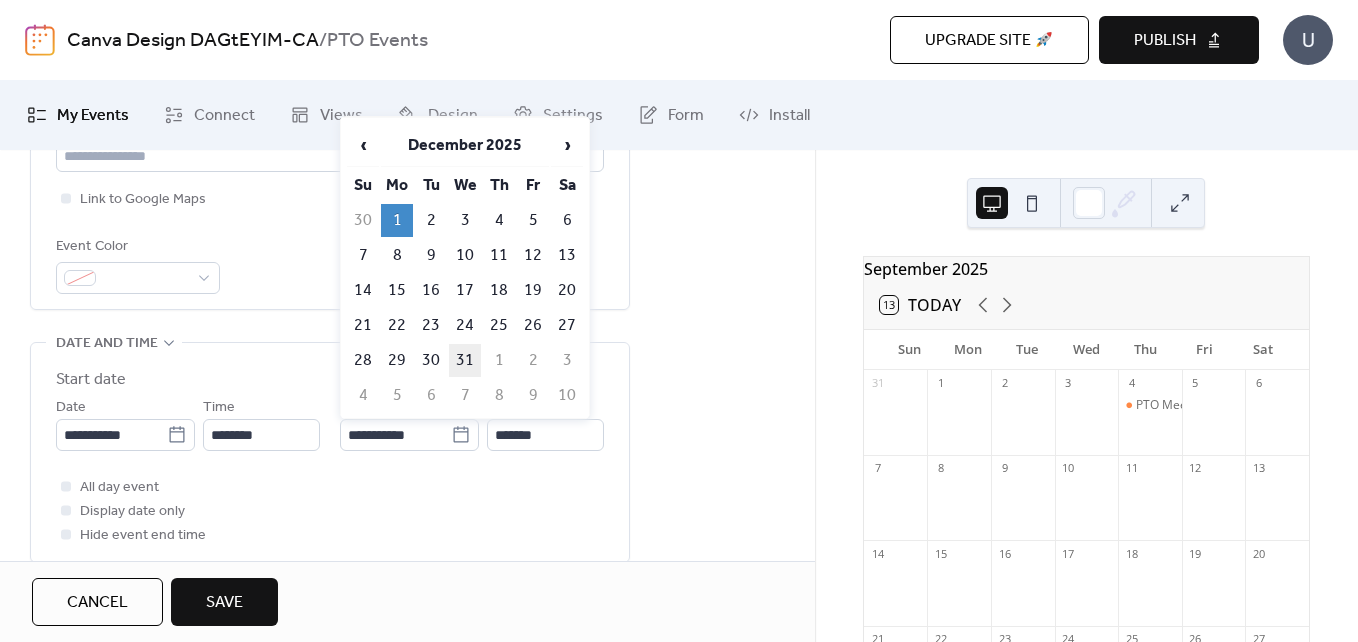 type on "**********" 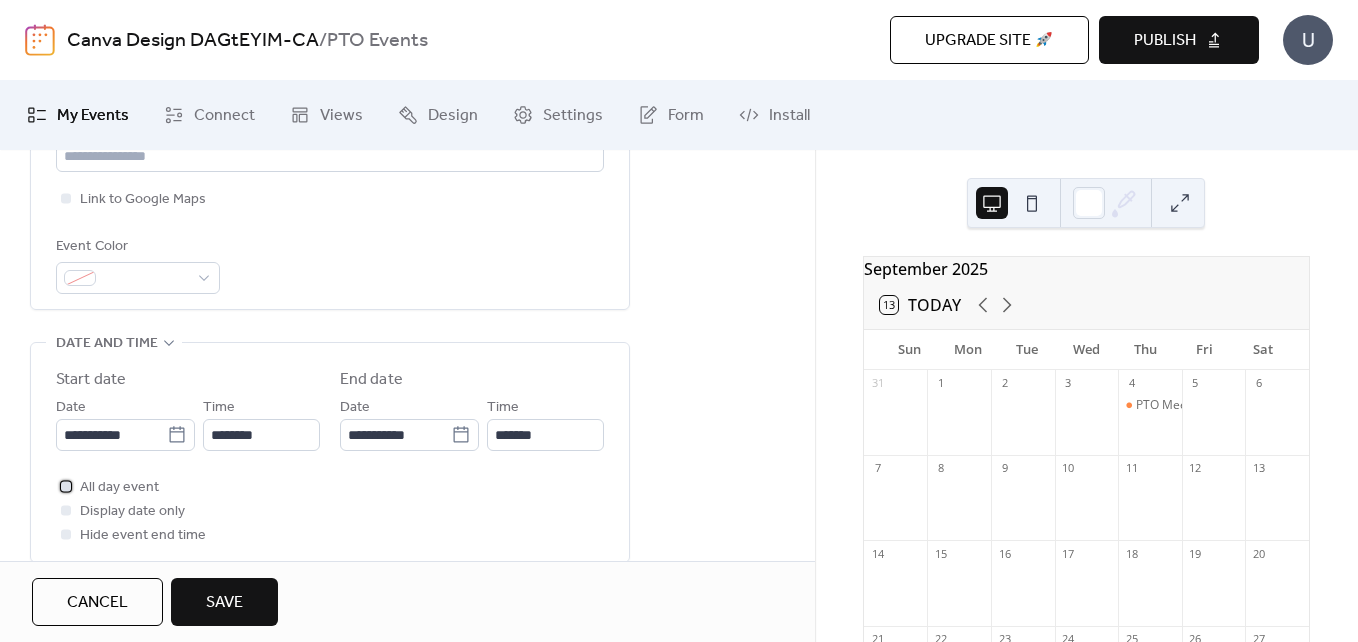 click at bounding box center (66, 486) 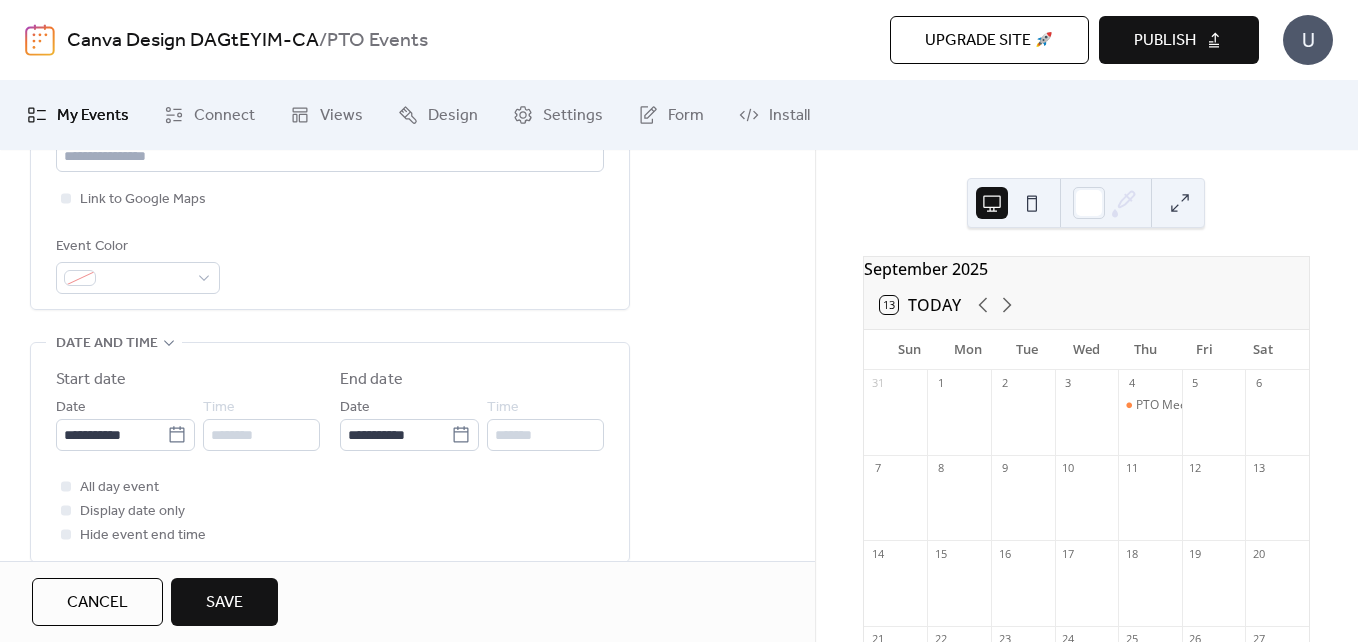 click on "All day event Display date only Hide event end time" at bounding box center [330, 511] 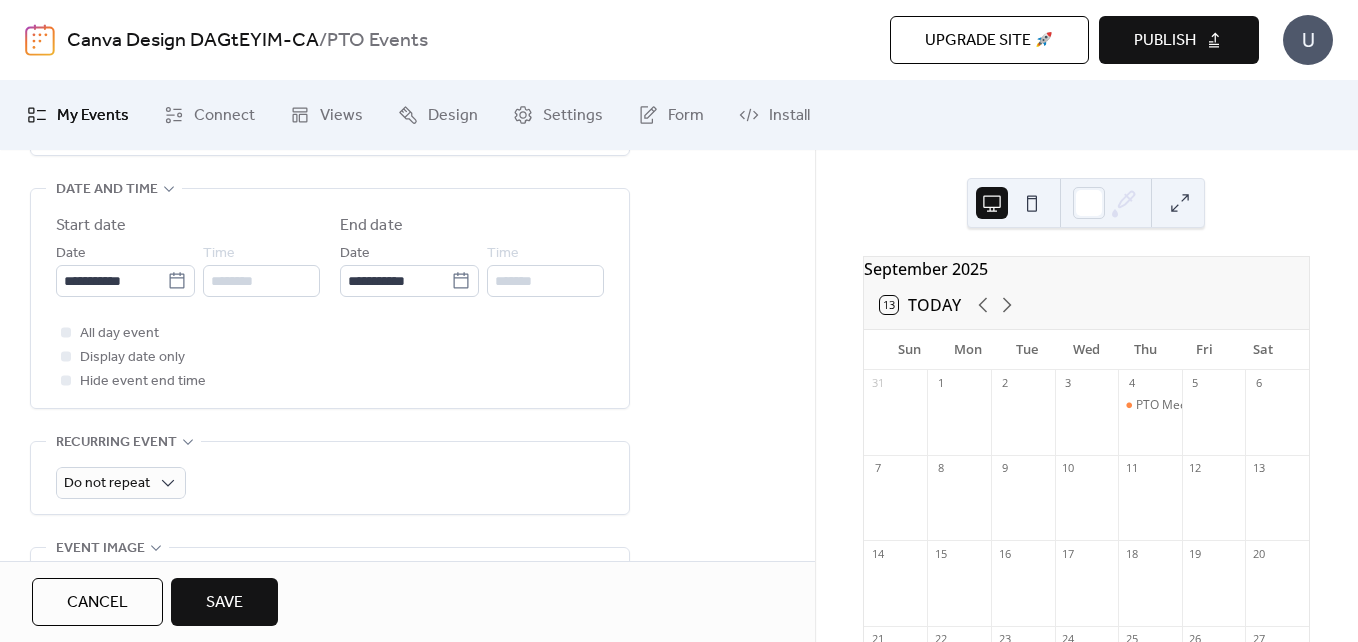 scroll, scrollTop: 700, scrollLeft: 0, axis: vertical 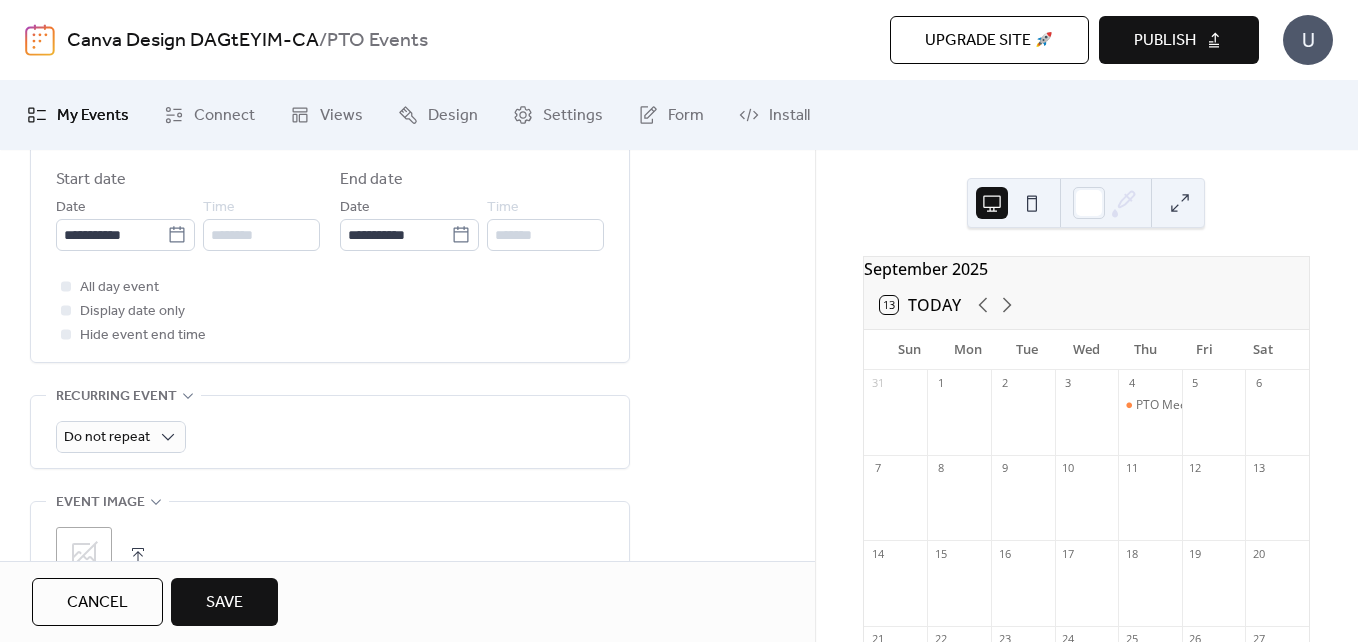 click on "Save" at bounding box center (224, 603) 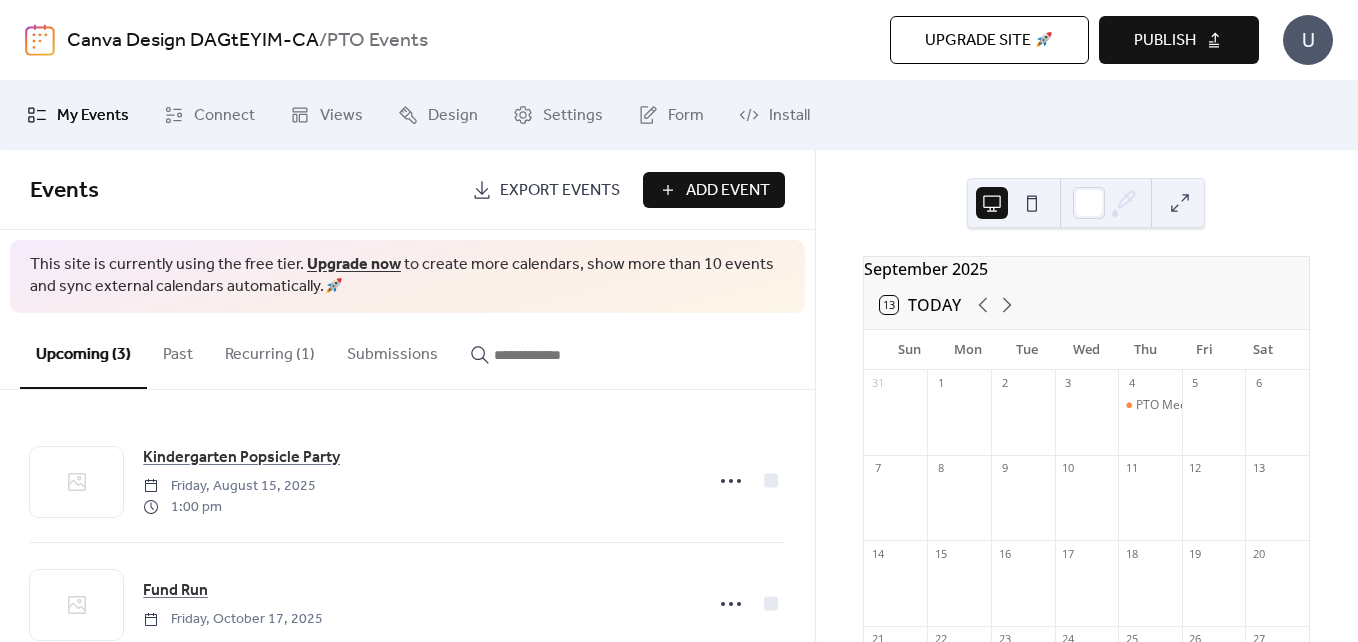 click on "Upgrade now" at bounding box center [354, 264] 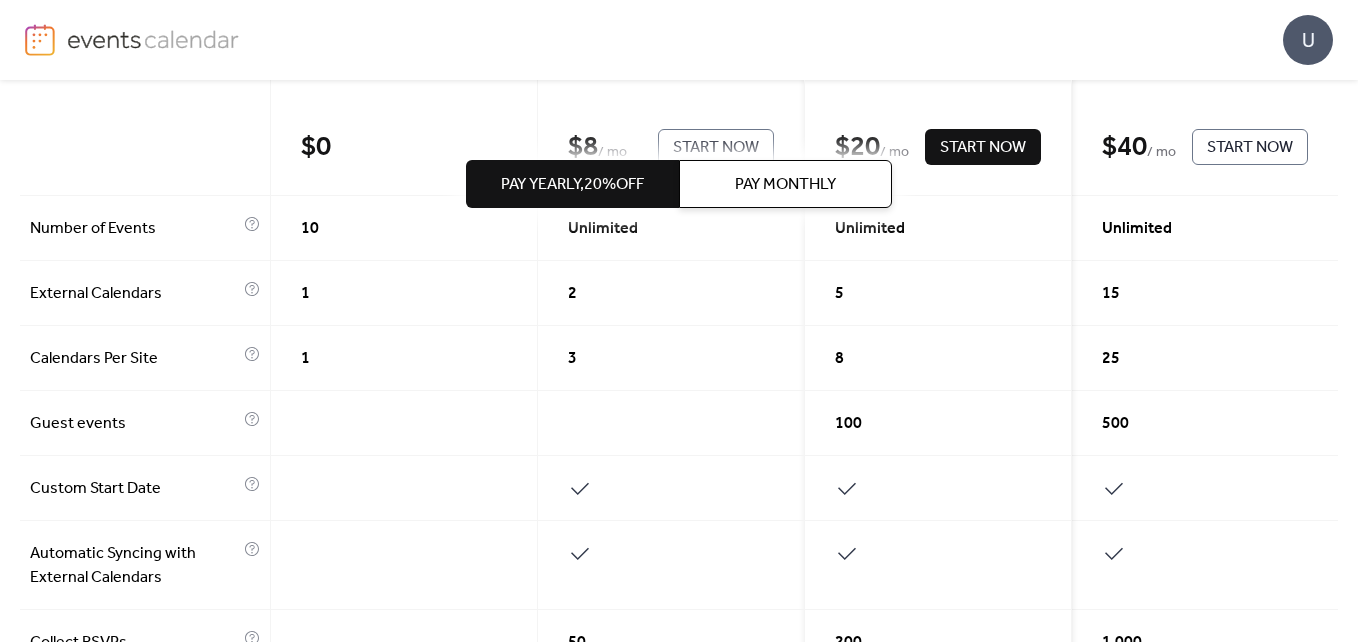 scroll, scrollTop: 300, scrollLeft: 0, axis: vertical 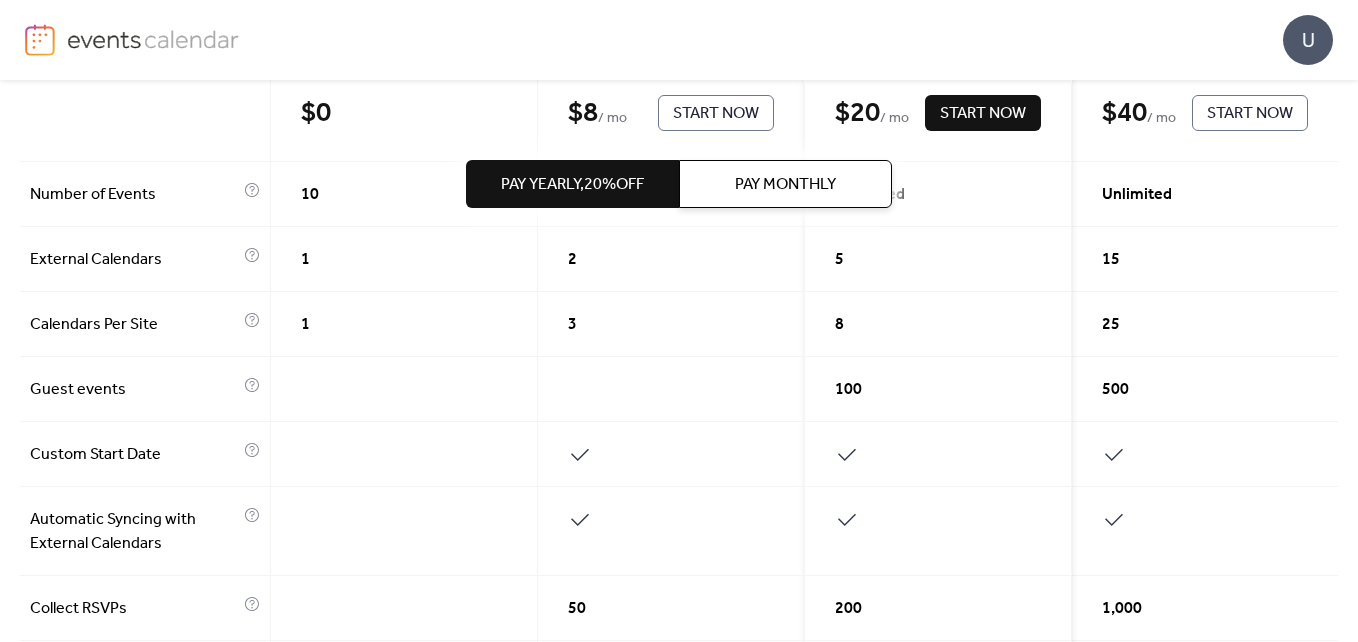 click on "1" at bounding box center (404, 259) 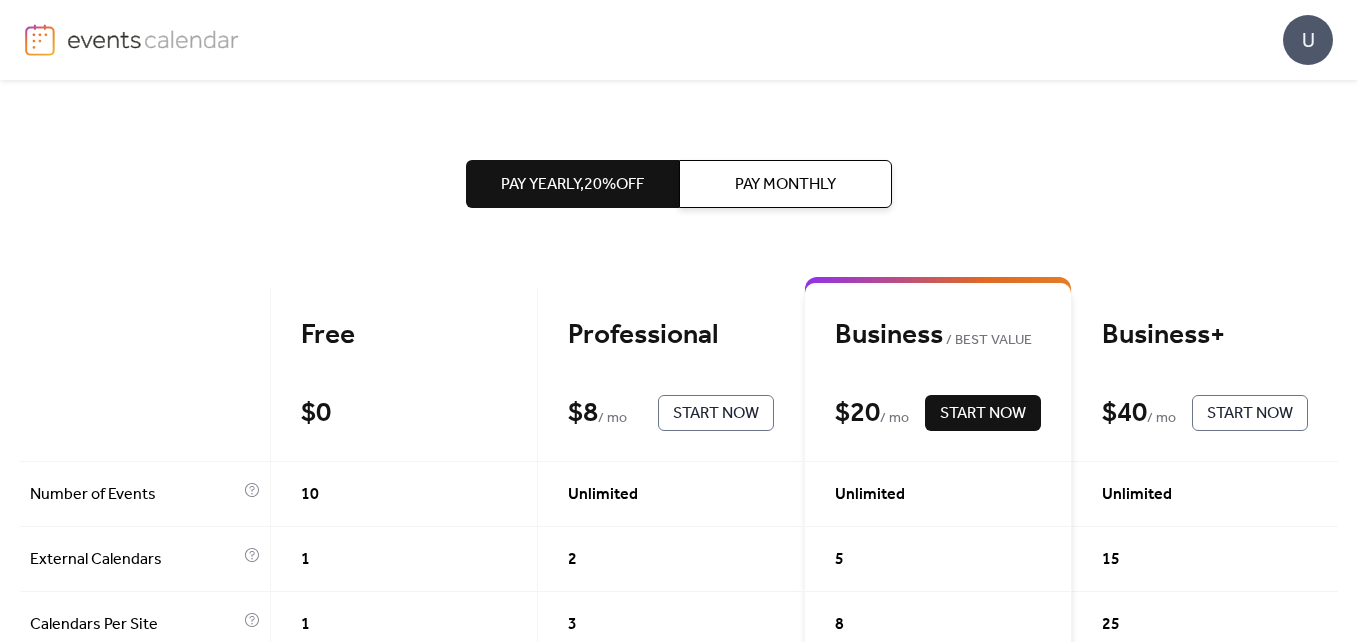 scroll, scrollTop: 100, scrollLeft: 0, axis: vertical 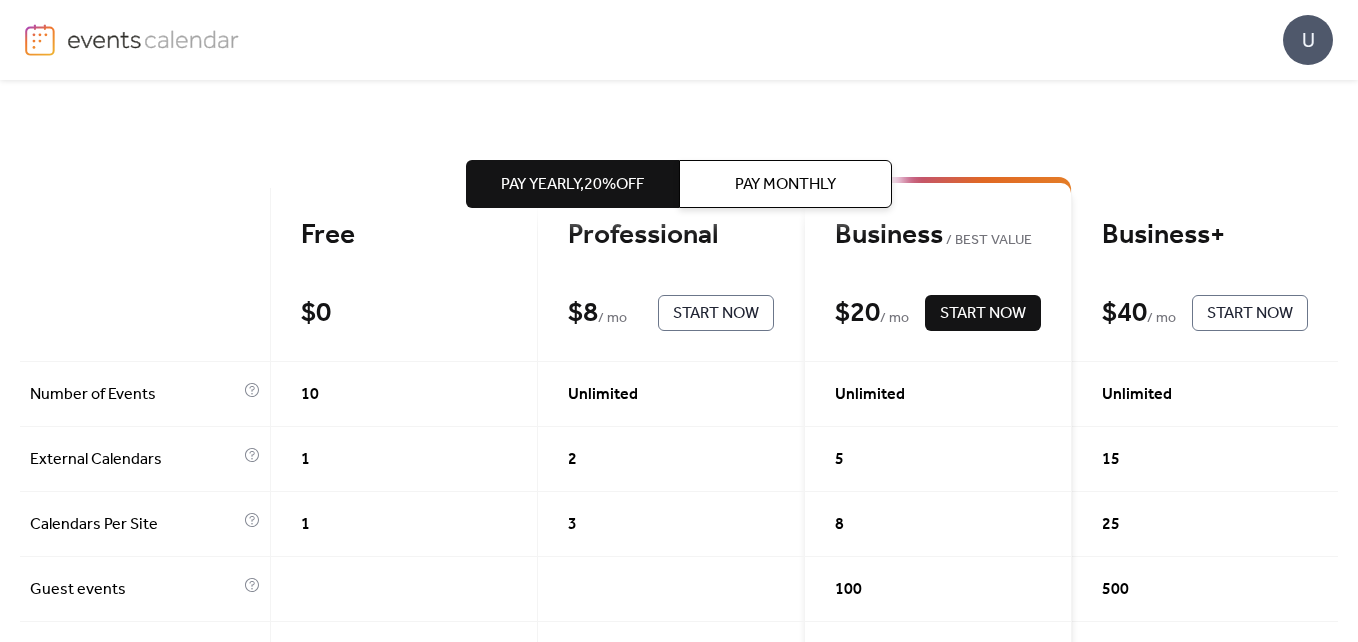click on "External Calendars" at bounding box center [134, 460] 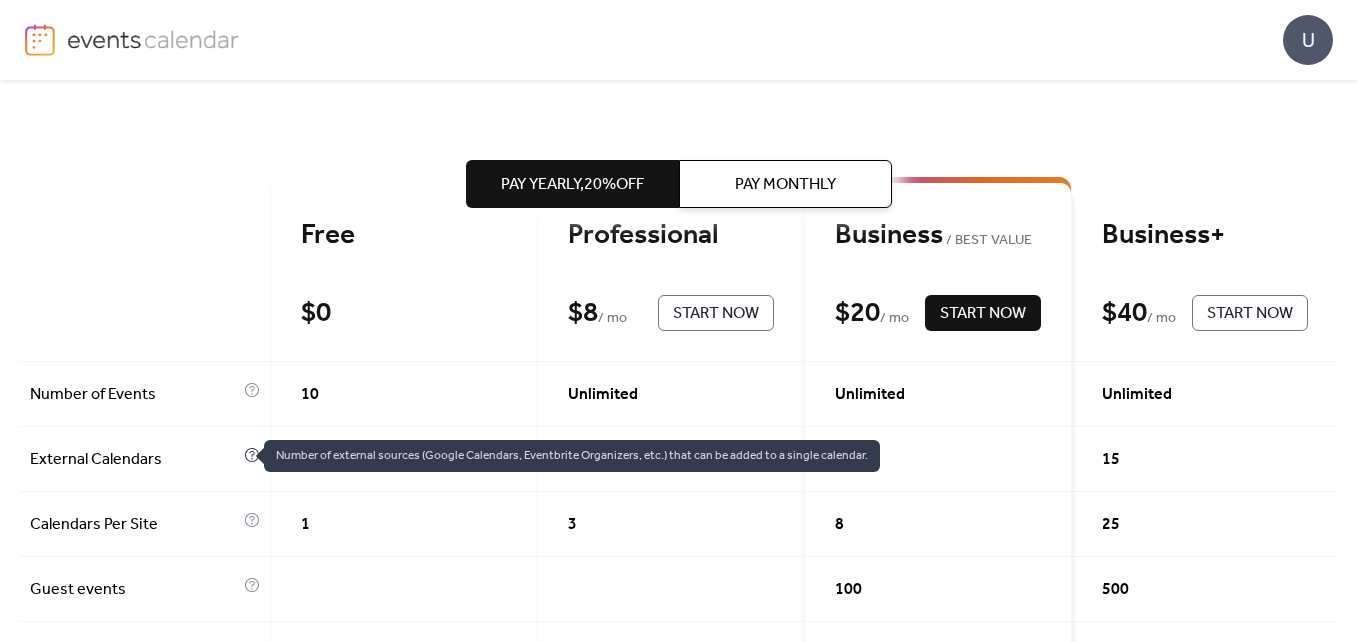 click 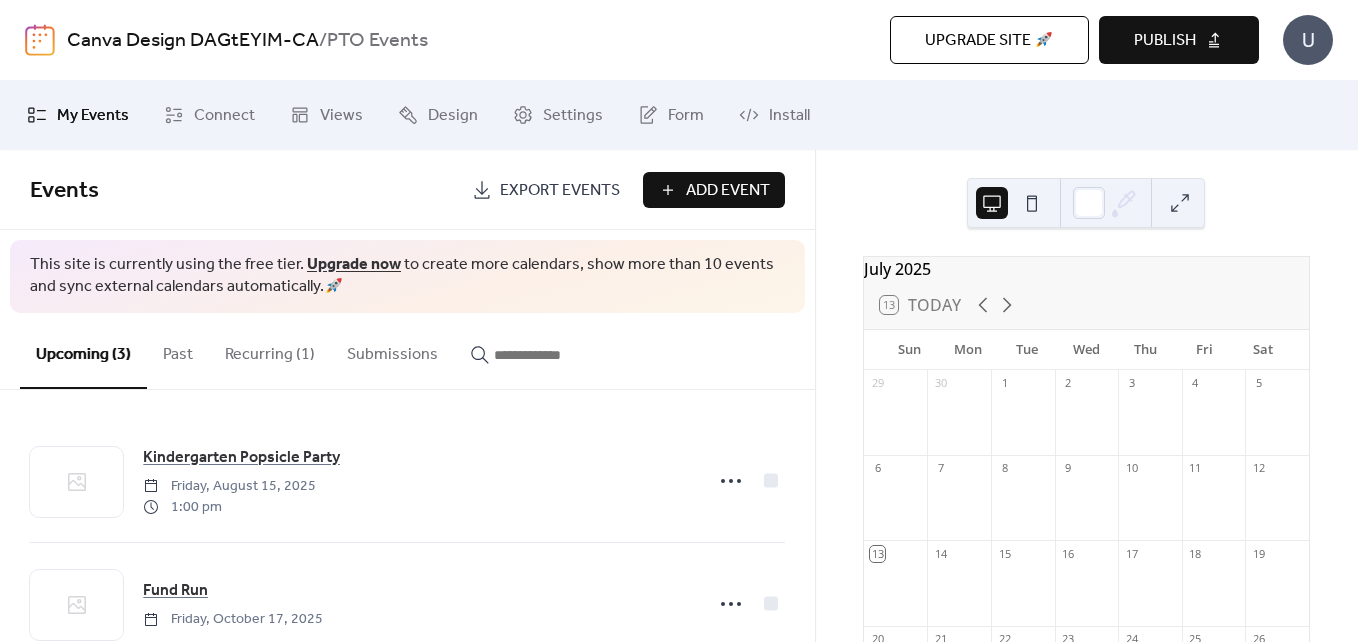 click on "Export Events" at bounding box center [560, 191] 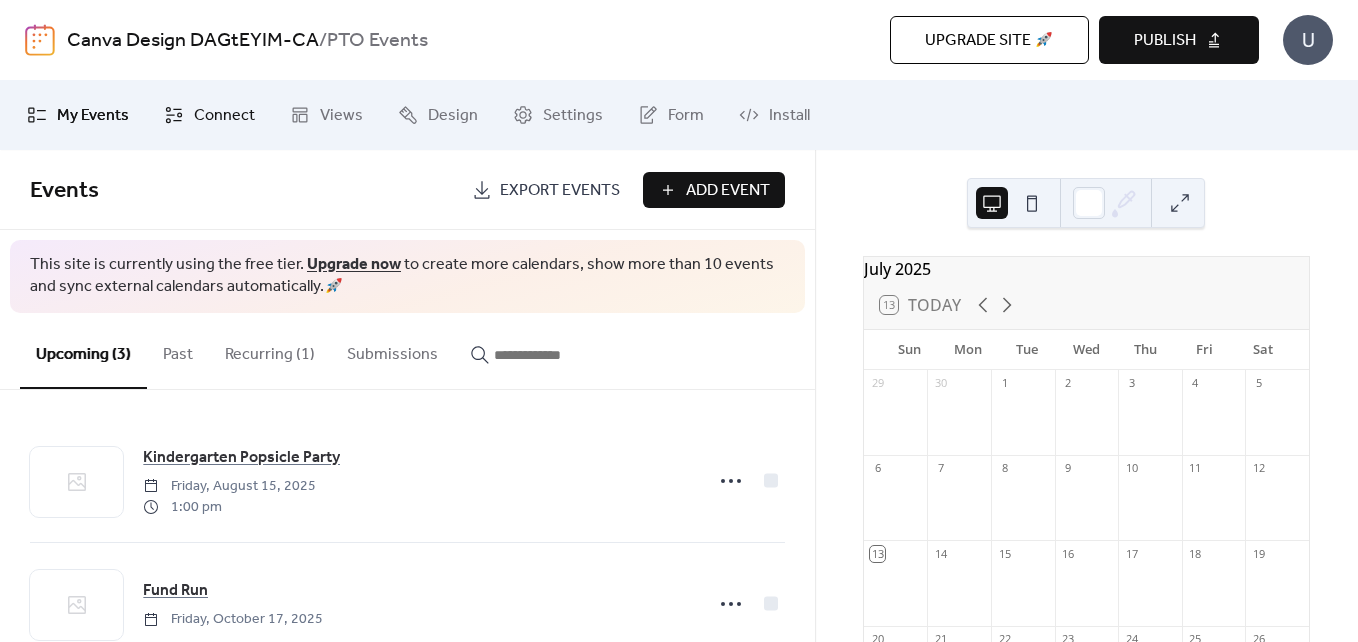 click on "Connect" at bounding box center [224, 116] 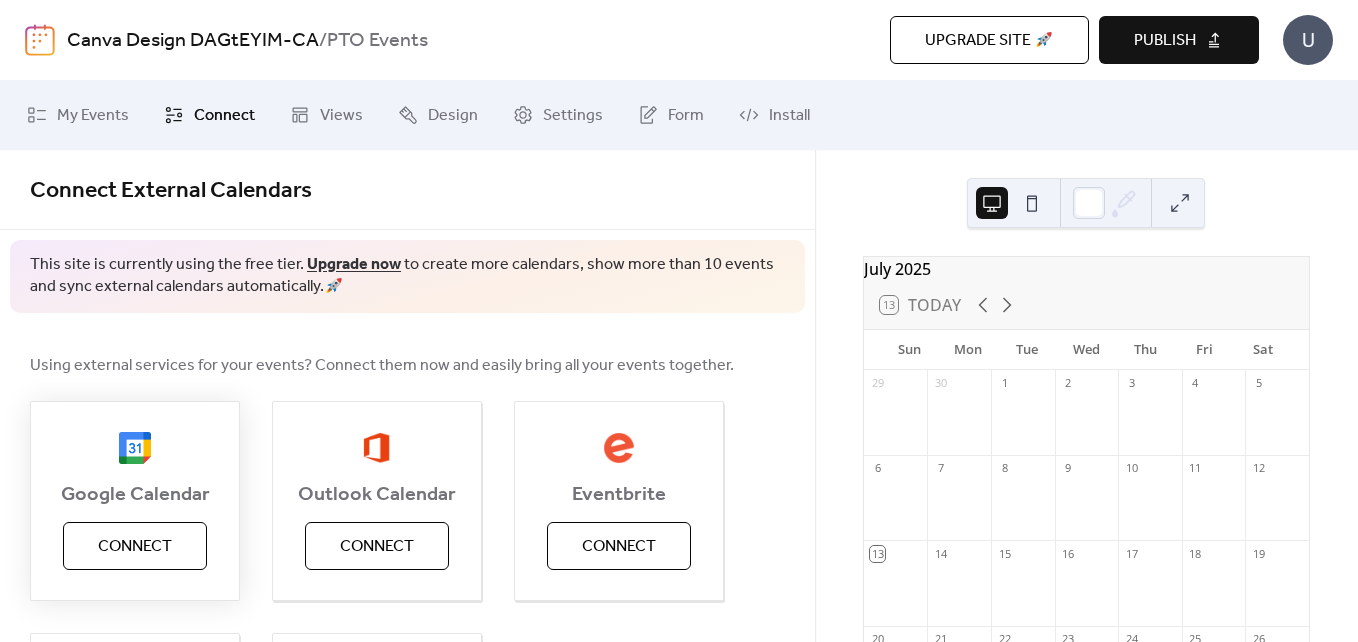 click on "Connect" at bounding box center (135, 547) 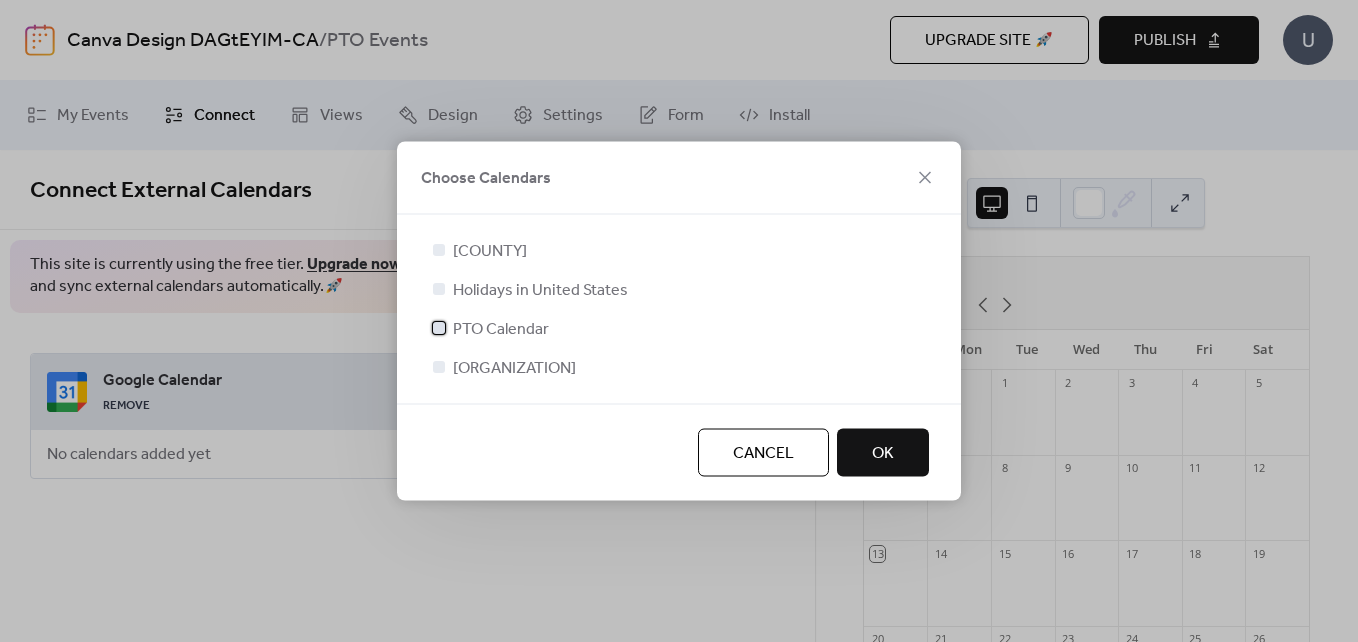 click on "PTO Calendar" at bounding box center [501, 330] 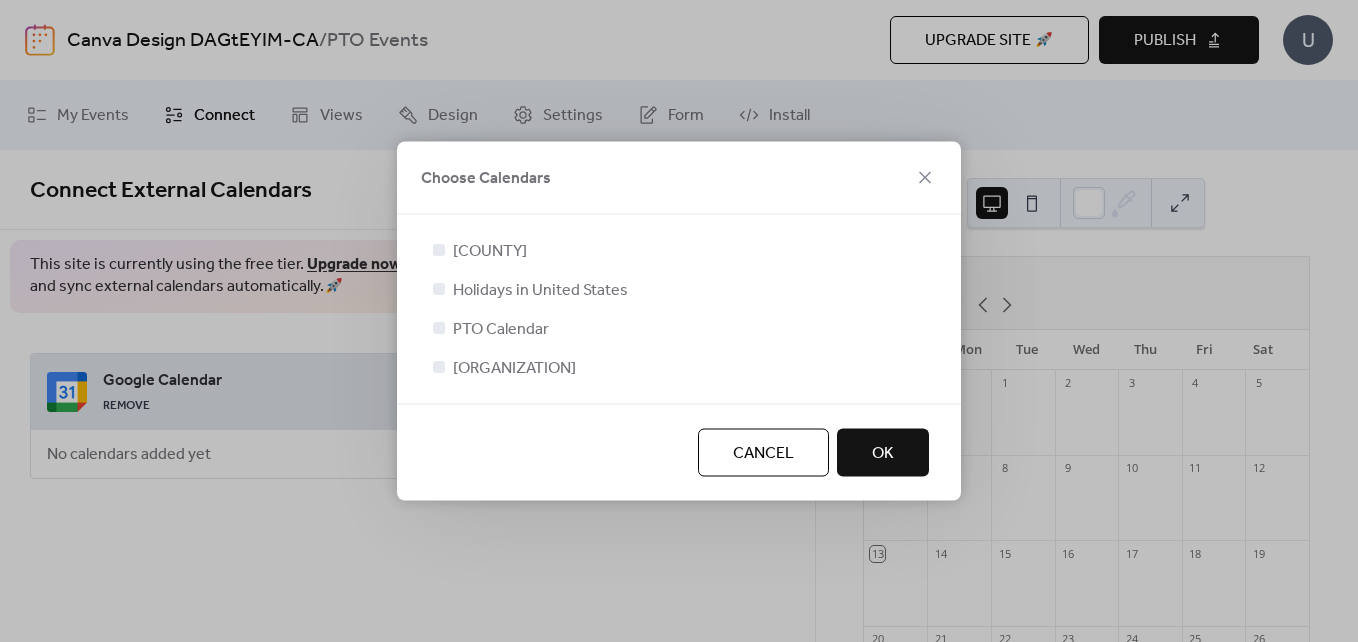 click on "OK" at bounding box center [883, 454] 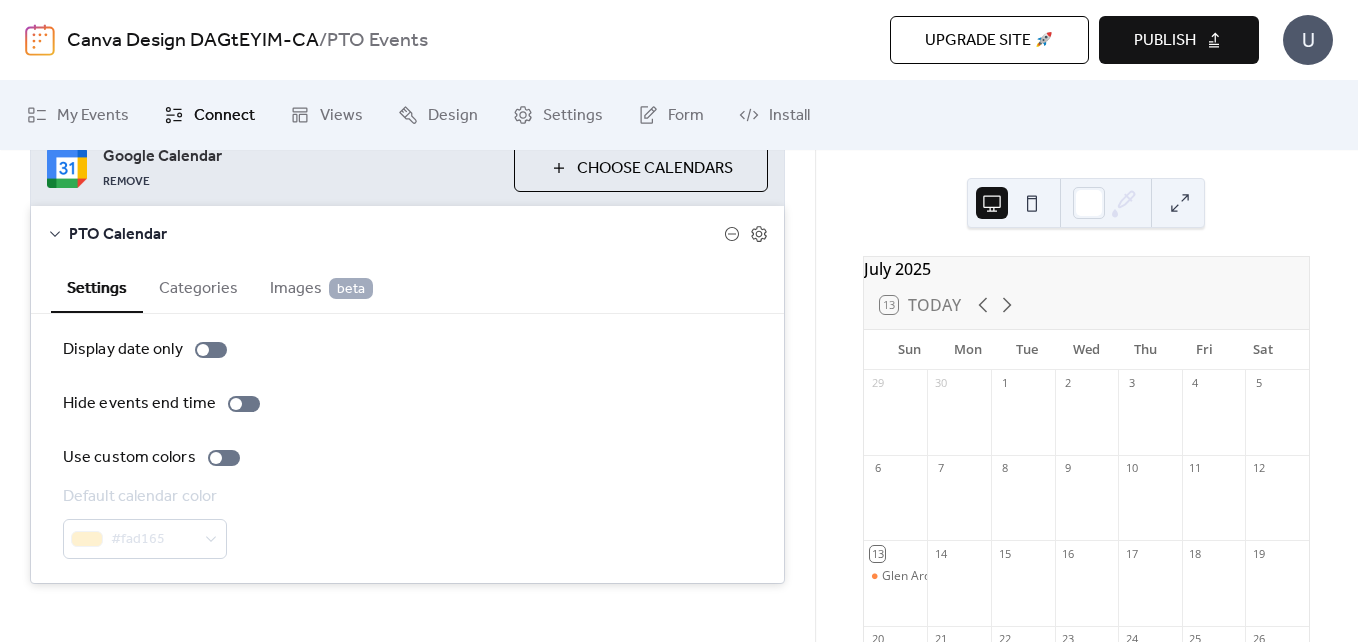 scroll, scrollTop: 246, scrollLeft: 0, axis: vertical 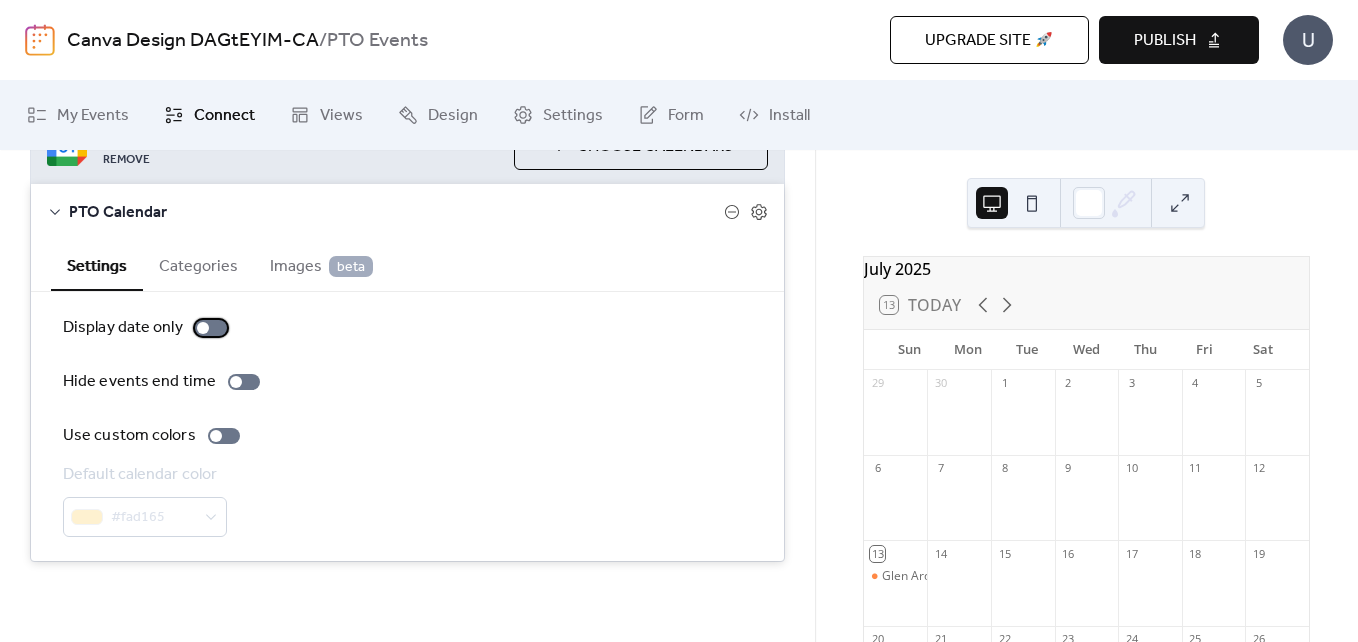 click at bounding box center (211, 328) 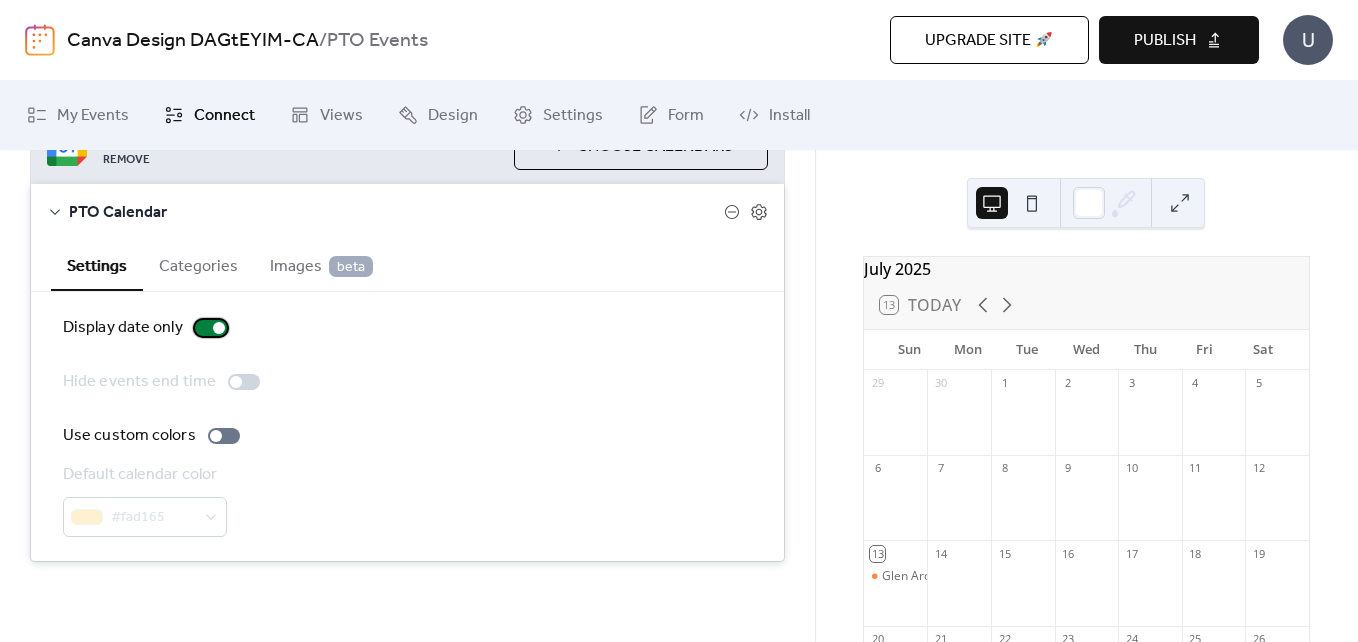 click at bounding box center (211, 328) 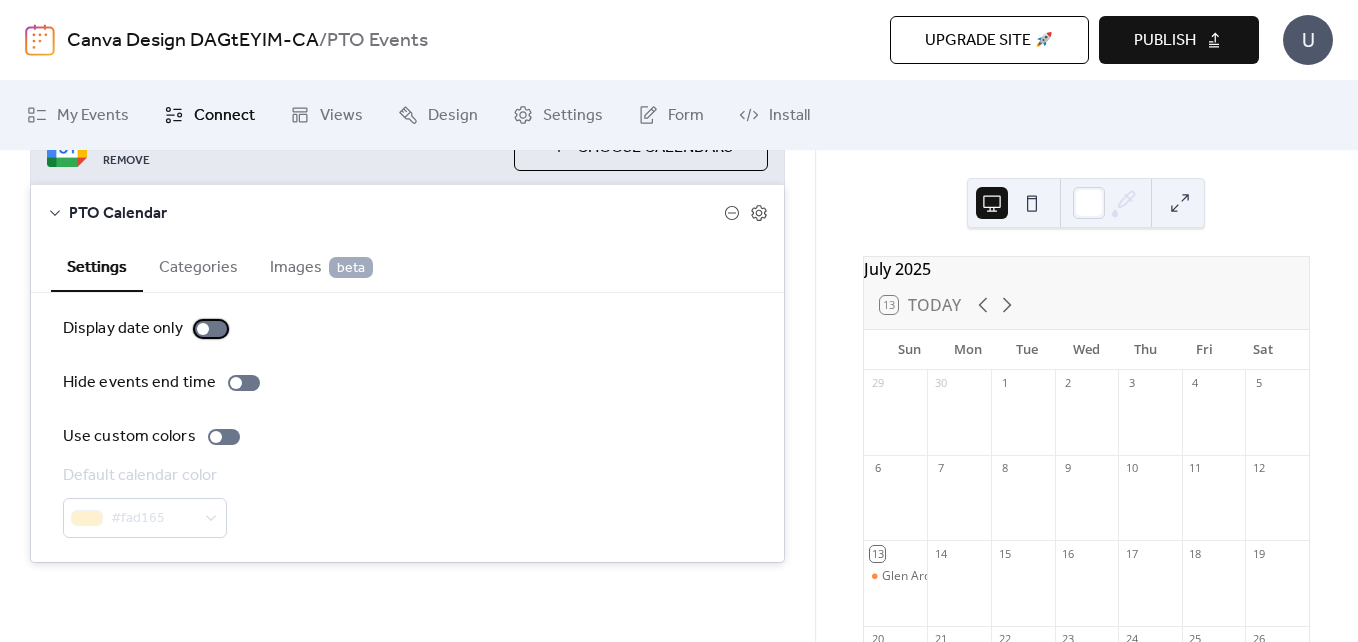 scroll, scrollTop: 246, scrollLeft: 0, axis: vertical 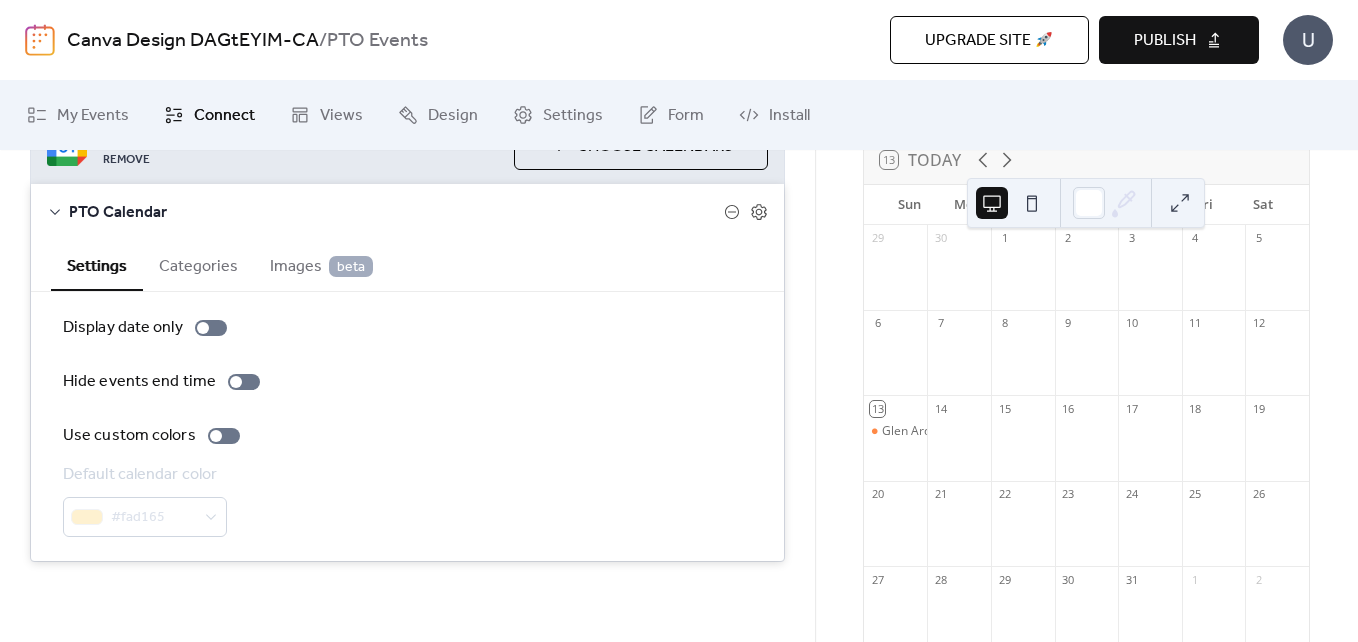 drag, startPoint x: 902, startPoint y: 439, endPoint x: 818, endPoint y: 318, distance: 147.29901 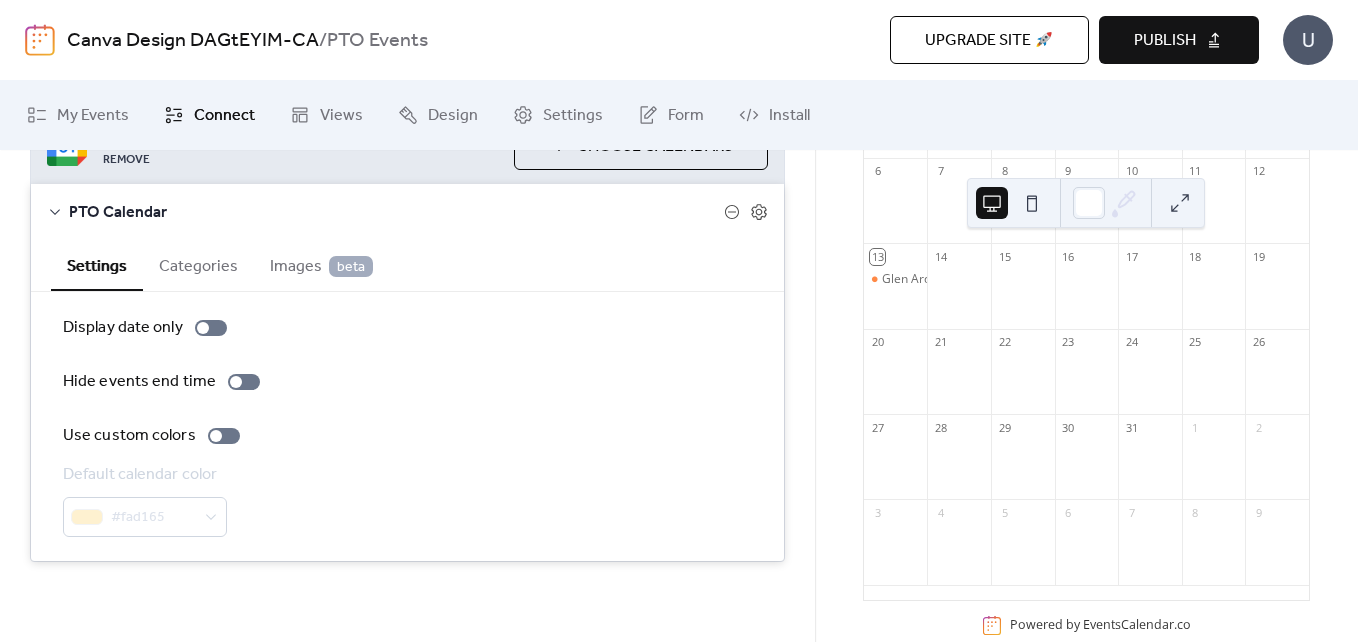 scroll, scrollTop: 345, scrollLeft: 0, axis: vertical 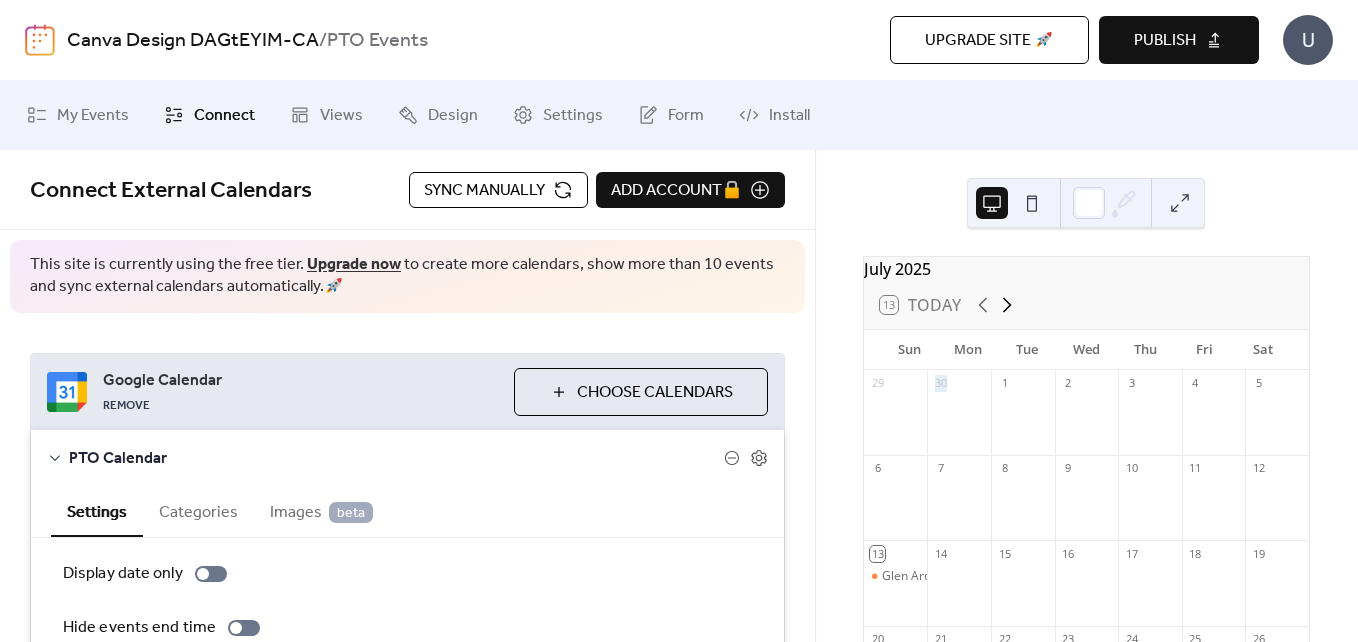 click 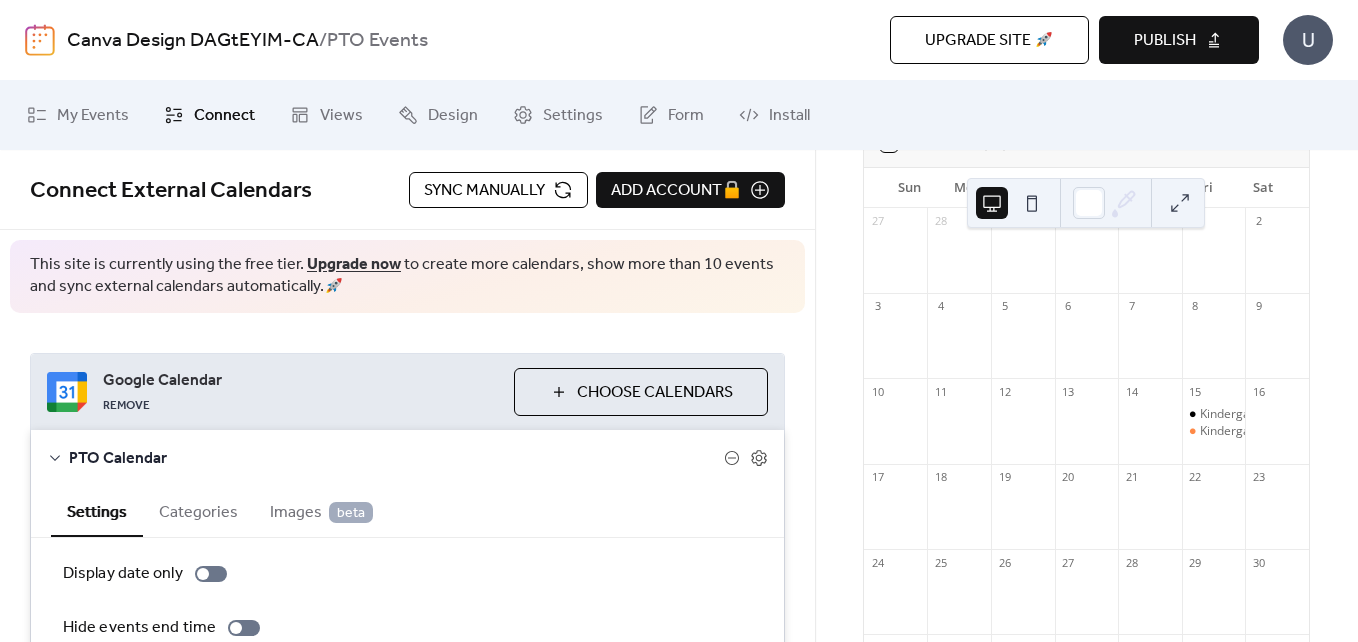 scroll, scrollTop: 200, scrollLeft: 0, axis: vertical 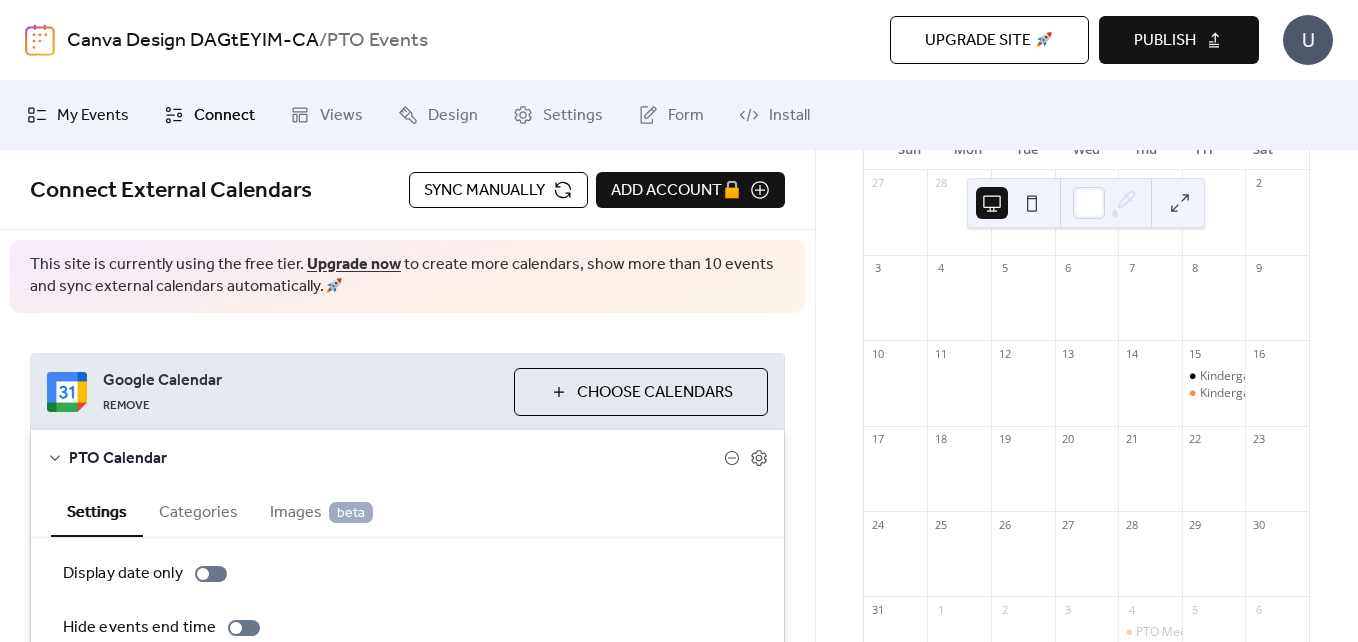 click on "My Events" at bounding box center (93, 116) 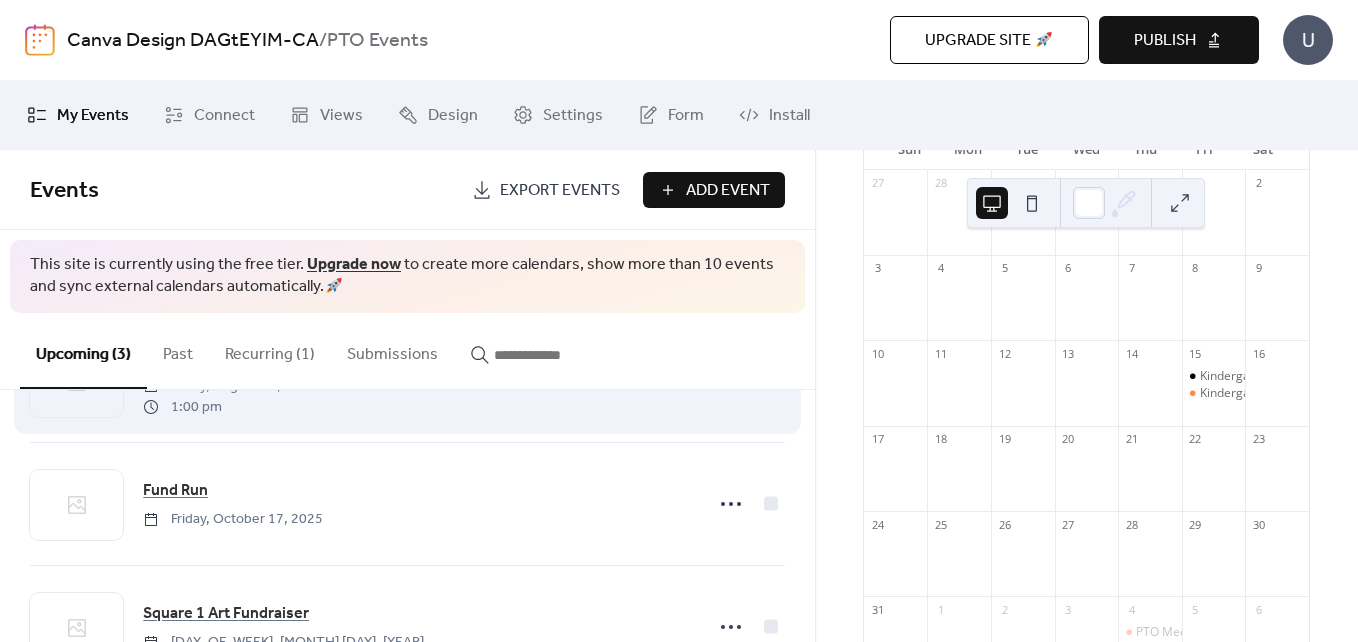 scroll, scrollTop: 0, scrollLeft: 0, axis: both 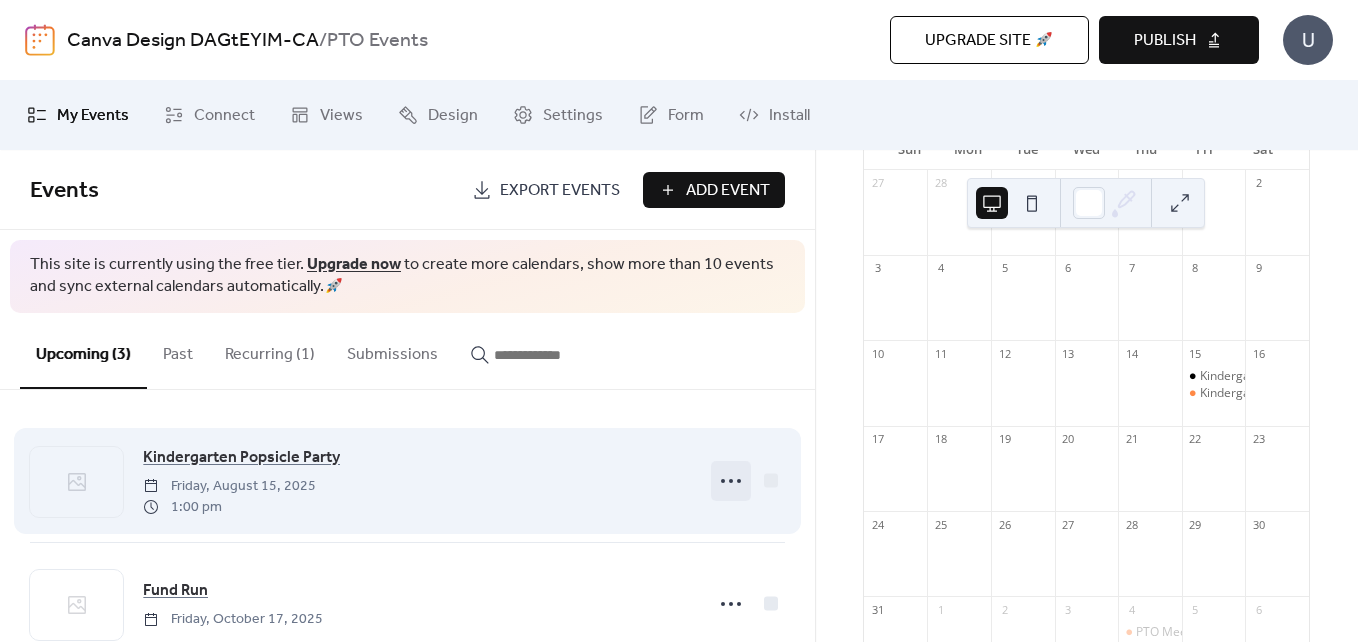 click 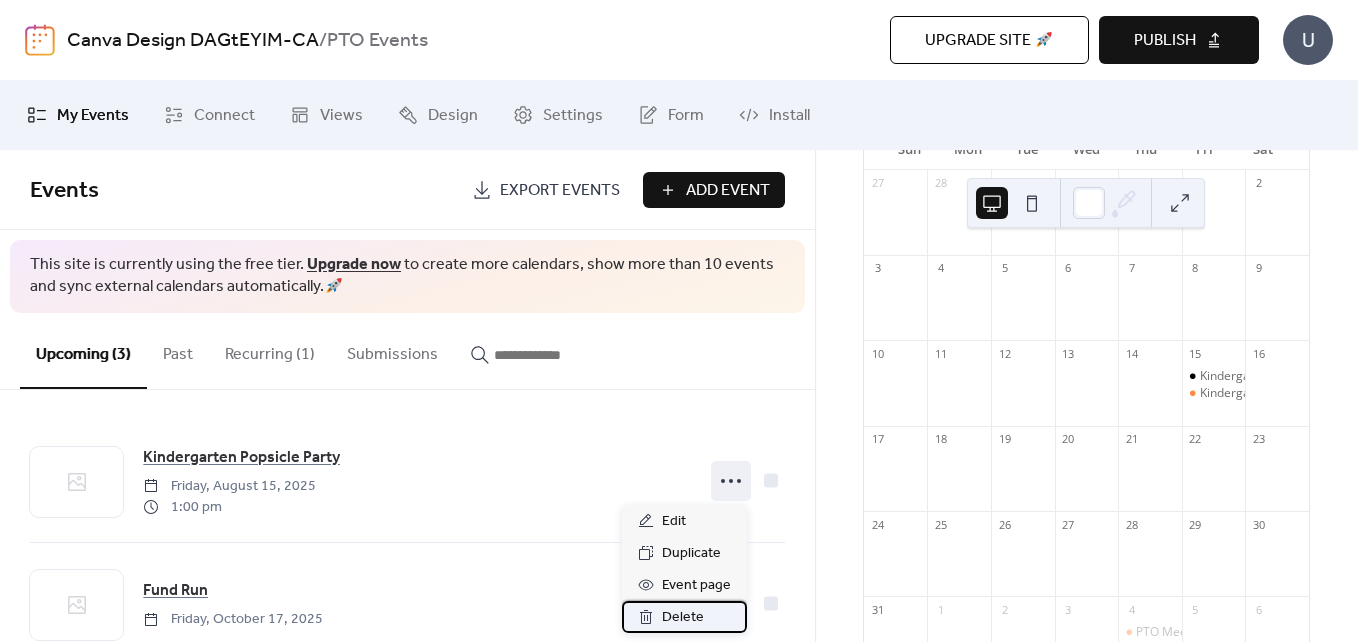 click on "Delete" at bounding box center [683, 618] 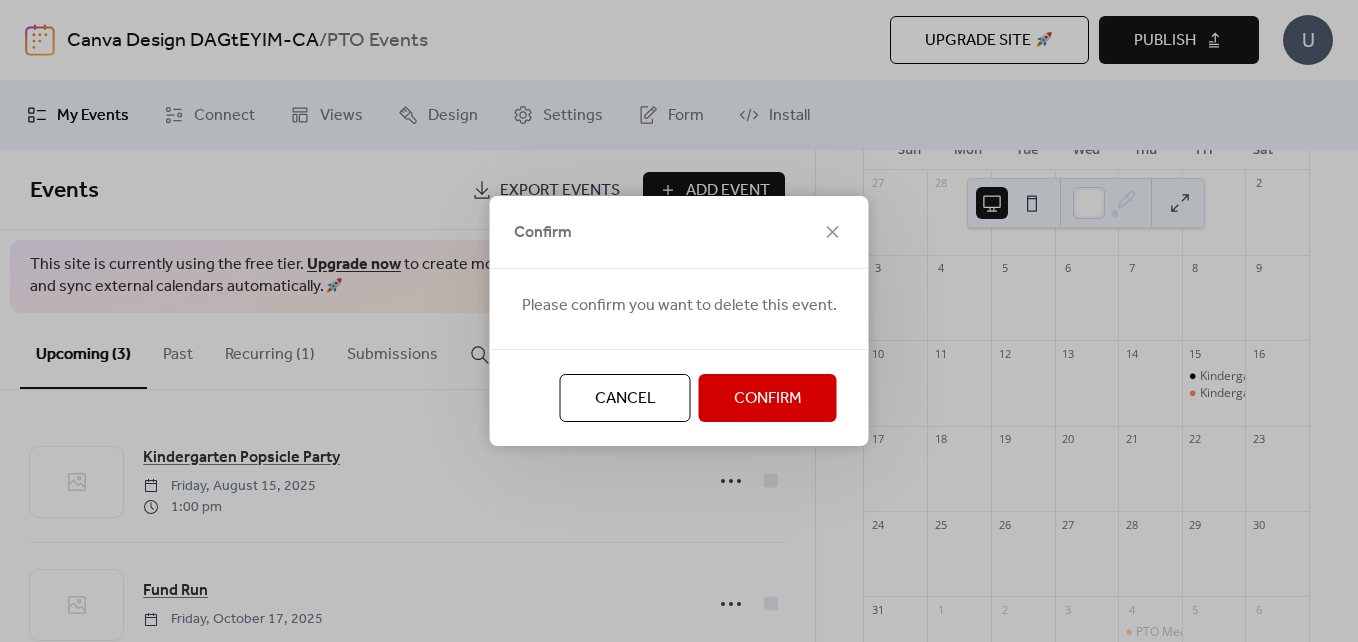 click on "Confirm" at bounding box center [768, 399] 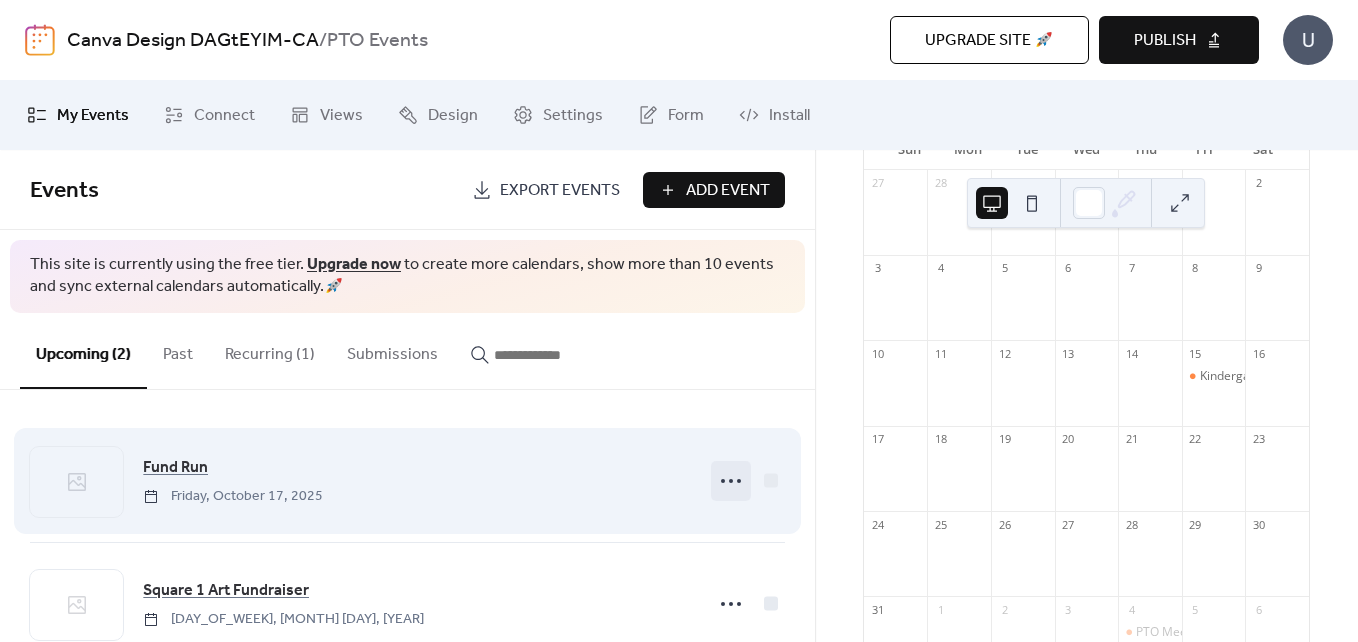 click 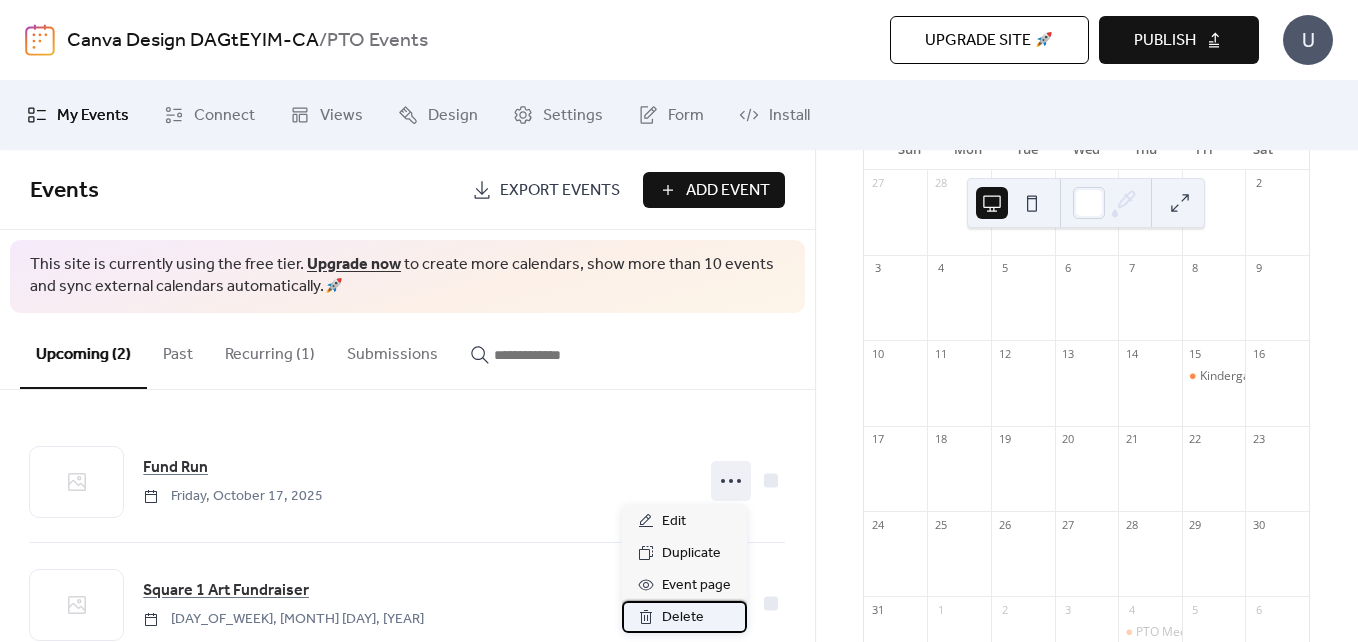 click on "Delete" at bounding box center (684, 617) 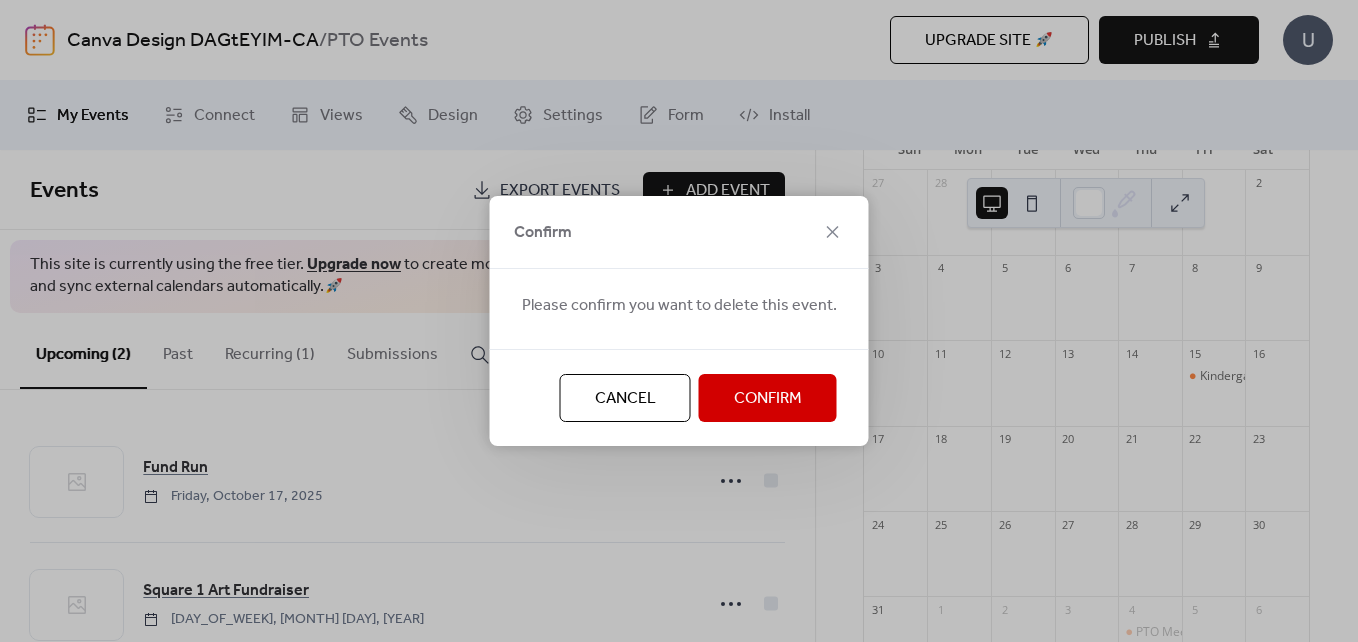 click on "Confirm" at bounding box center (768, 399) 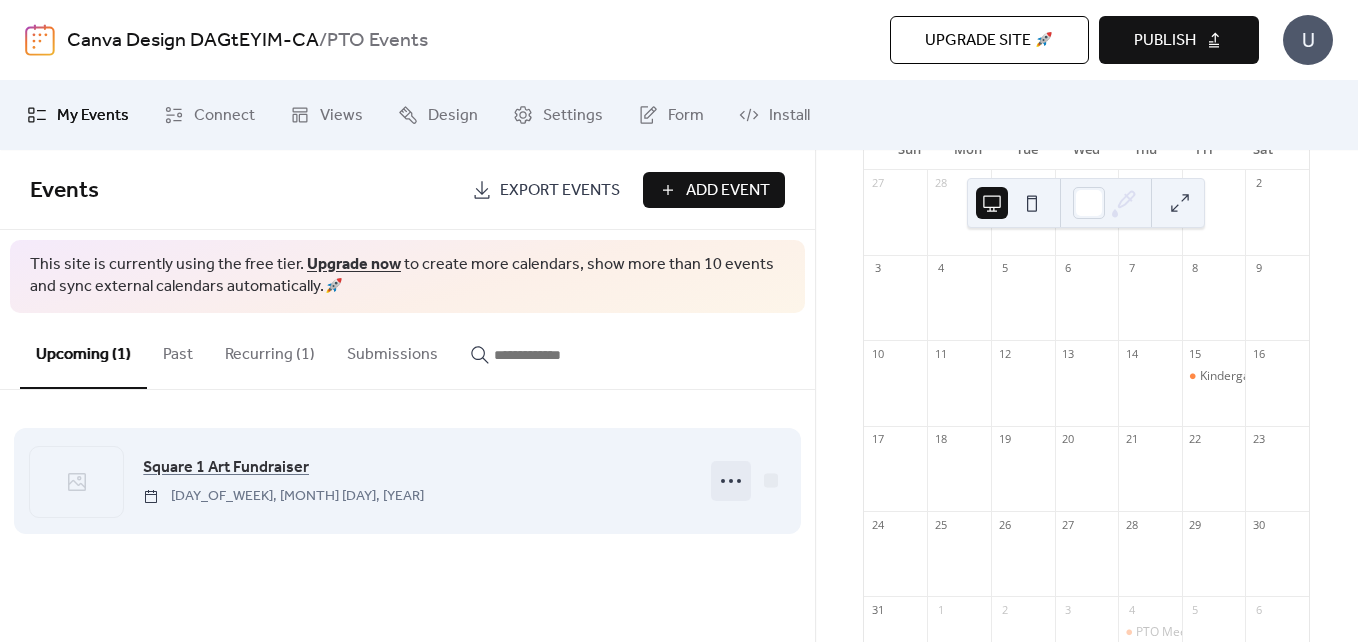 click 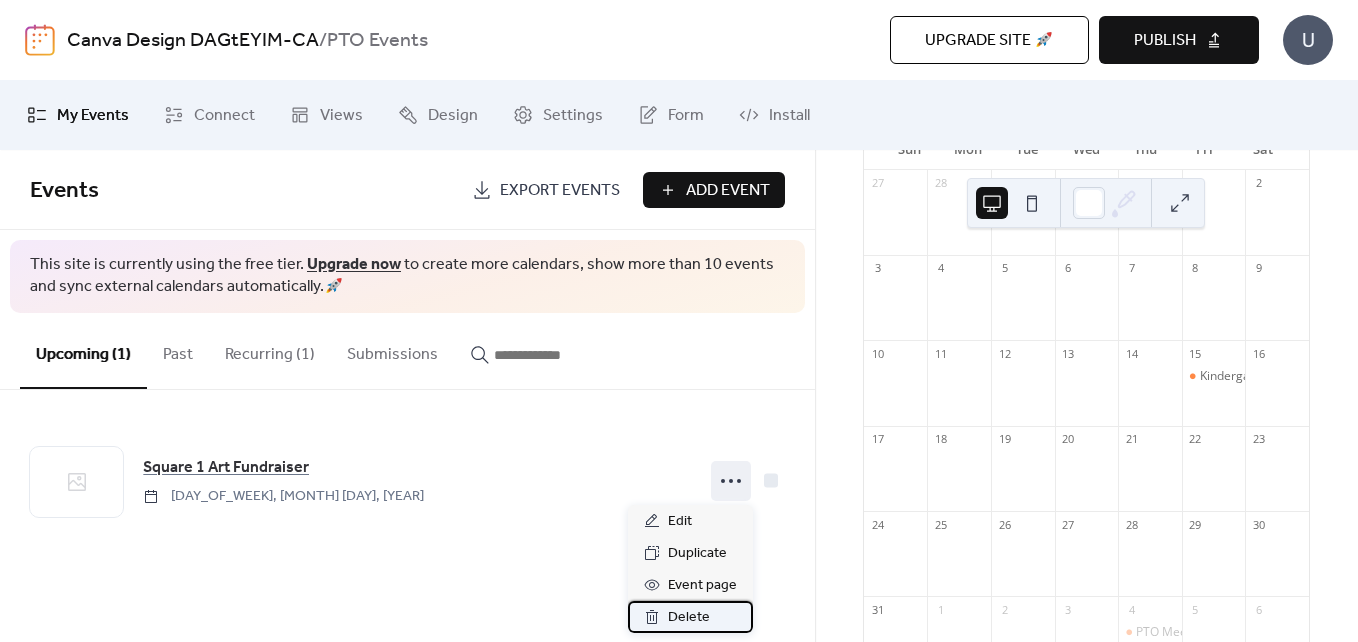 click on "Delete" at bounding box center (689, 618) 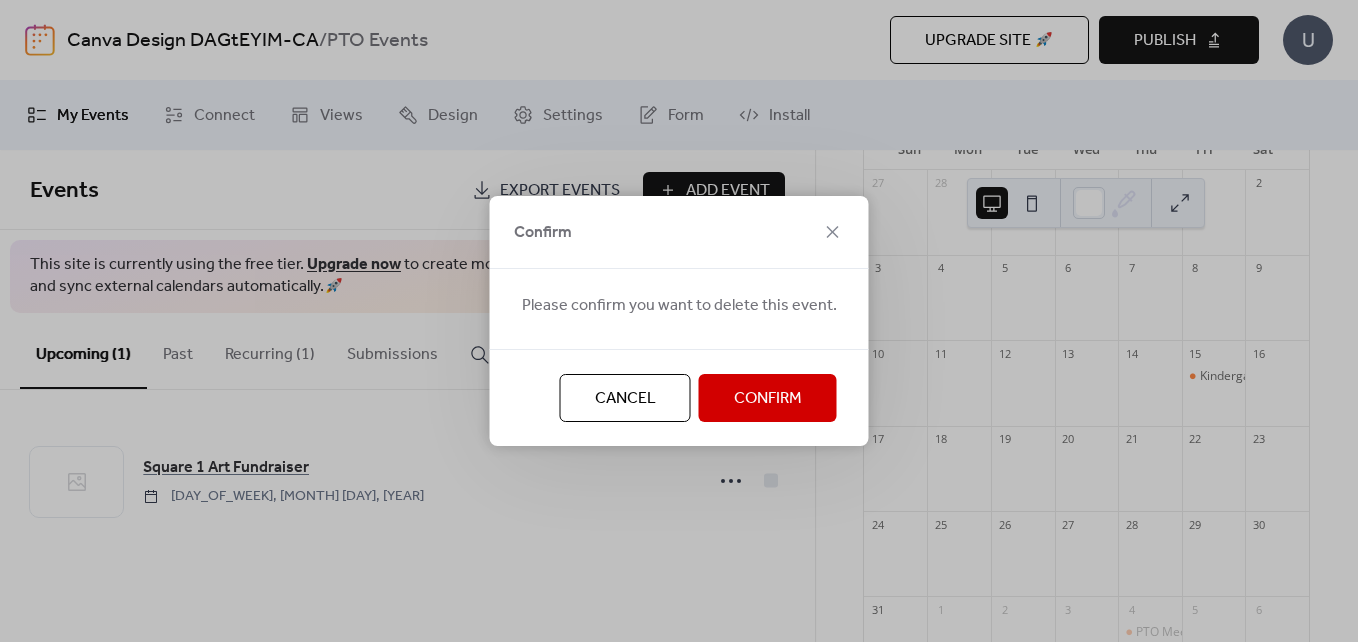 click on "Confirm" at bounding box center (768, 399) 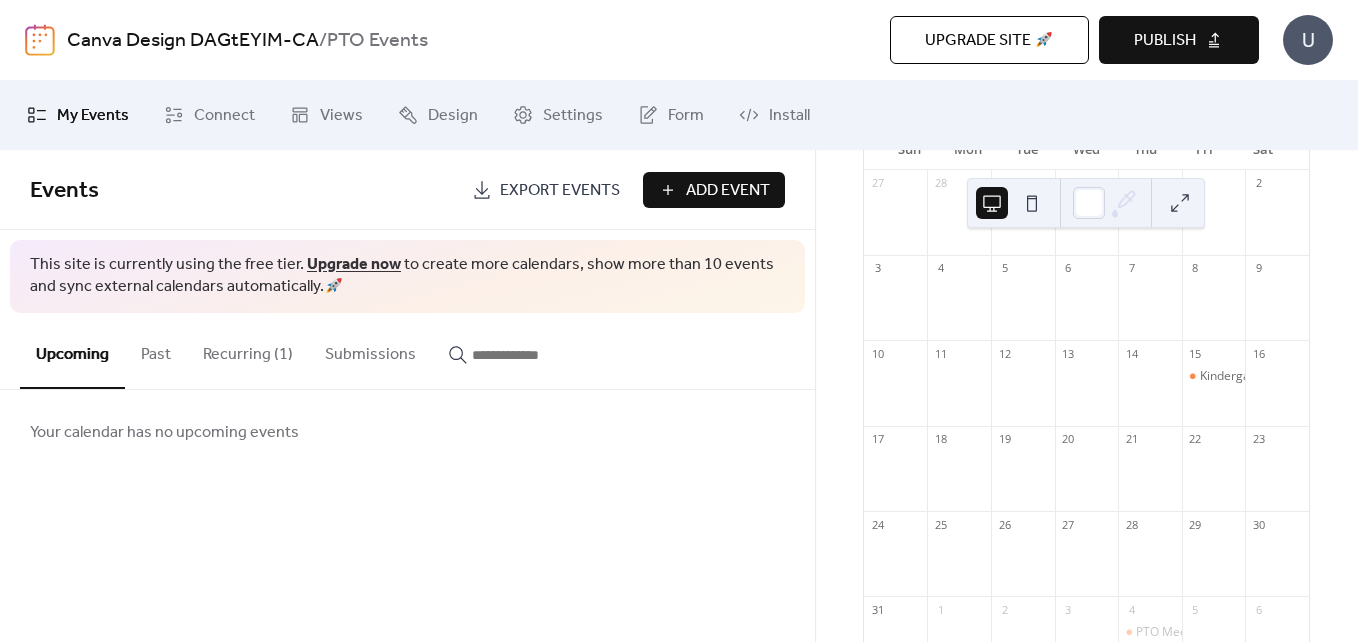 click on "Publish" at bounding box center (1165, 41) 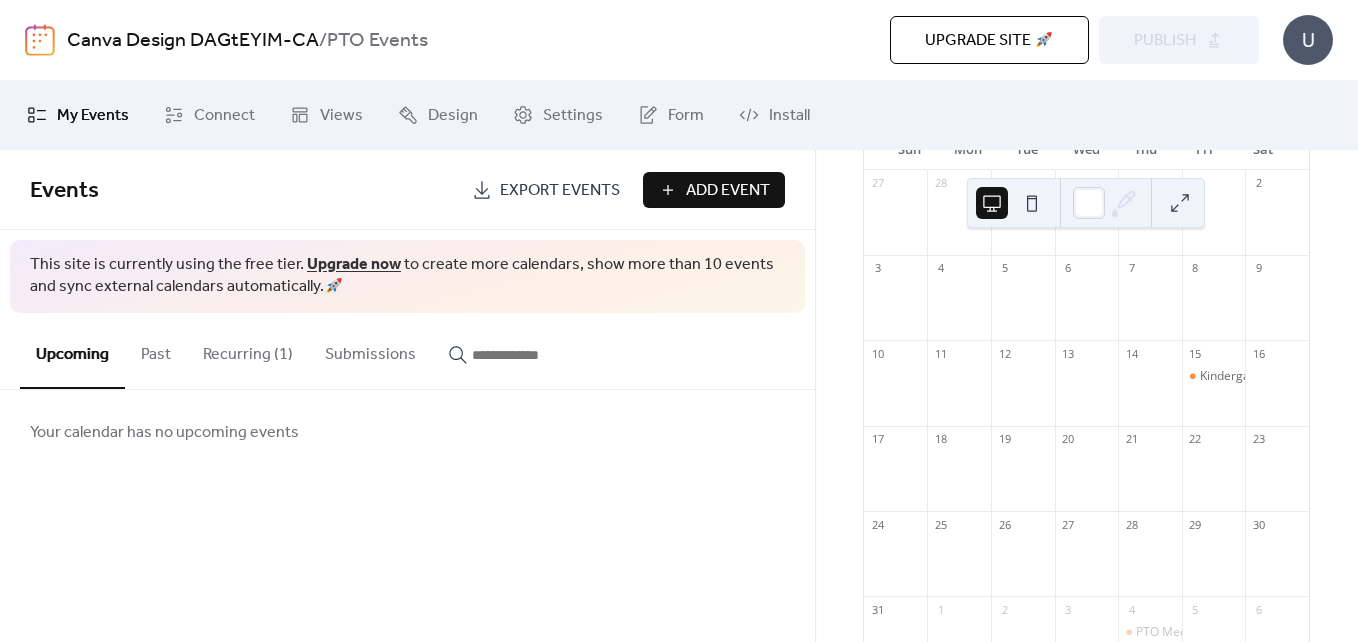 click at bounding box center [1032, 203] 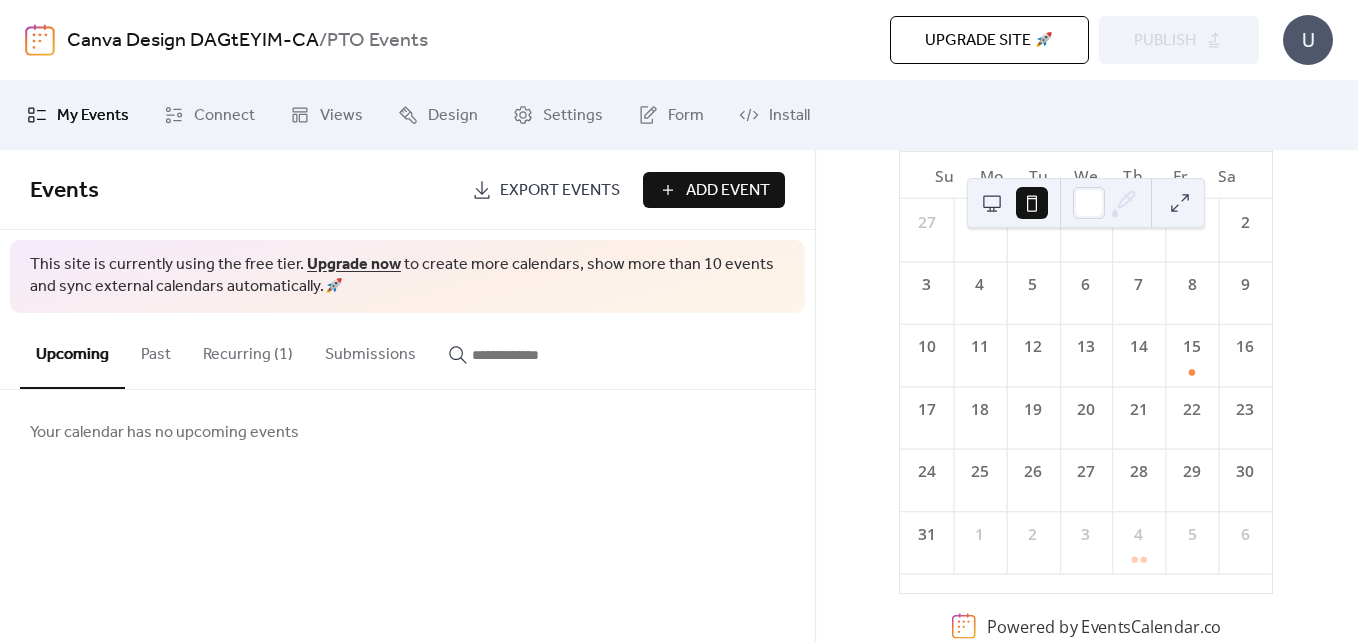 click at bounding box center [992, 203] 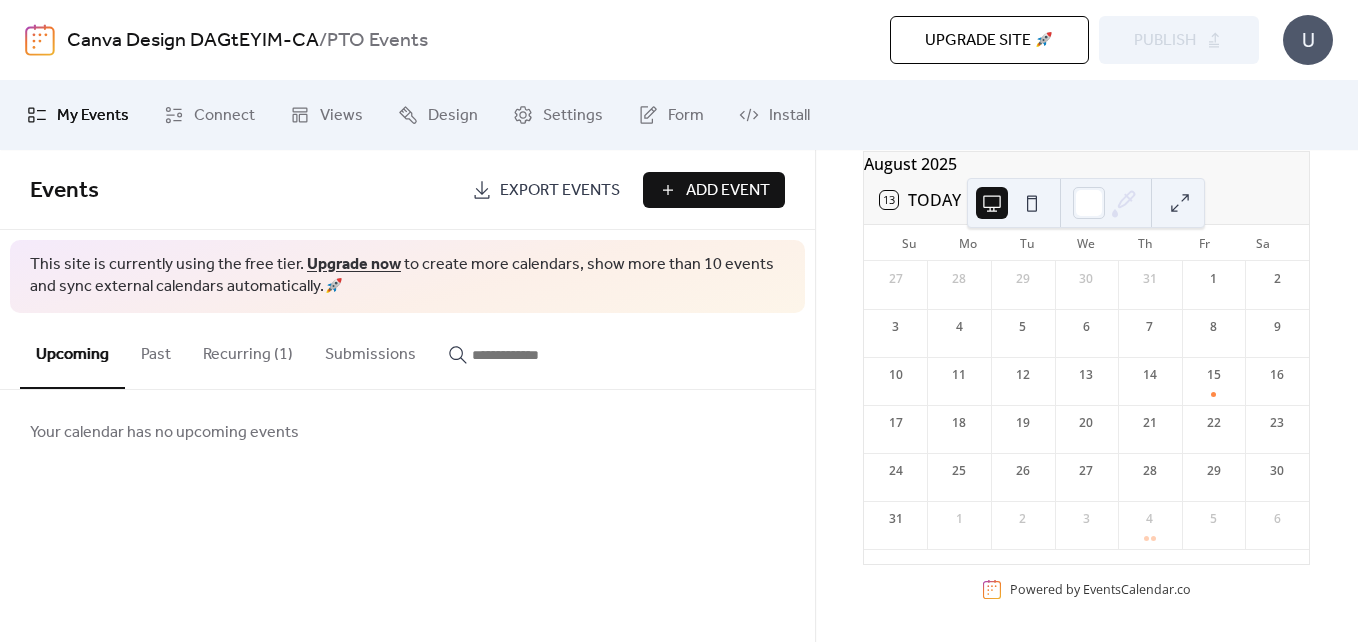 click at bounding box center [992, 203] 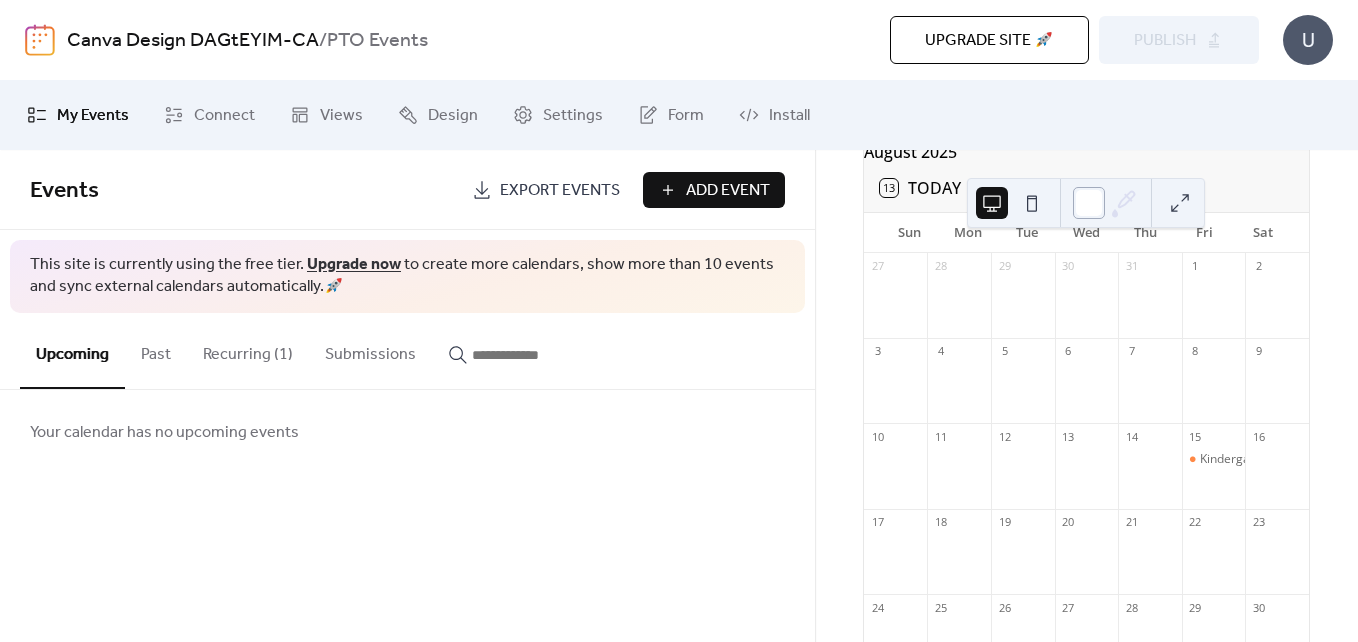 click at bounding box center (1089, 203) 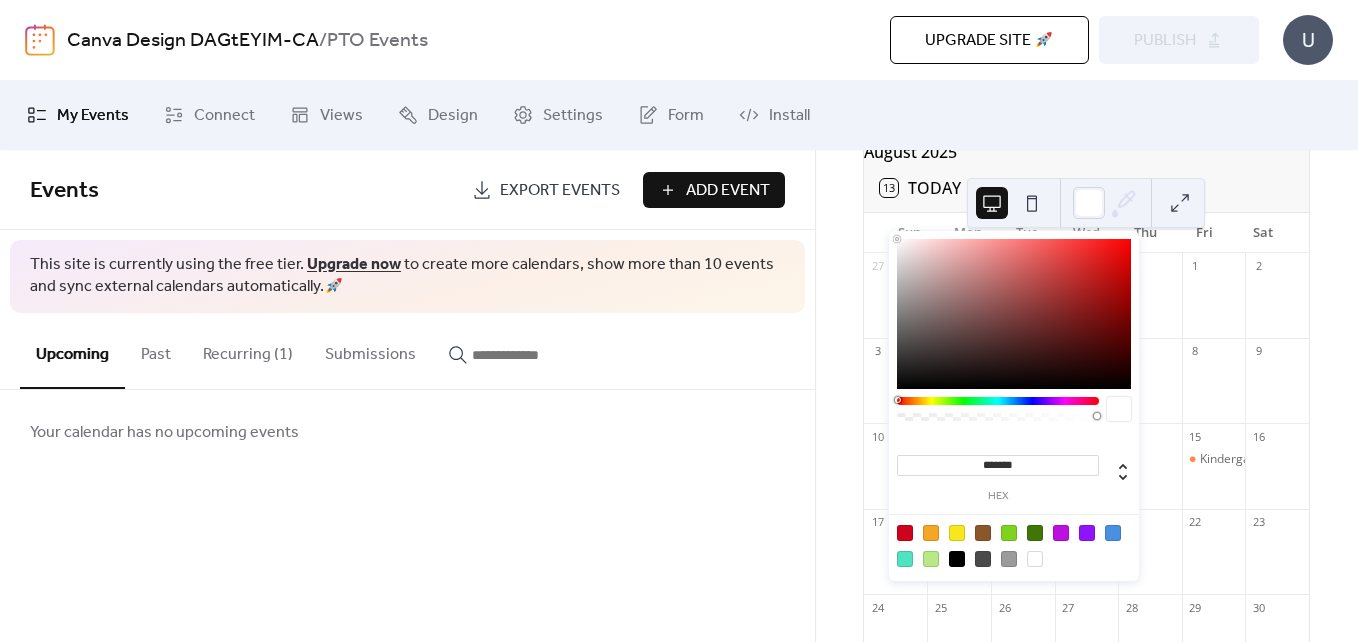 click at bounding box center [1180, 203] 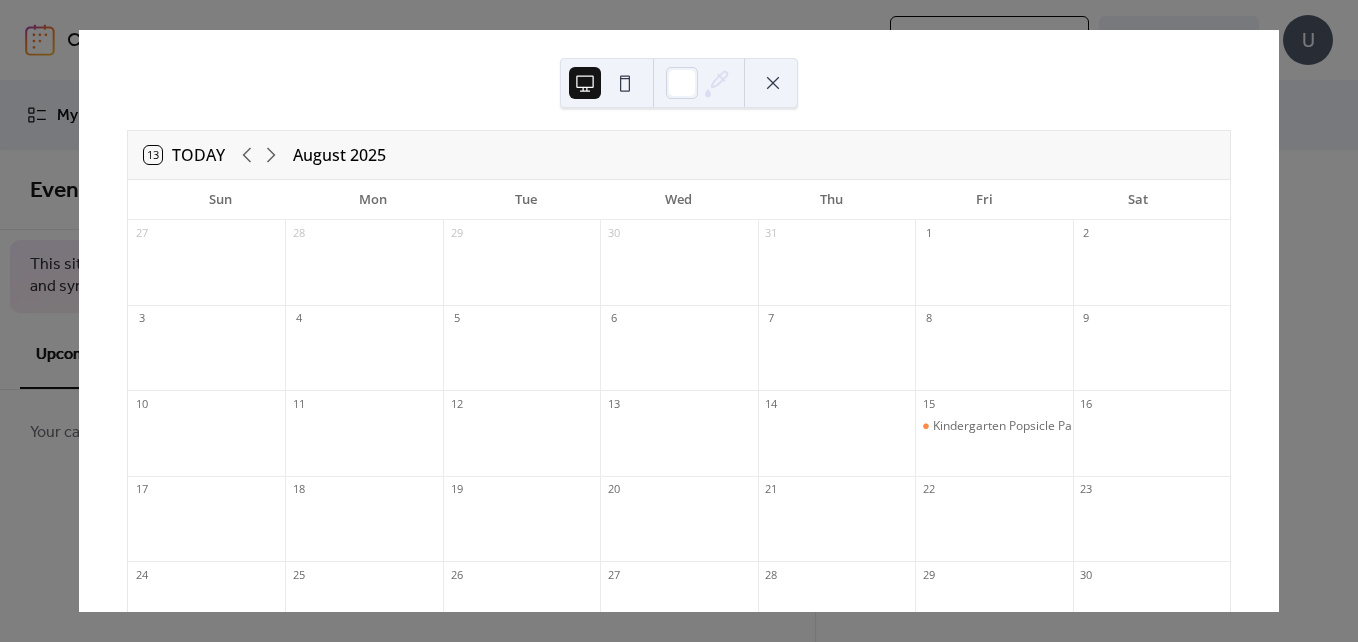 scroll, scrollTop: 0, scrollLeft: 0, axis: both 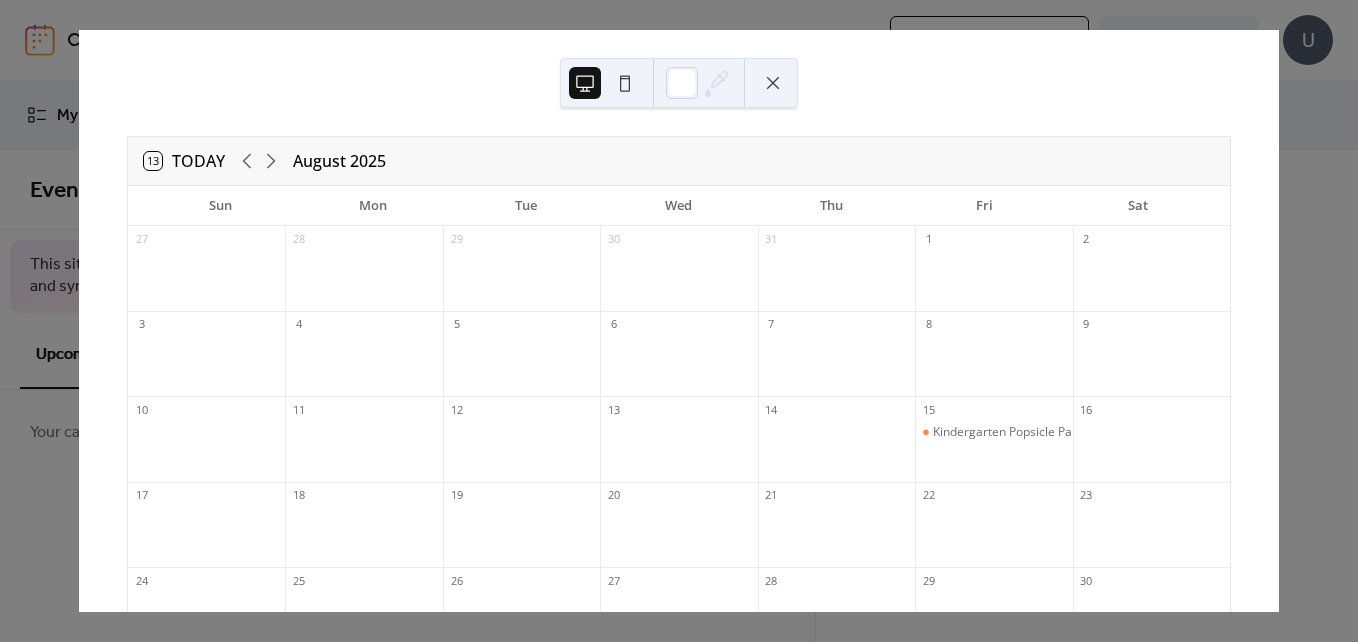 click on "[DAY_OF_WEEK], [MONTH] [YEAR] Sun Mon Tue Wed Thu Fri Sat 27 28 29 30 31 1 2 3 4 5 6 7 8 9 10 11 12 13 14 15 Kindergarten Popsicle Party 16 17 18 19 20 21 22 23 24 25 26 27 28 29 30 31 1 2 3 4 PTO Meeting PTO Meeting 5 6 Powered by   EventsCalendar.co" at bounding box center (679, 321) 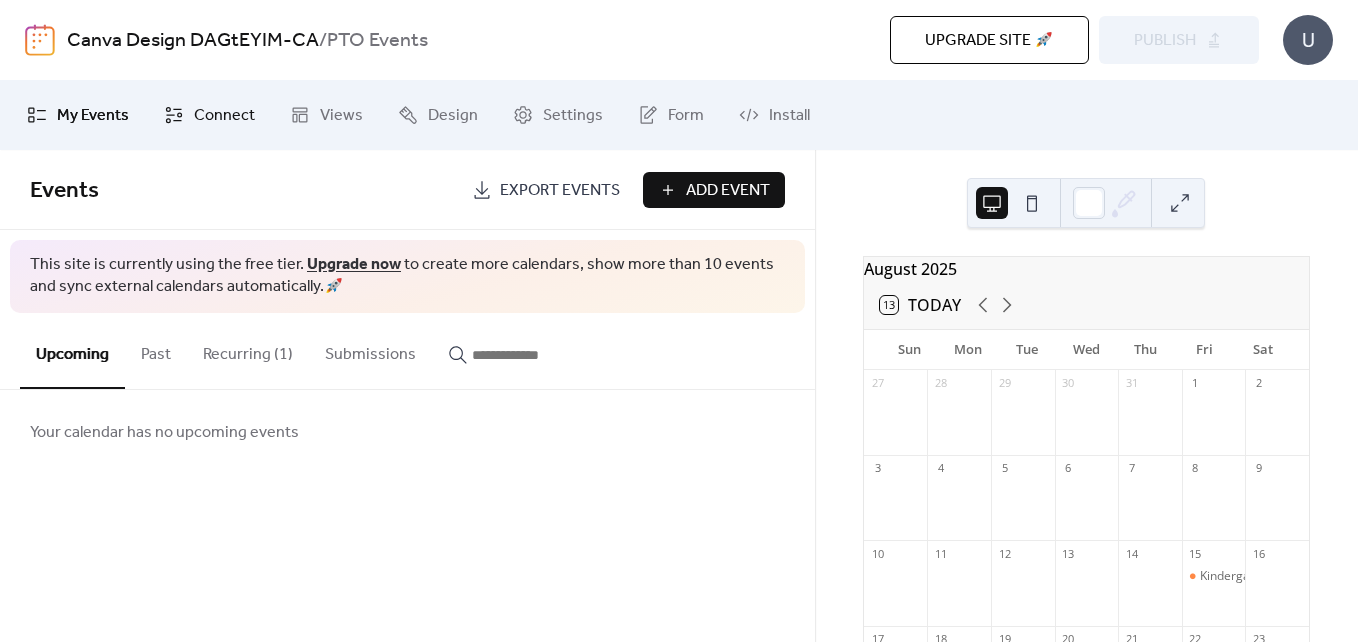click on "Connect" at bounding box center (209, 115) 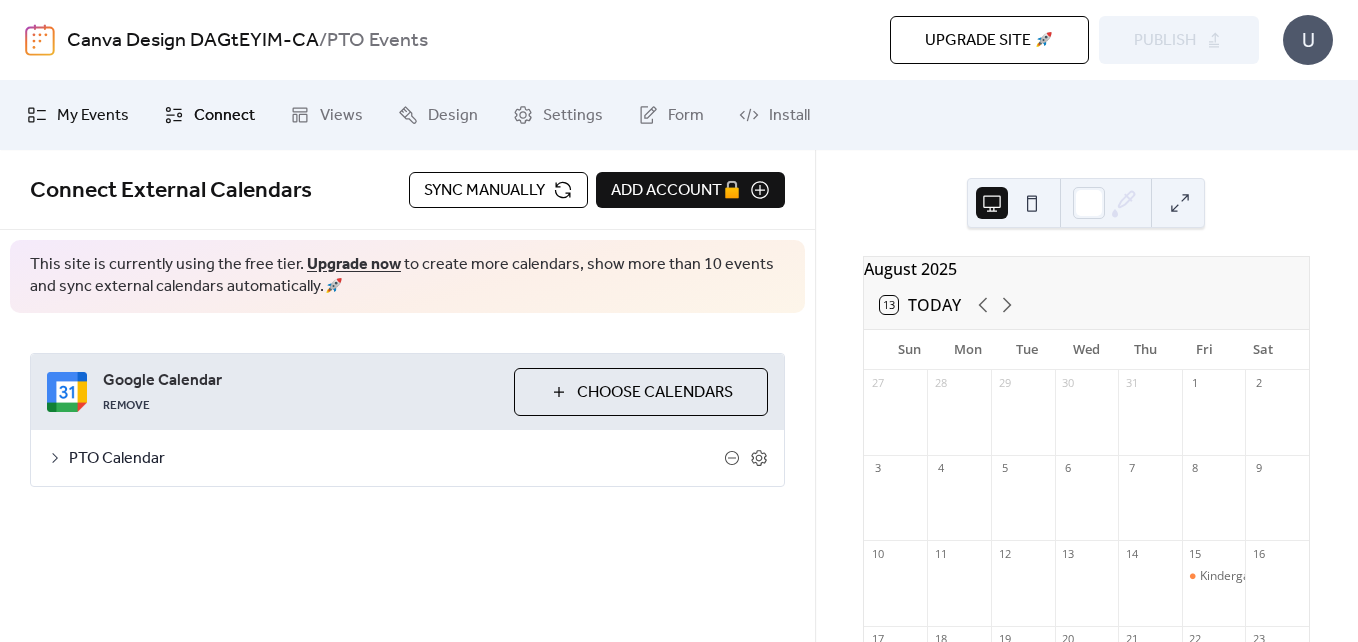 click on "My Events" at bounding box center (93, 116) 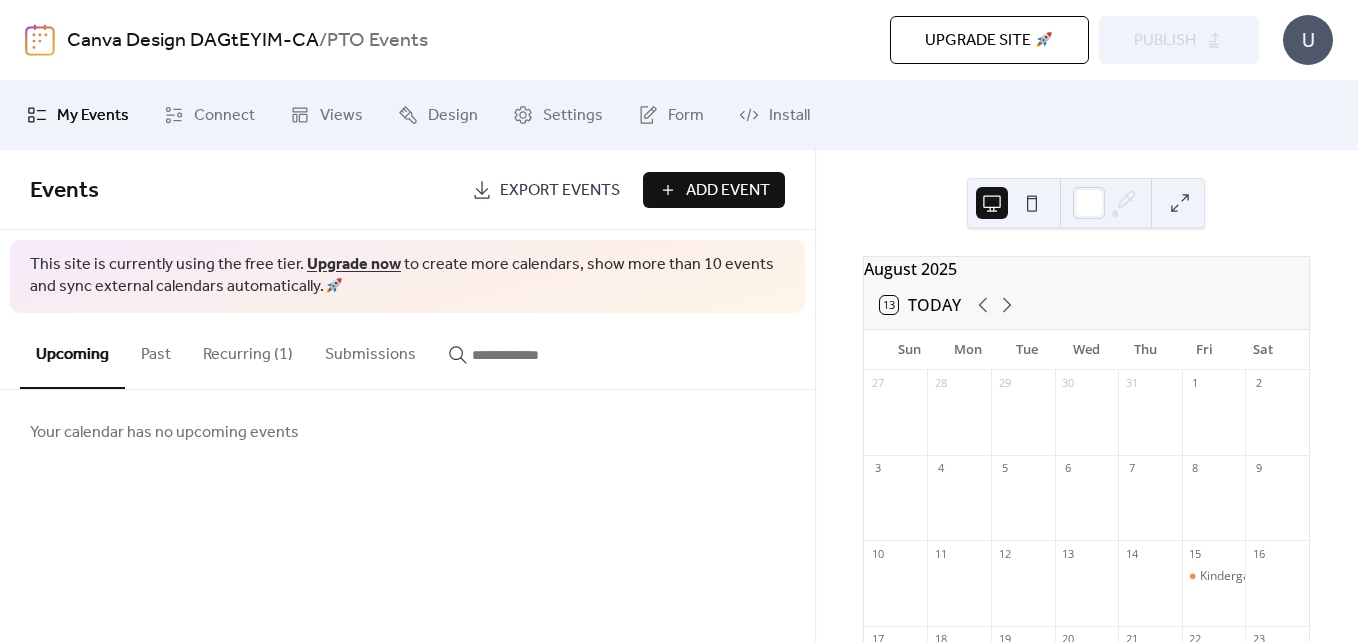 click on "Recurring  (1)" at bounding box center [248, 350] 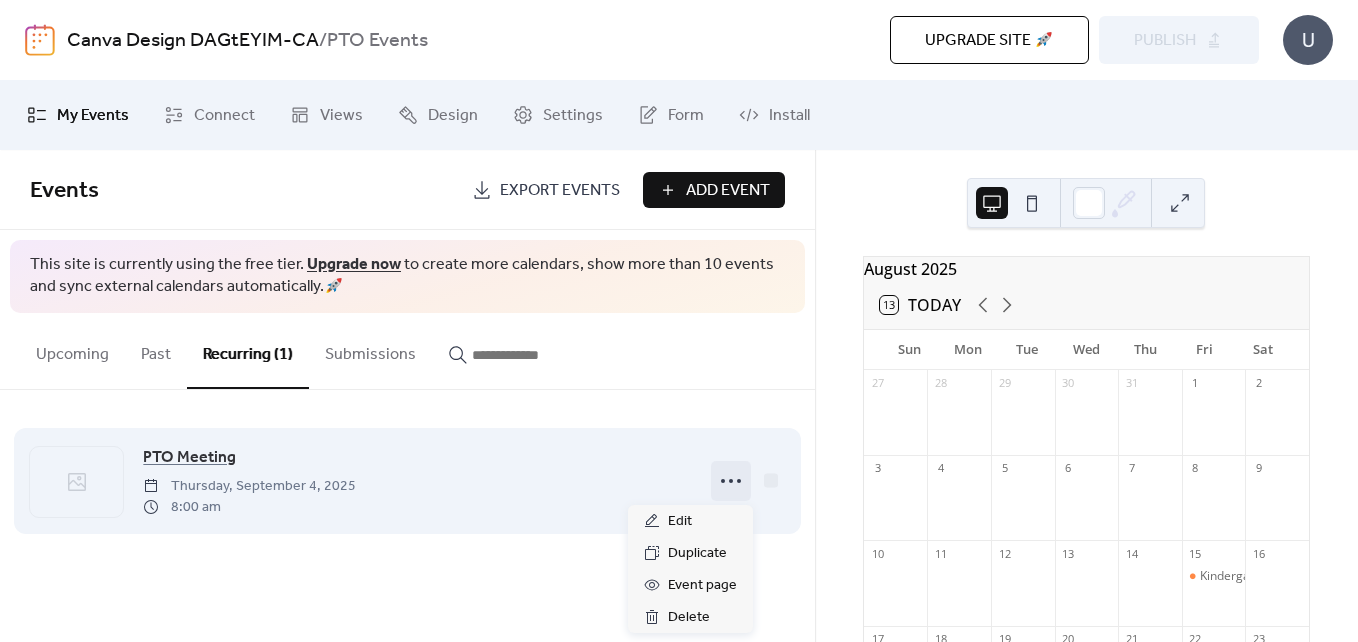 click 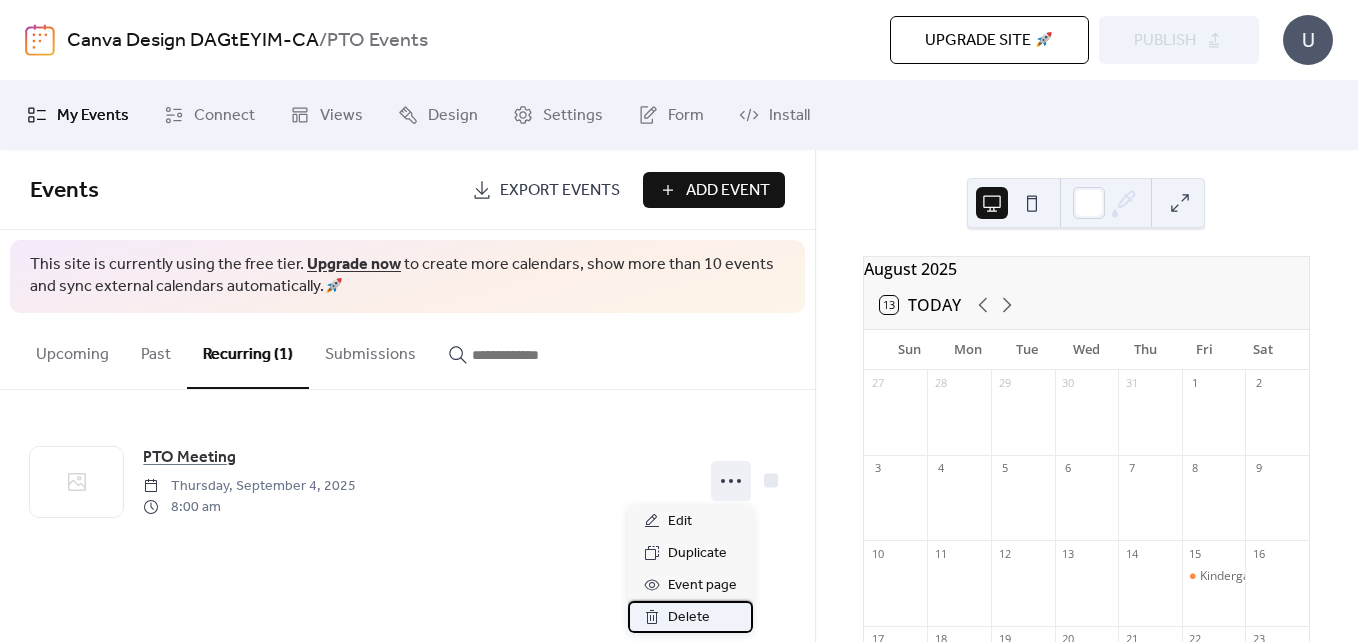 click on "Delete" at bounding box center (689, 618) 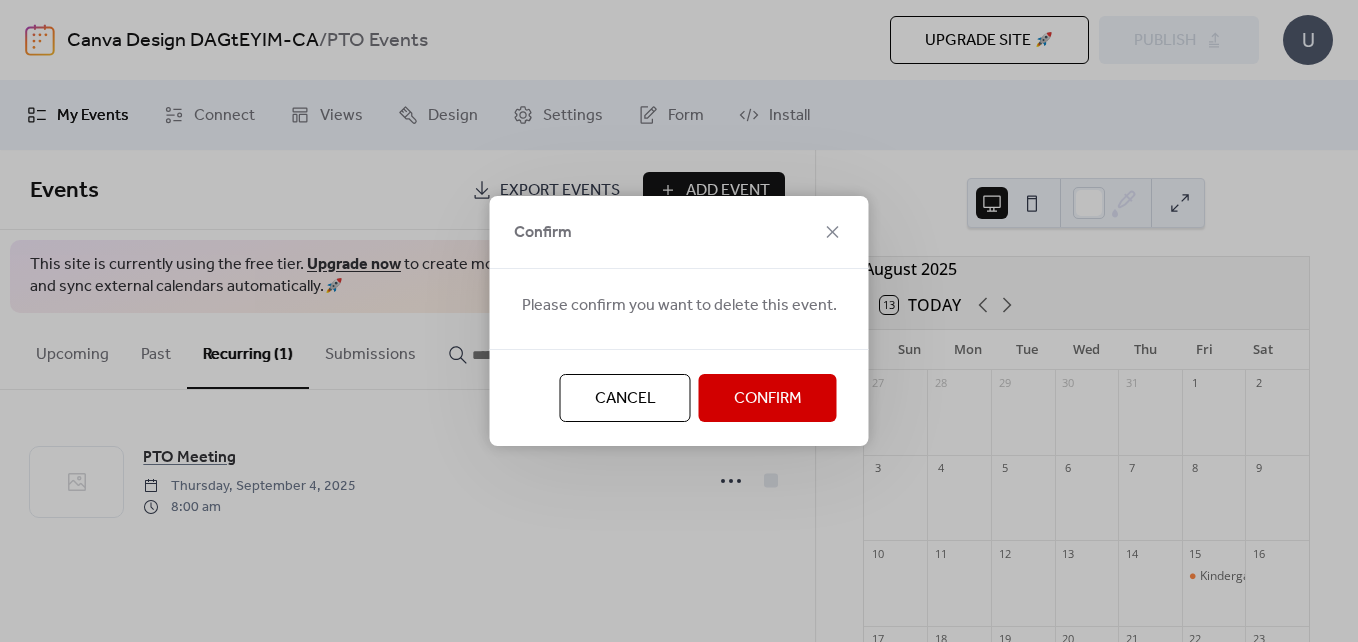 click on "Confirm" at bounding box center [768, 399] 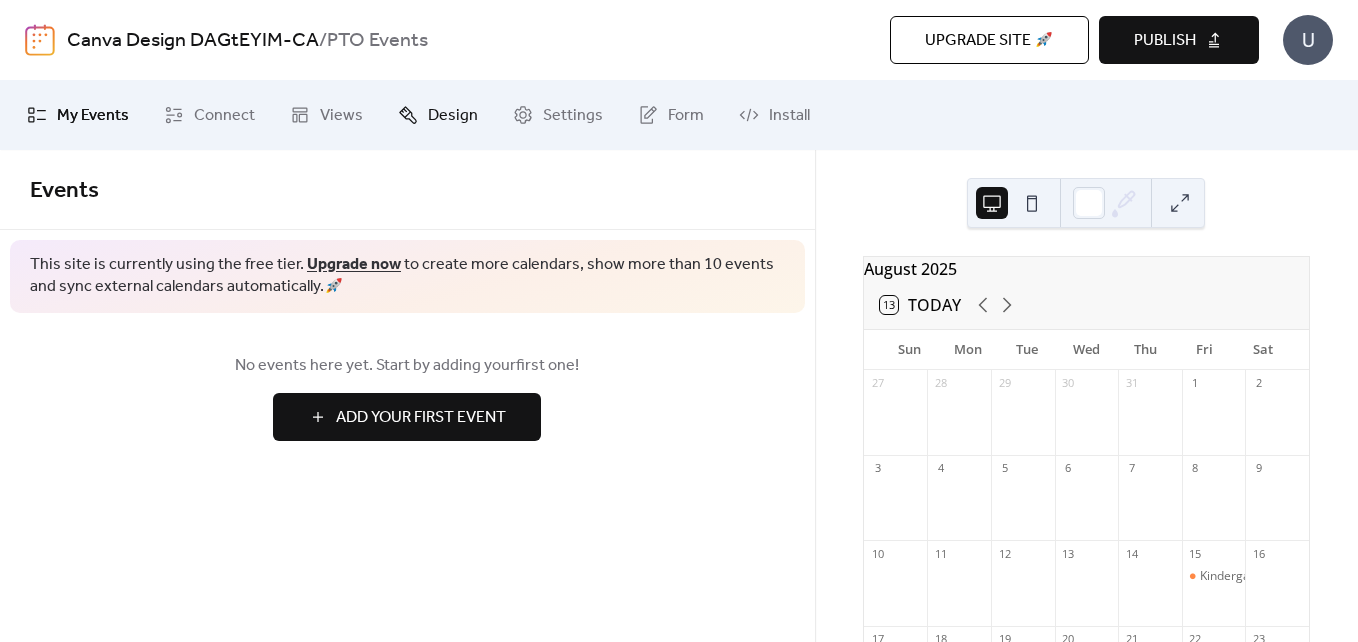 click on "Design" at bounding box center (453, 116) 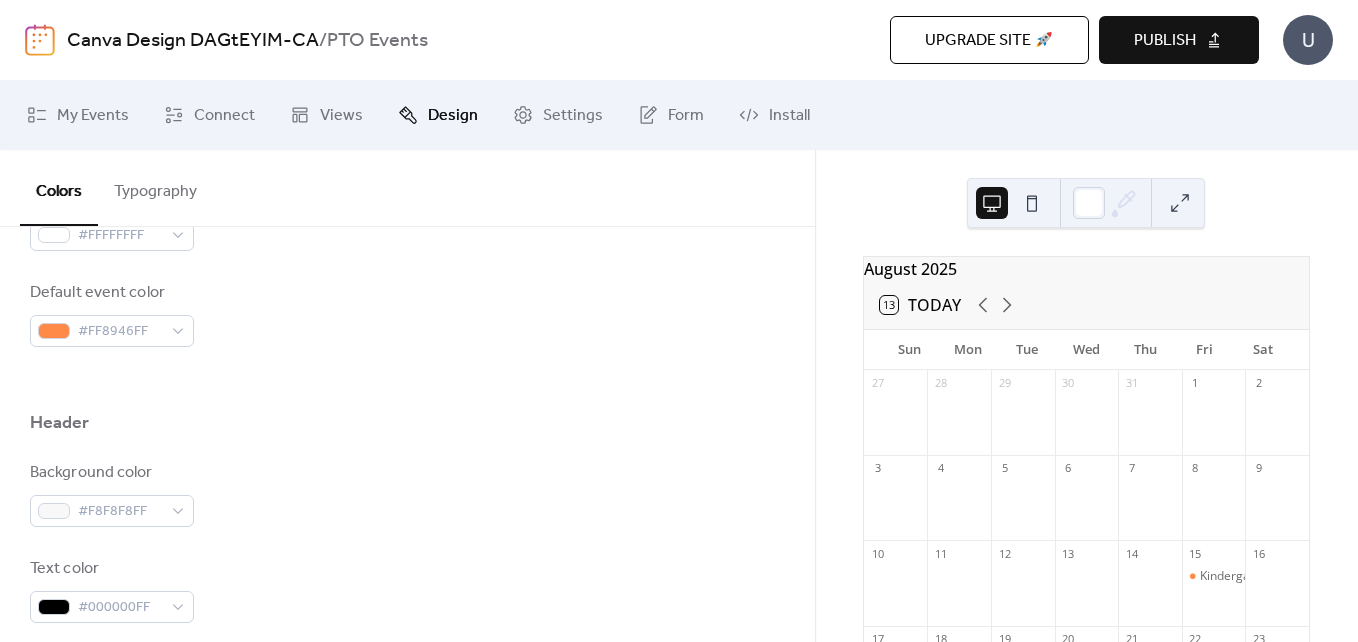 scroll, scrollTop: 800, scrollLeft: 0, axis: vertical 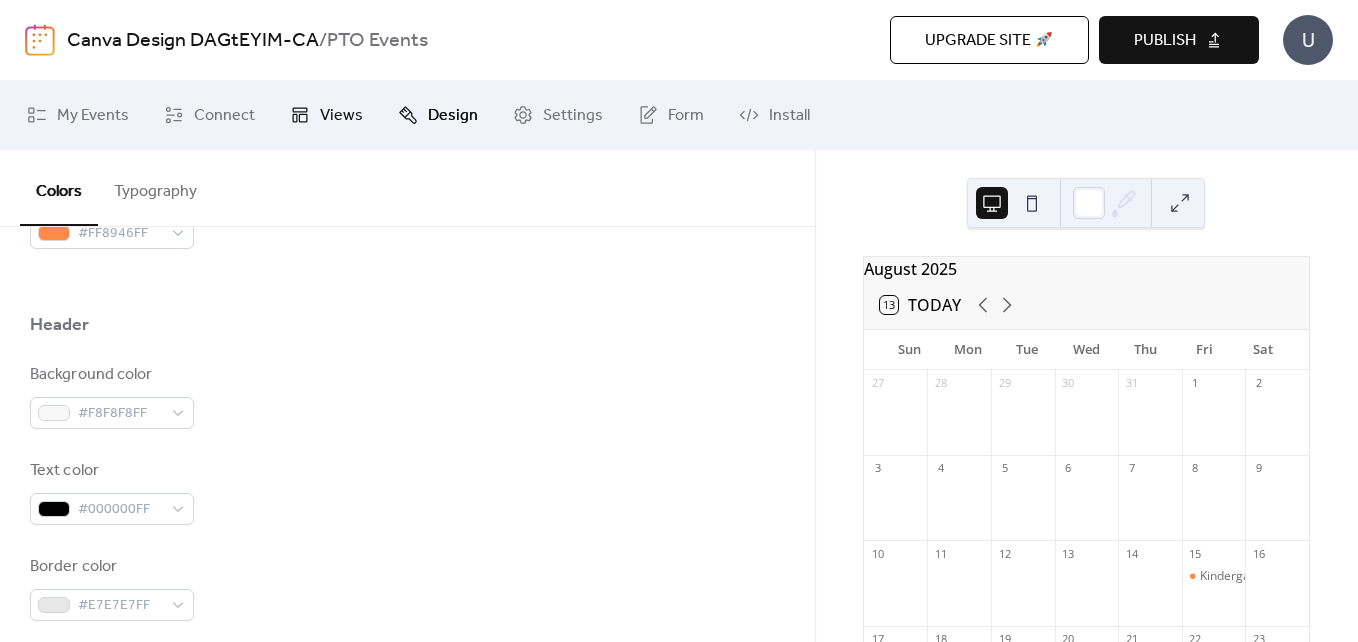 click on "Views" at bounding box center [341, 116] 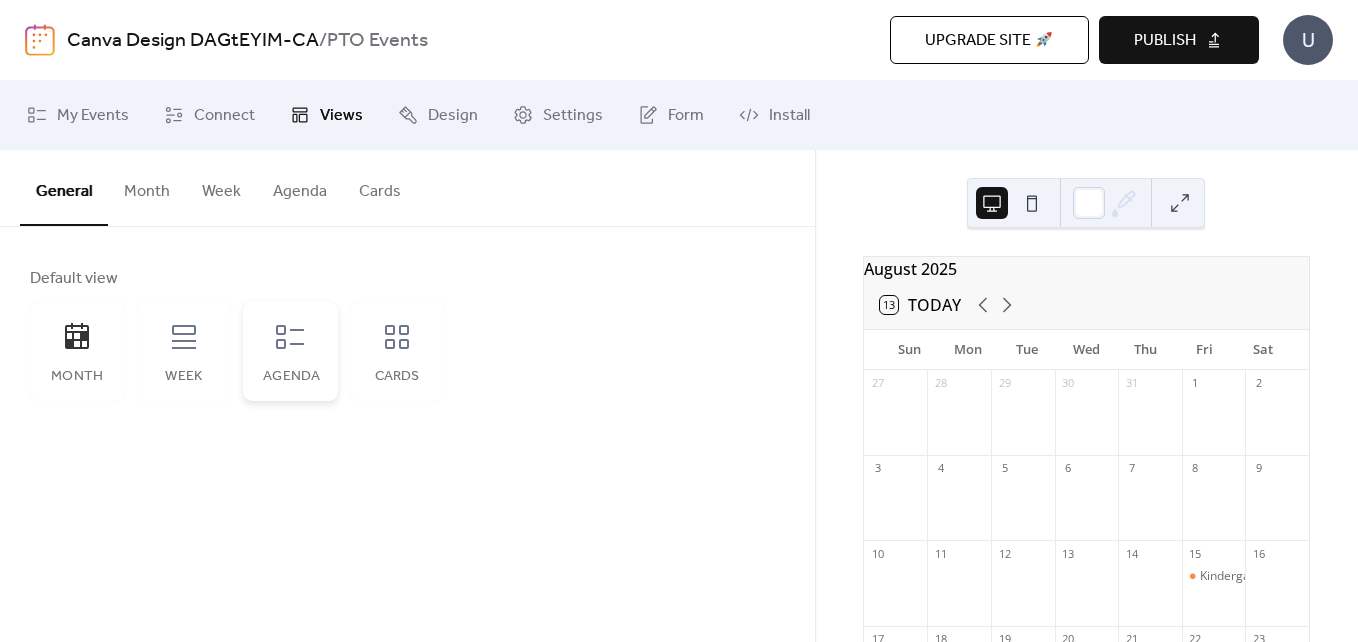 click on "Agenda" at bounding box center [290, 377] 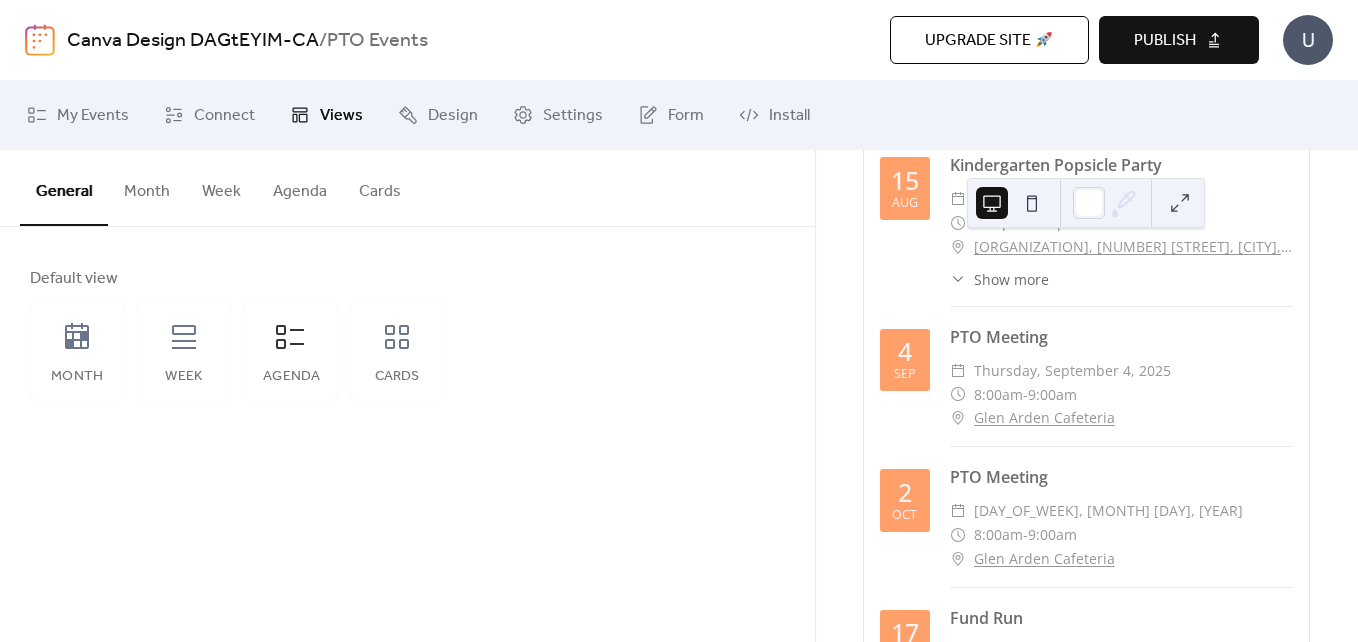 scroll, scrollTop: 400, scrollLeft: 0, axis: vertical 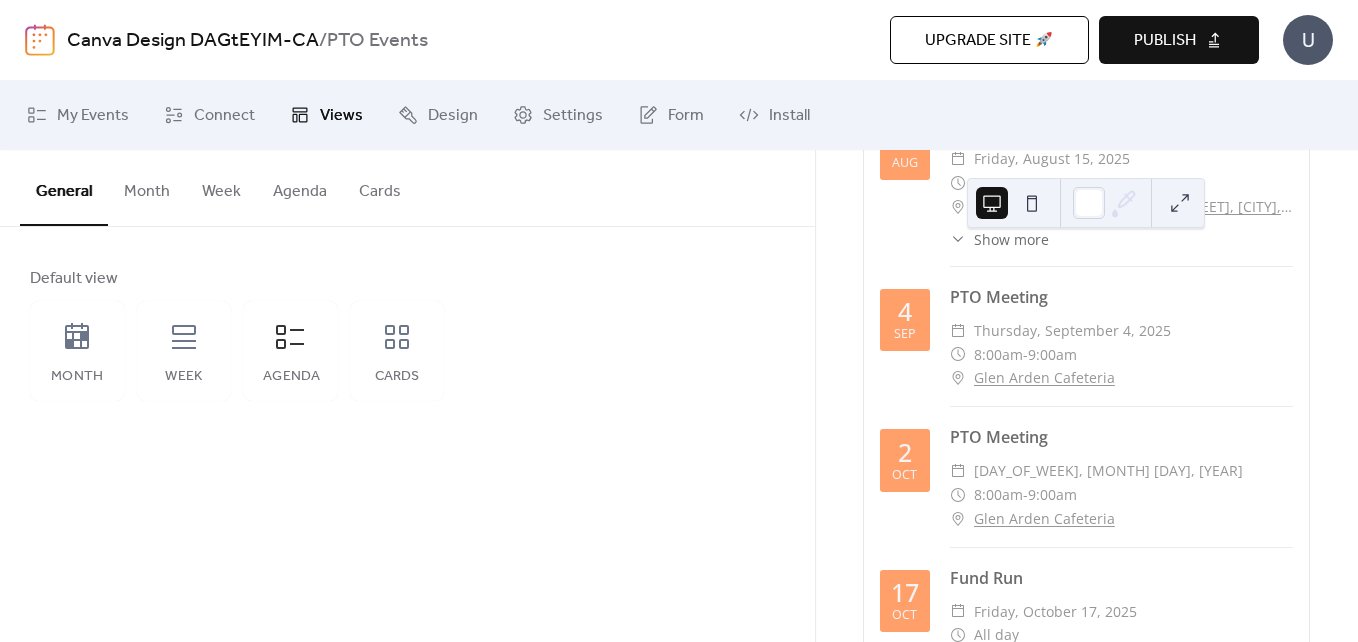click on "Publish" at bounding box center (1165, 41) 